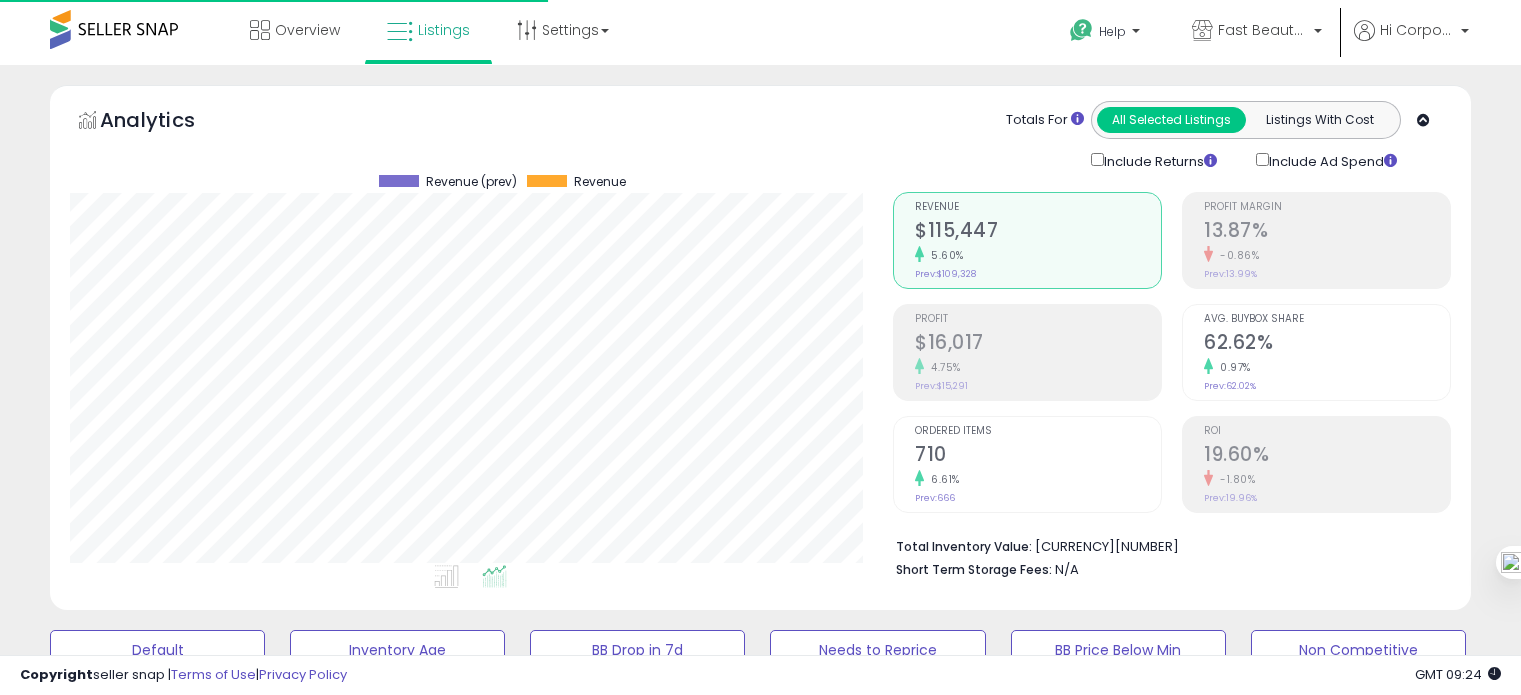 scroll, scrollTop: 940, scrollLeft: 0, axis: vertical 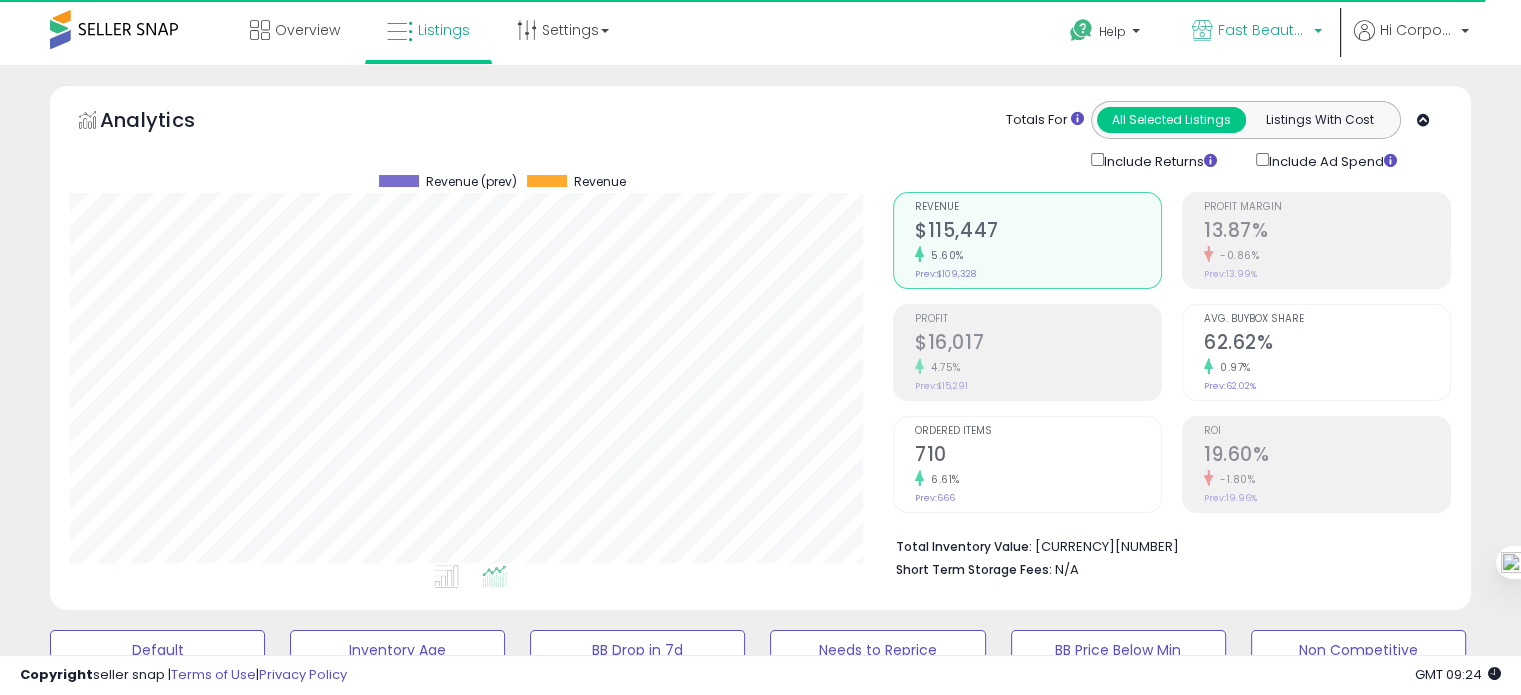 click on "Fast Beauty (Canada)" at bounding box center (1263, 30) 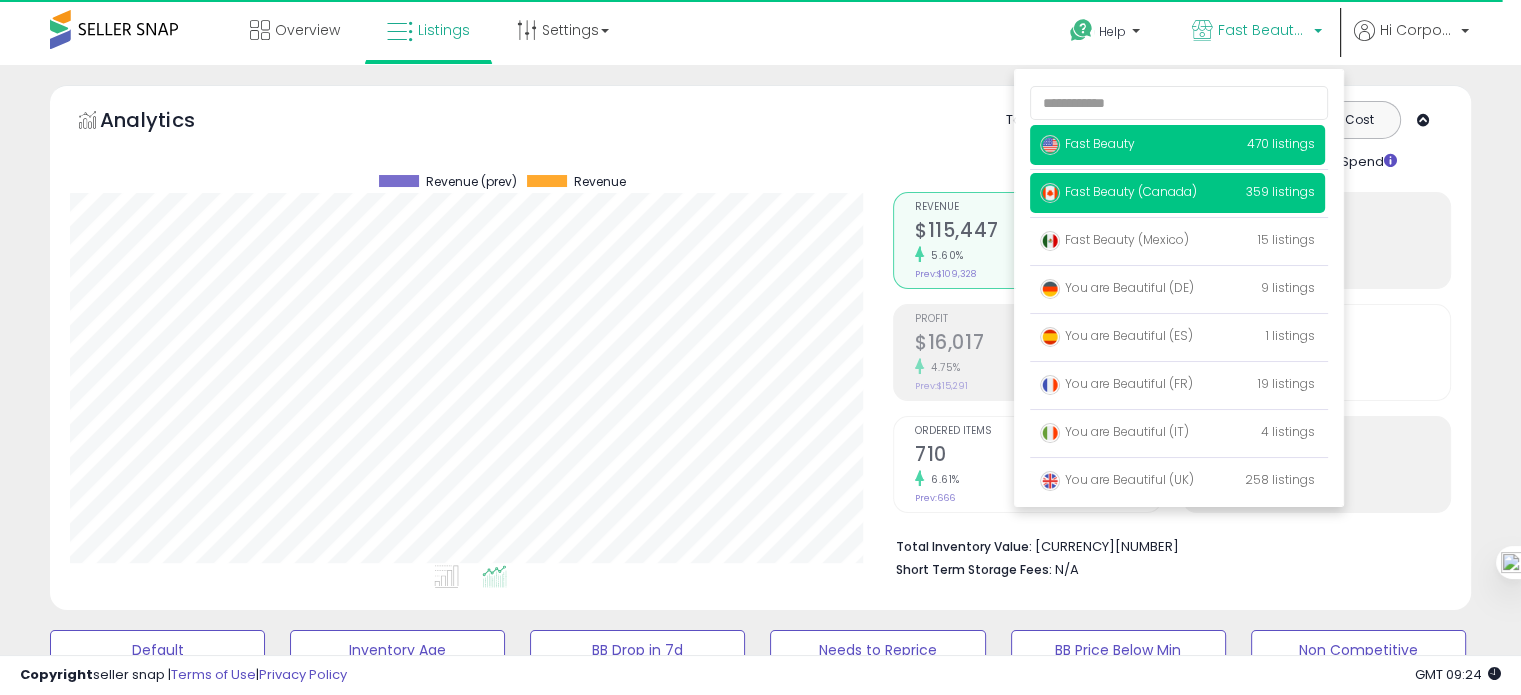 click on "Fast Beauty" at bounding box center (1087, 143) 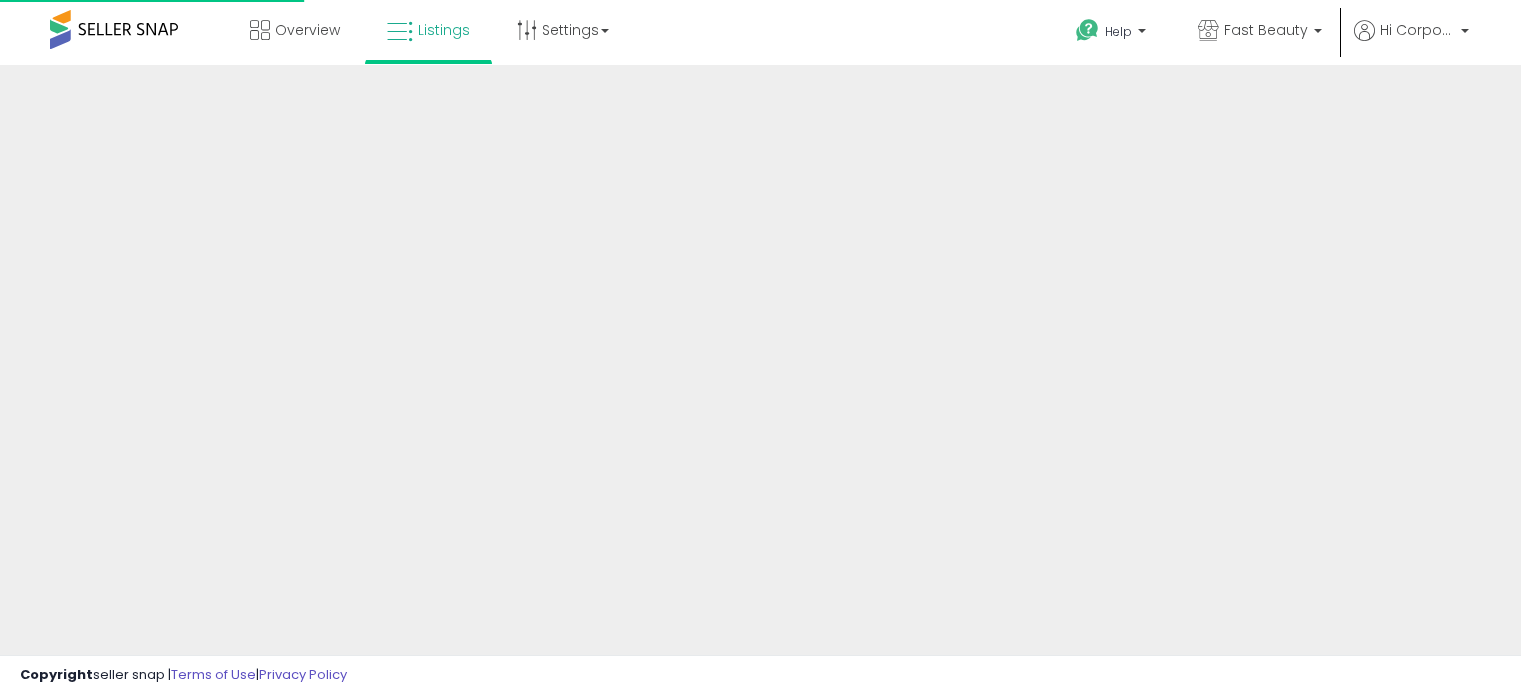 scroll, scrollTop: 0, scrollLeft: 0, axis: both 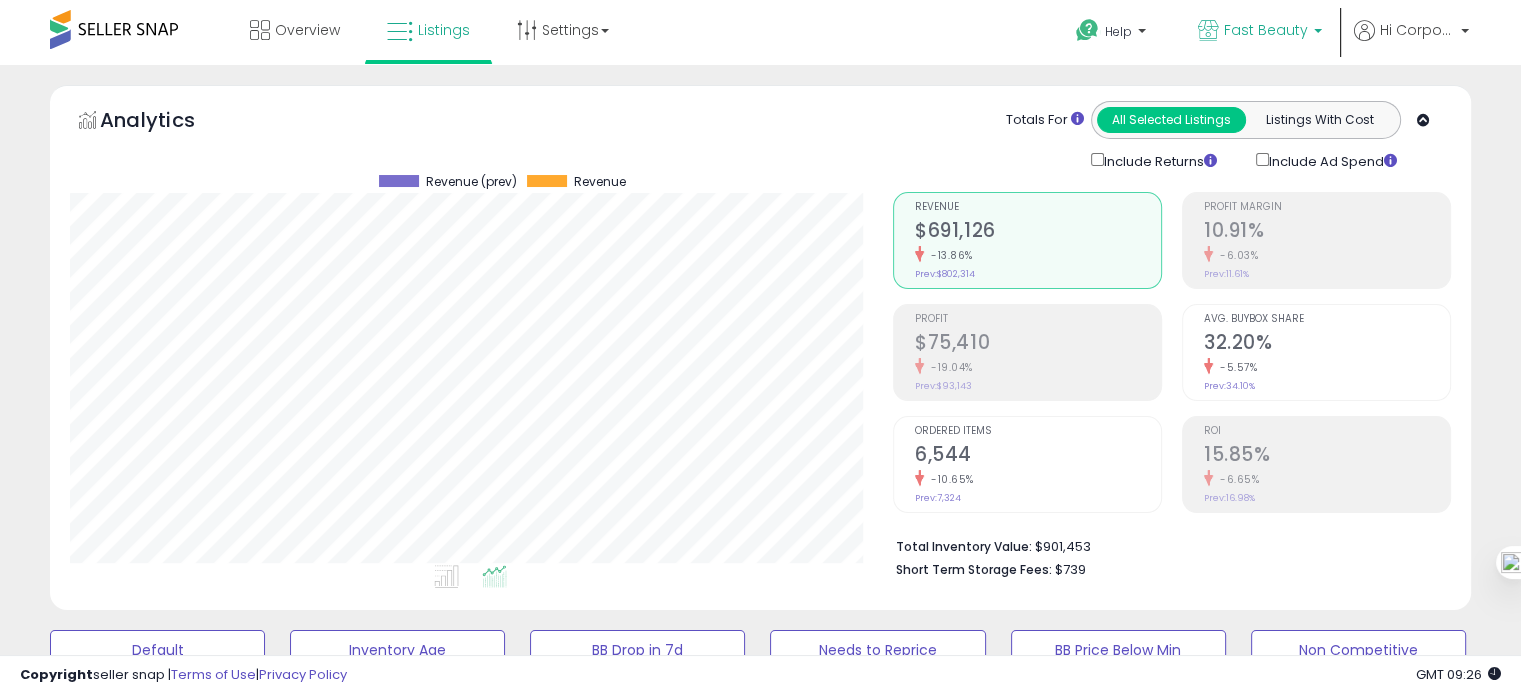 click on "Fast Beauty" at bounding box center (1266, 30) 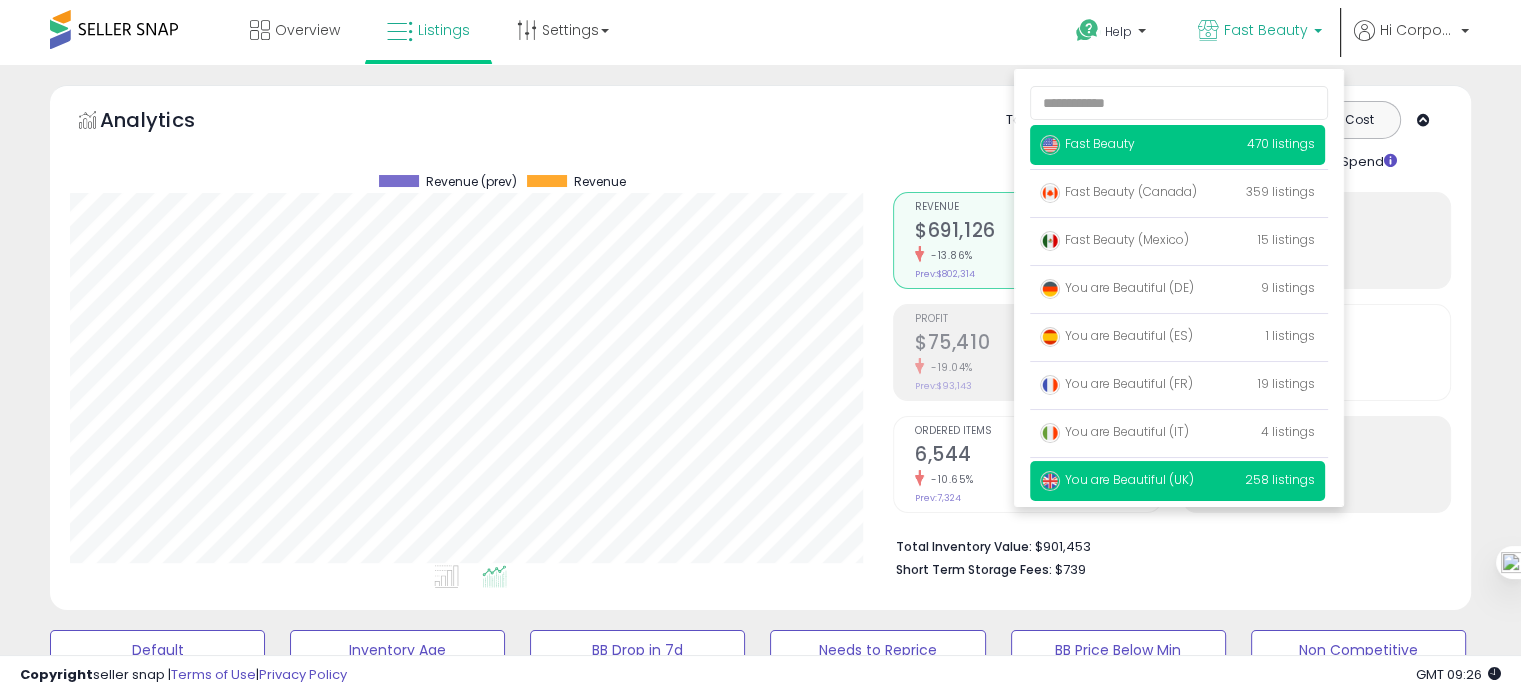 click on "You are Beautiful (UK)" at bounding box center (1117, 479) 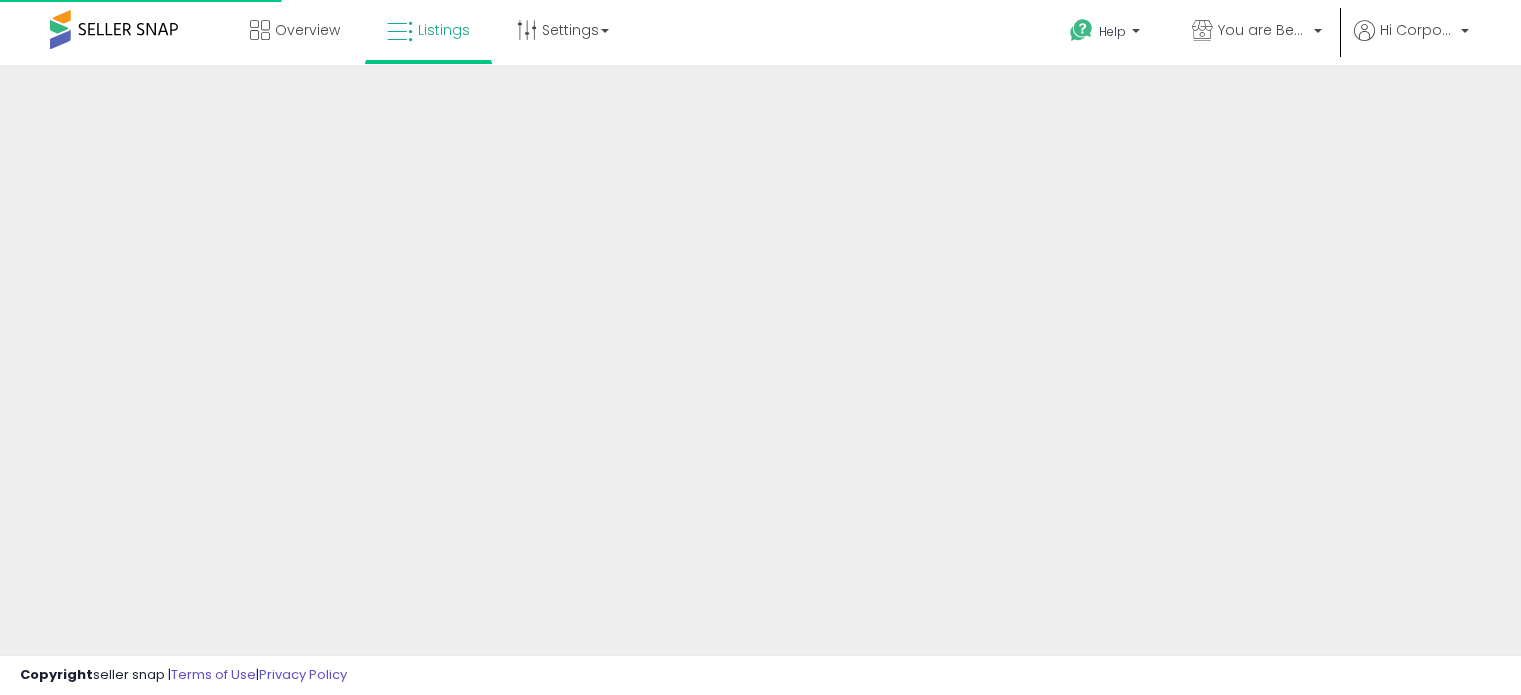 scroll, scrollTop: 0, scrollLeft: 0, axis: both 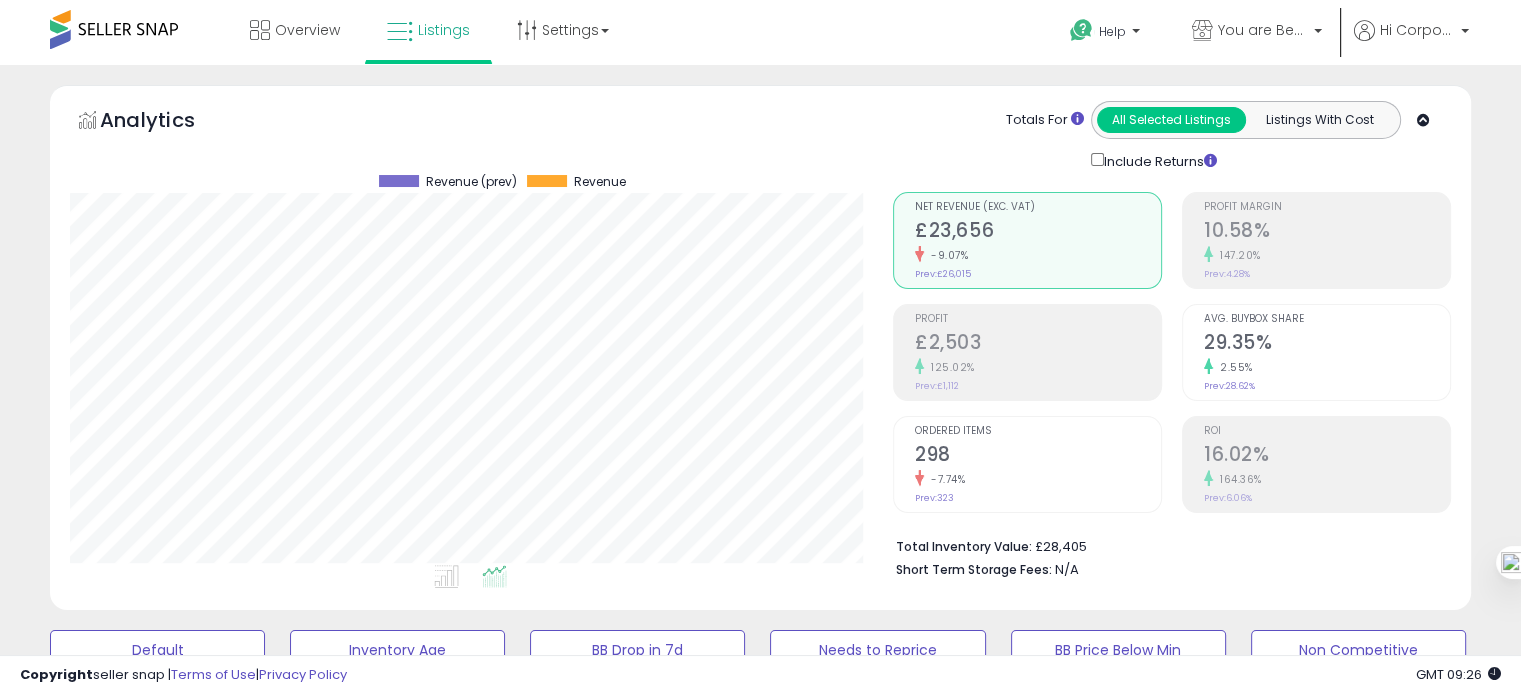 click on "164.36%" at bounding box center [1327, 479] 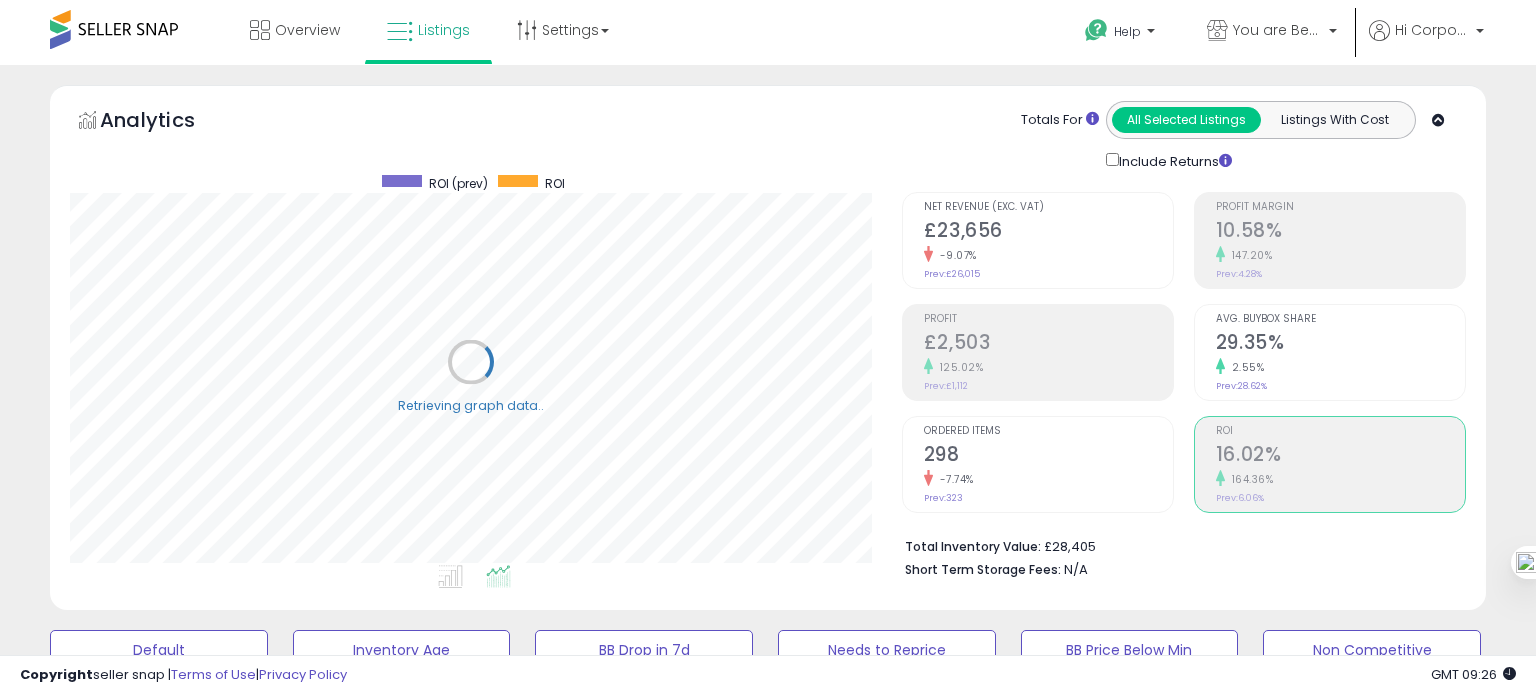 scroll, scrollTop: 999589, scrollLeft: 999168, axis: both 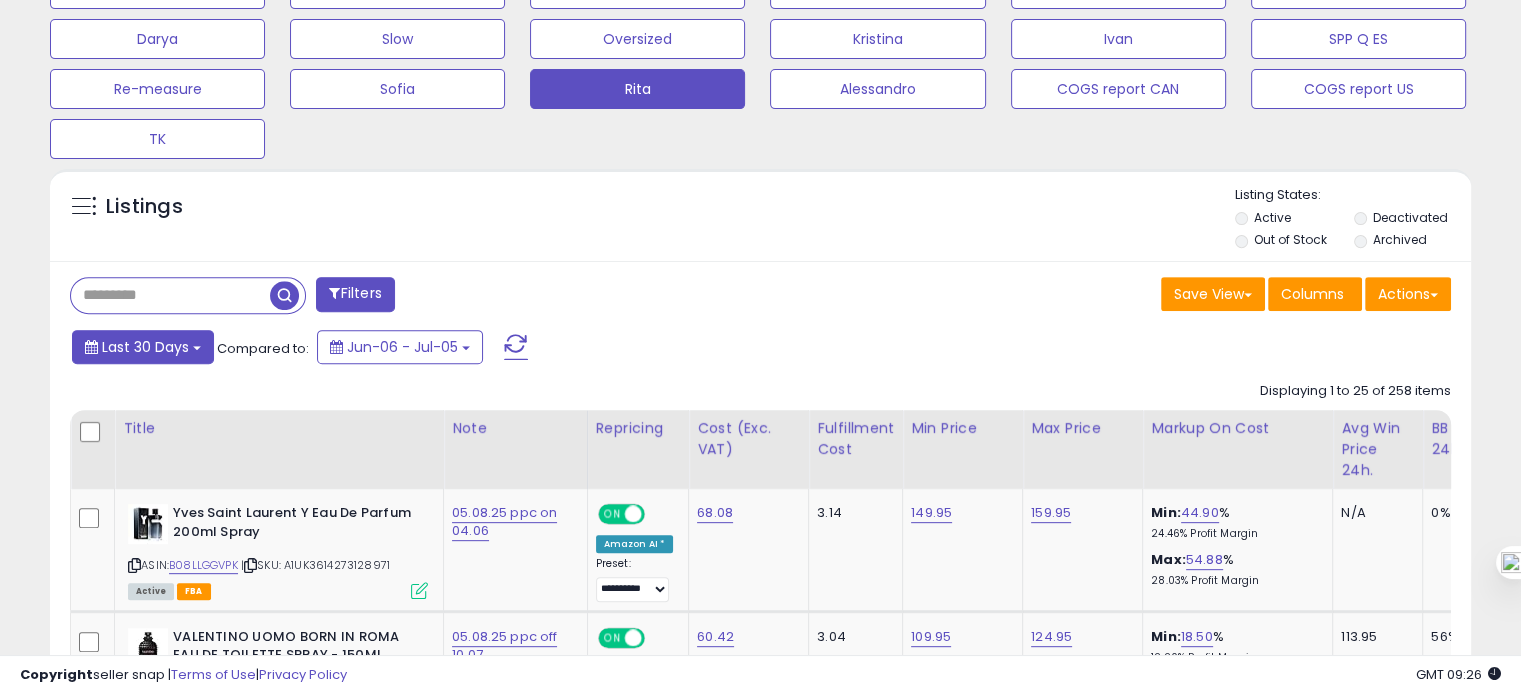click on "Last 30 Days" at bounding box center (145, 347) 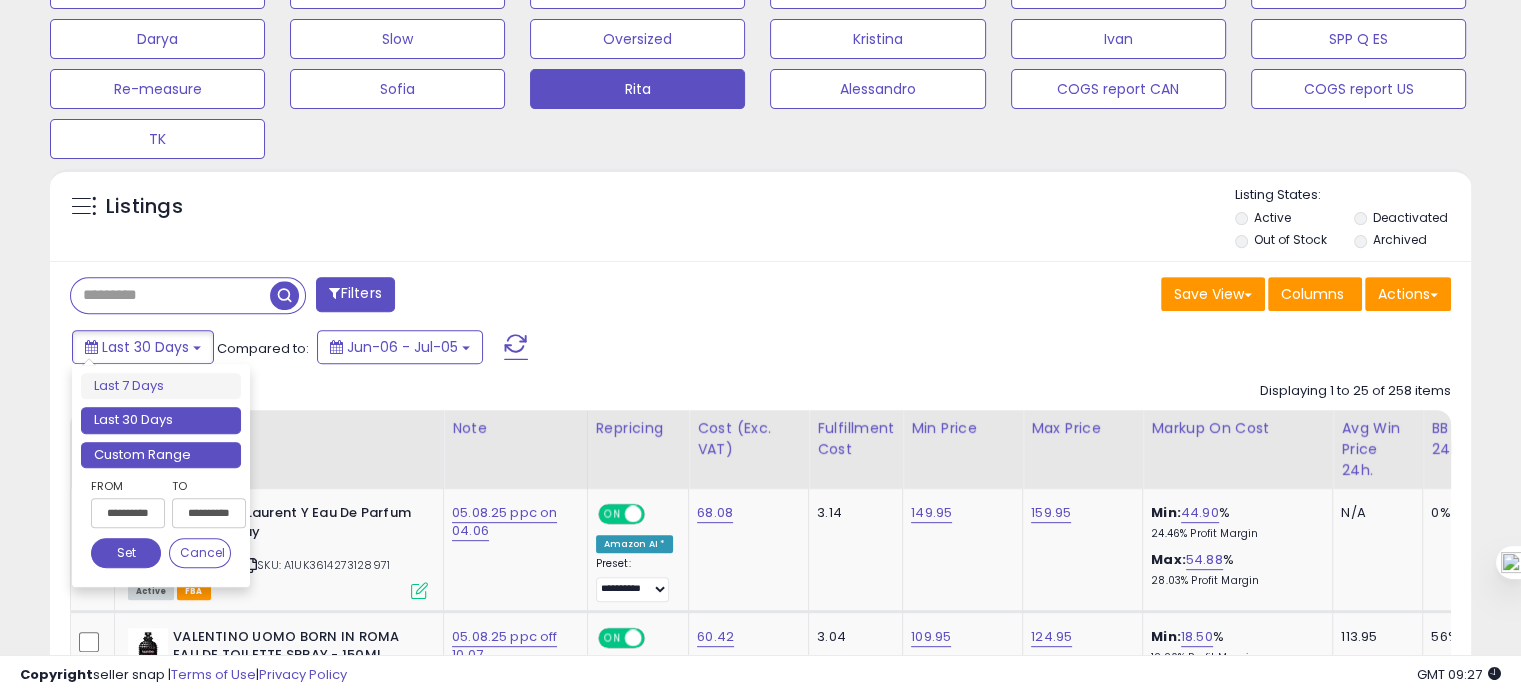 click on "Custom Range" at bounding box center (161, 455) 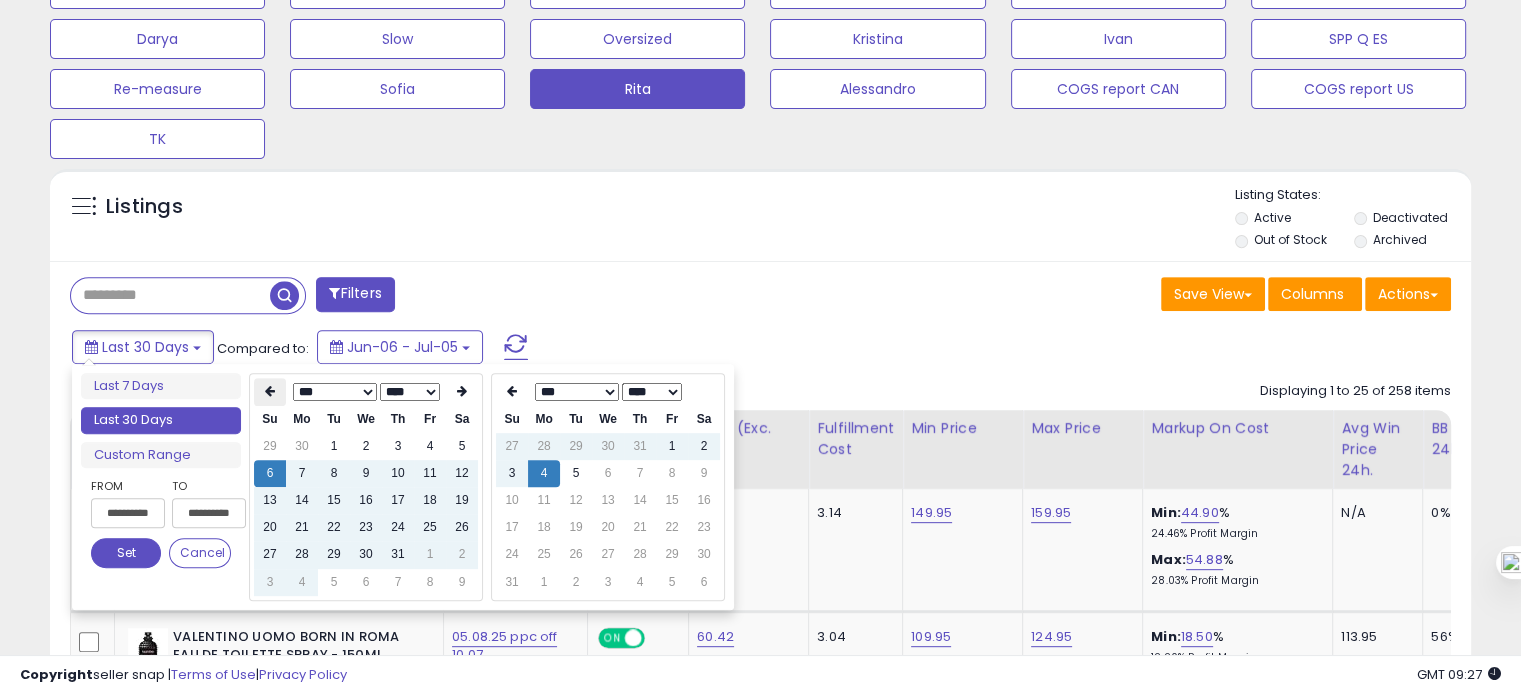 click at bounding box center [270, 392] 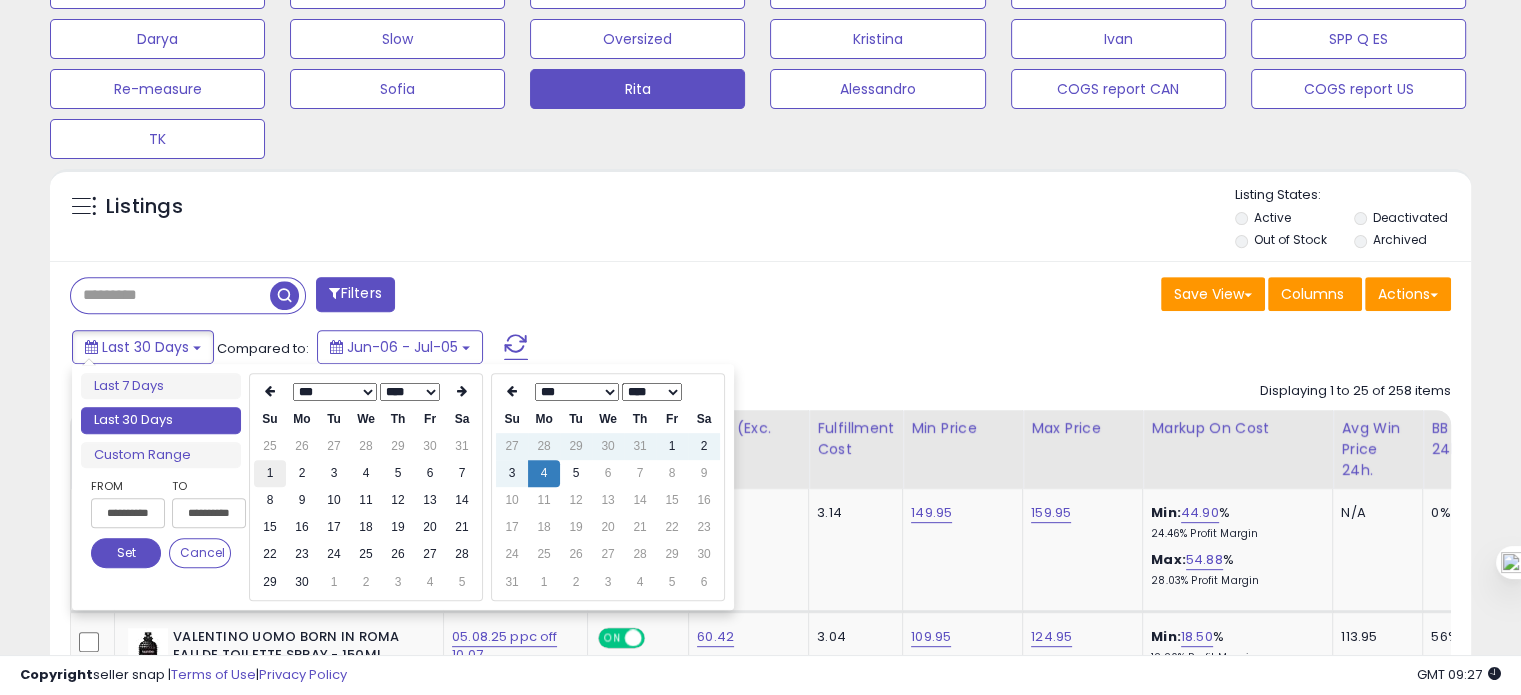 click on "1" at bounding box center [270, 473] 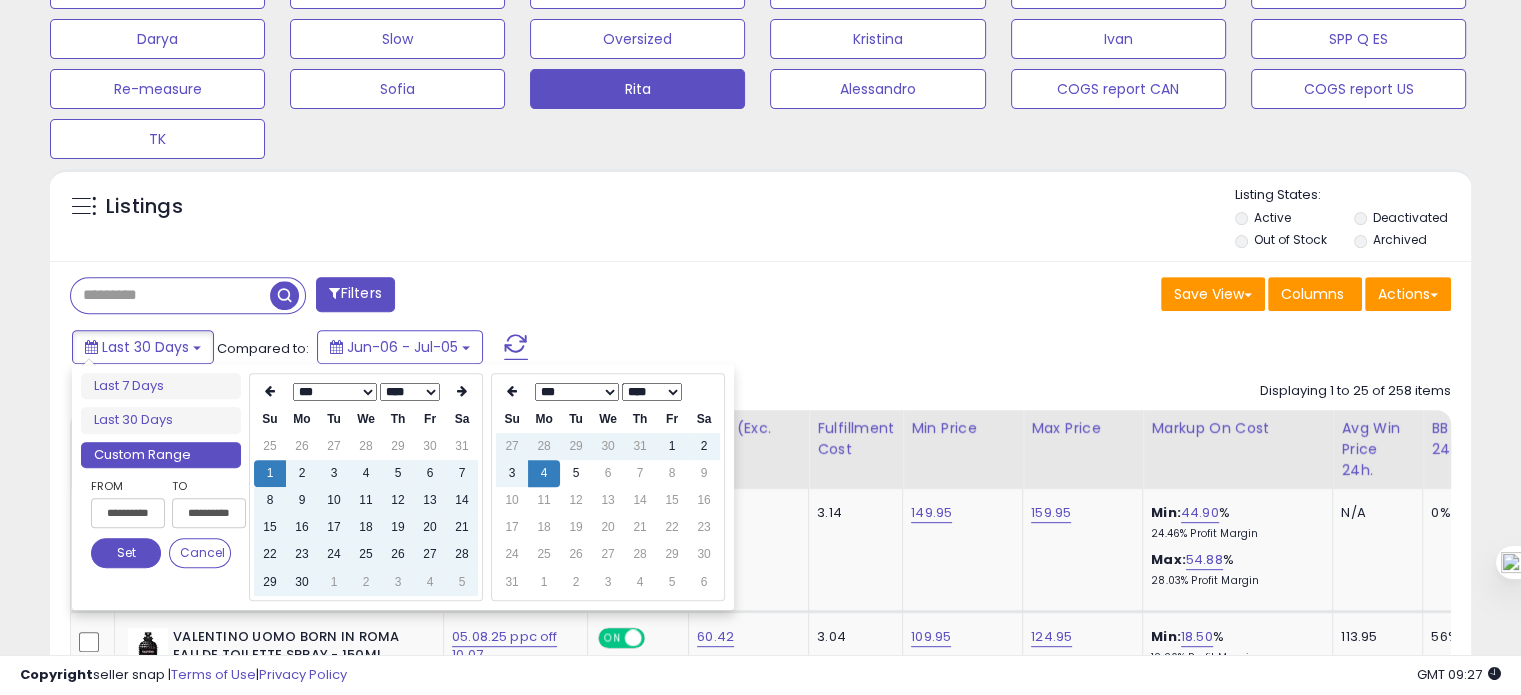 type on "**********" 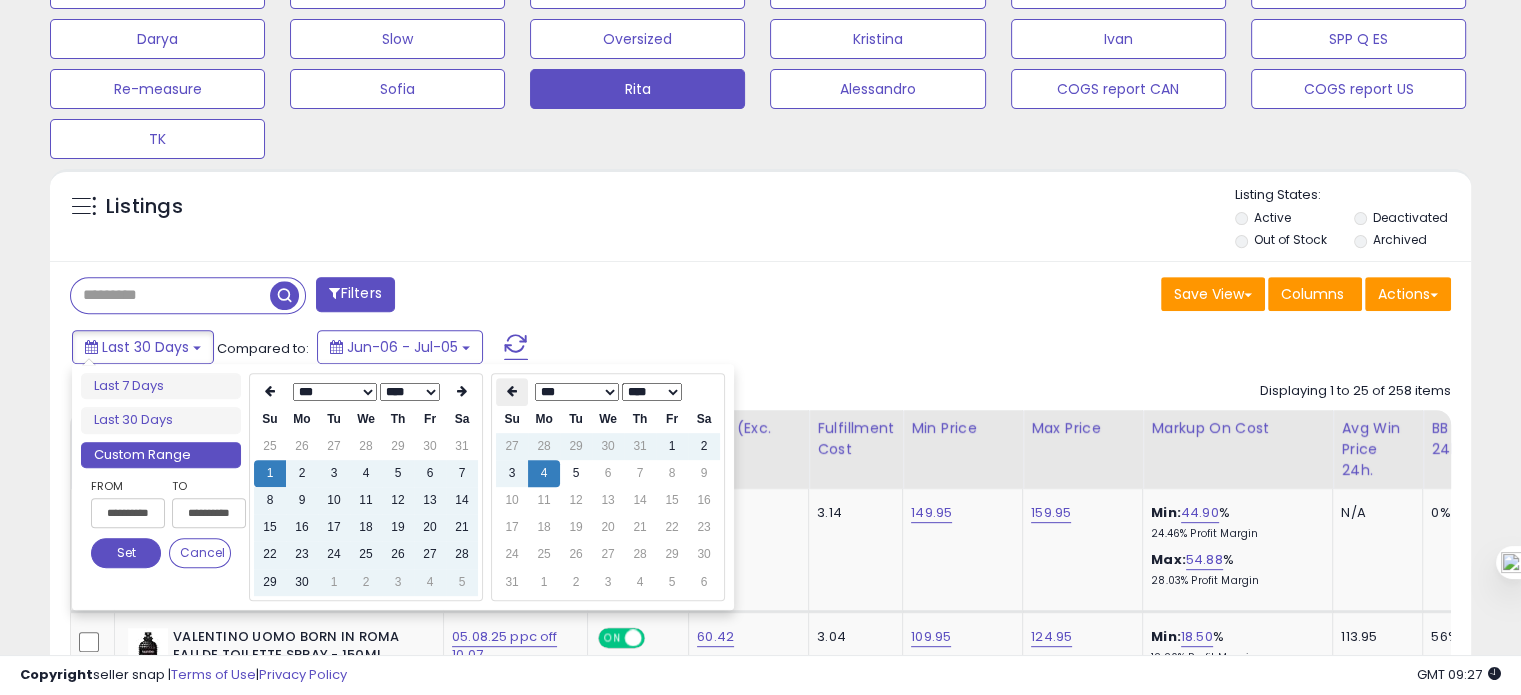 click at bounding box center (512, 392) 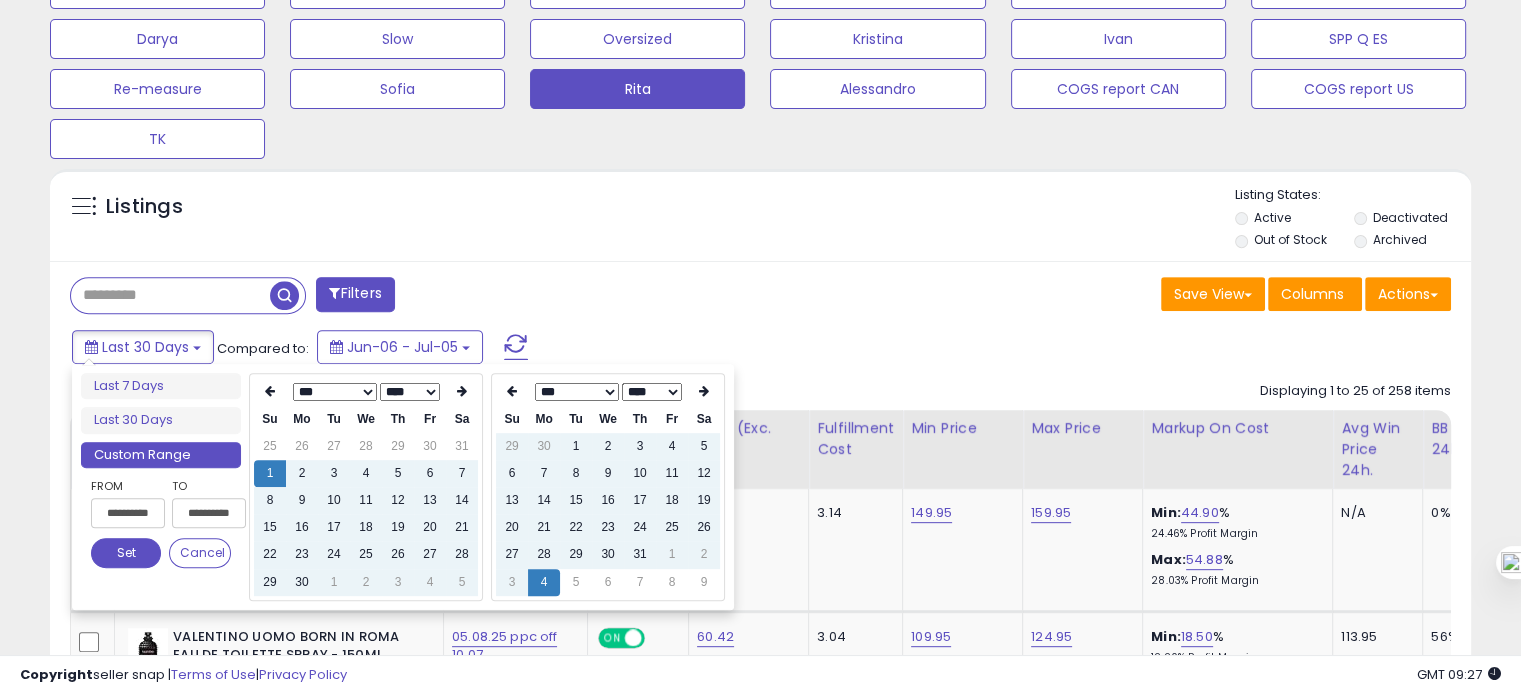 click at bounding box center [512, 392] 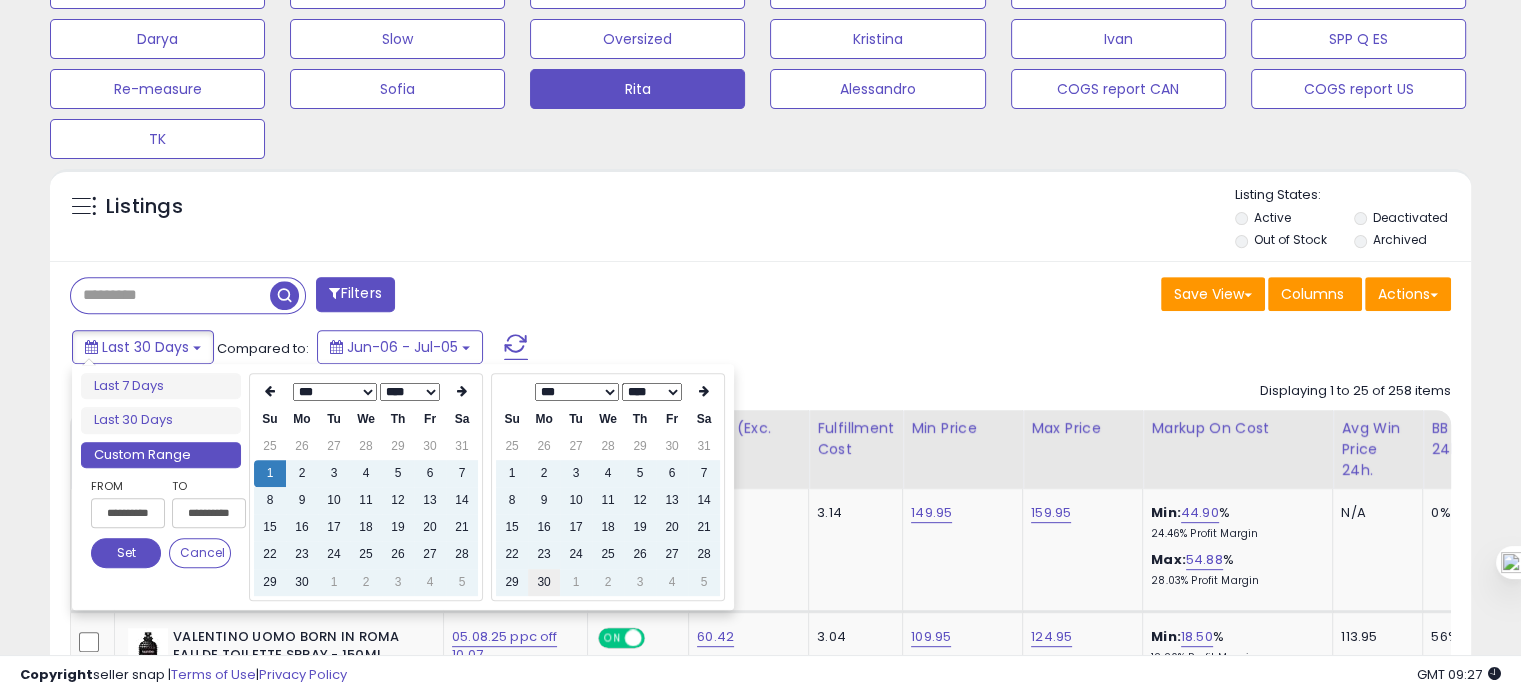 click on "30" at bounding box center [544, 582] 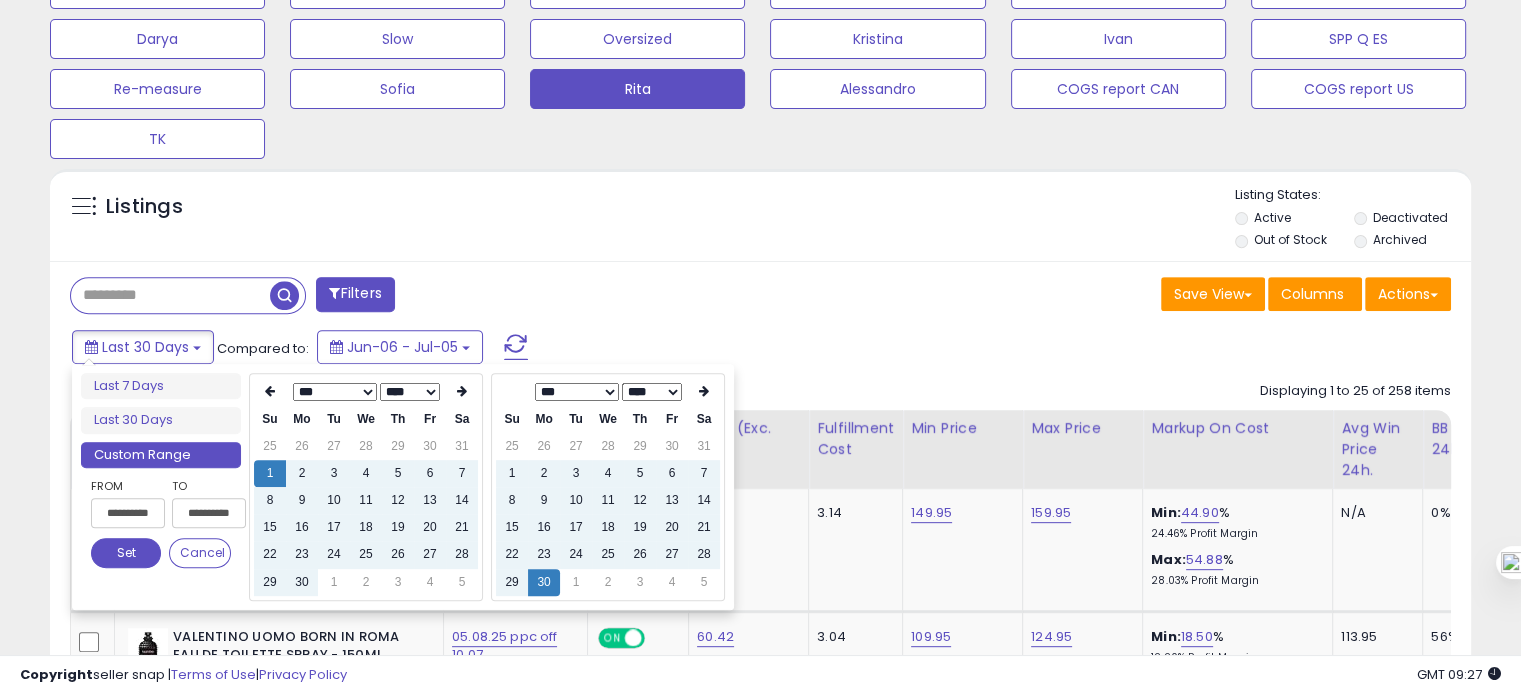 type on "**********" 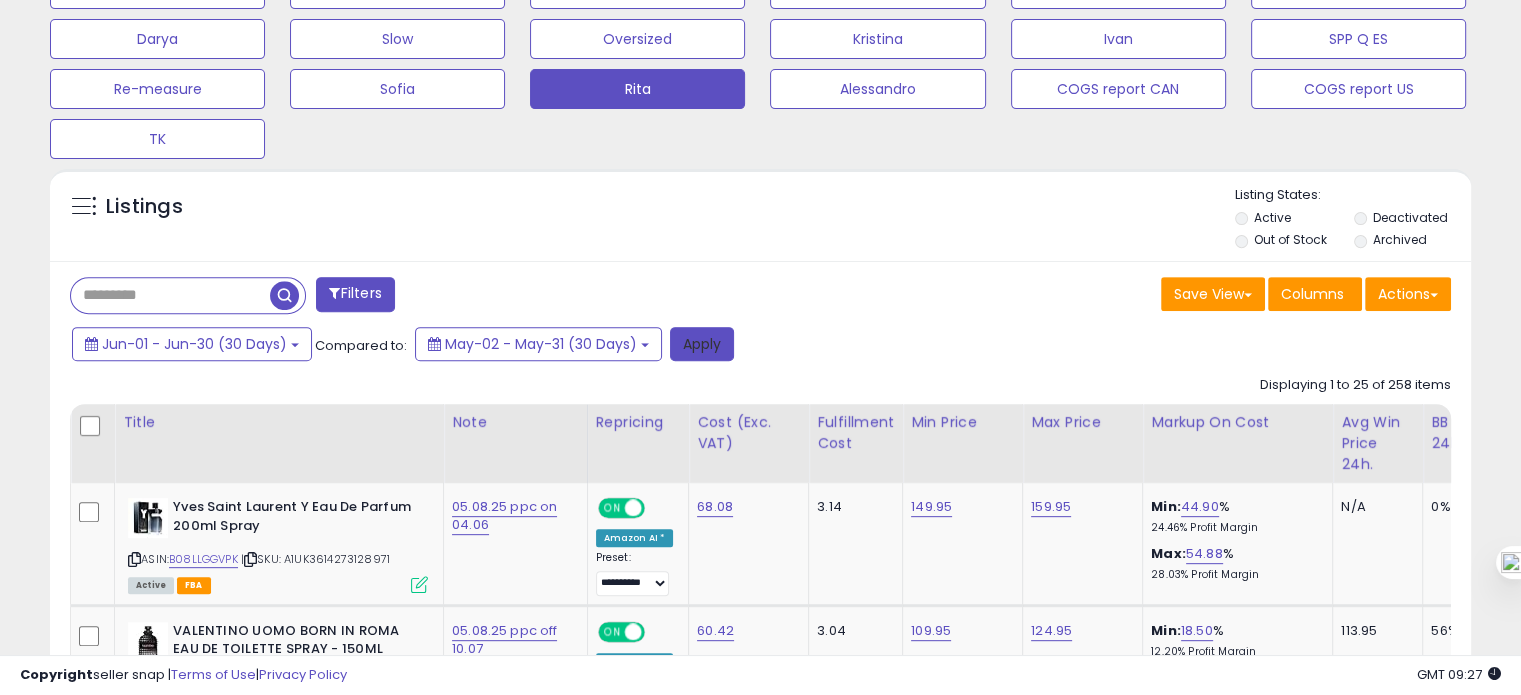 click on "Apply" at bounding box center [702, 344] 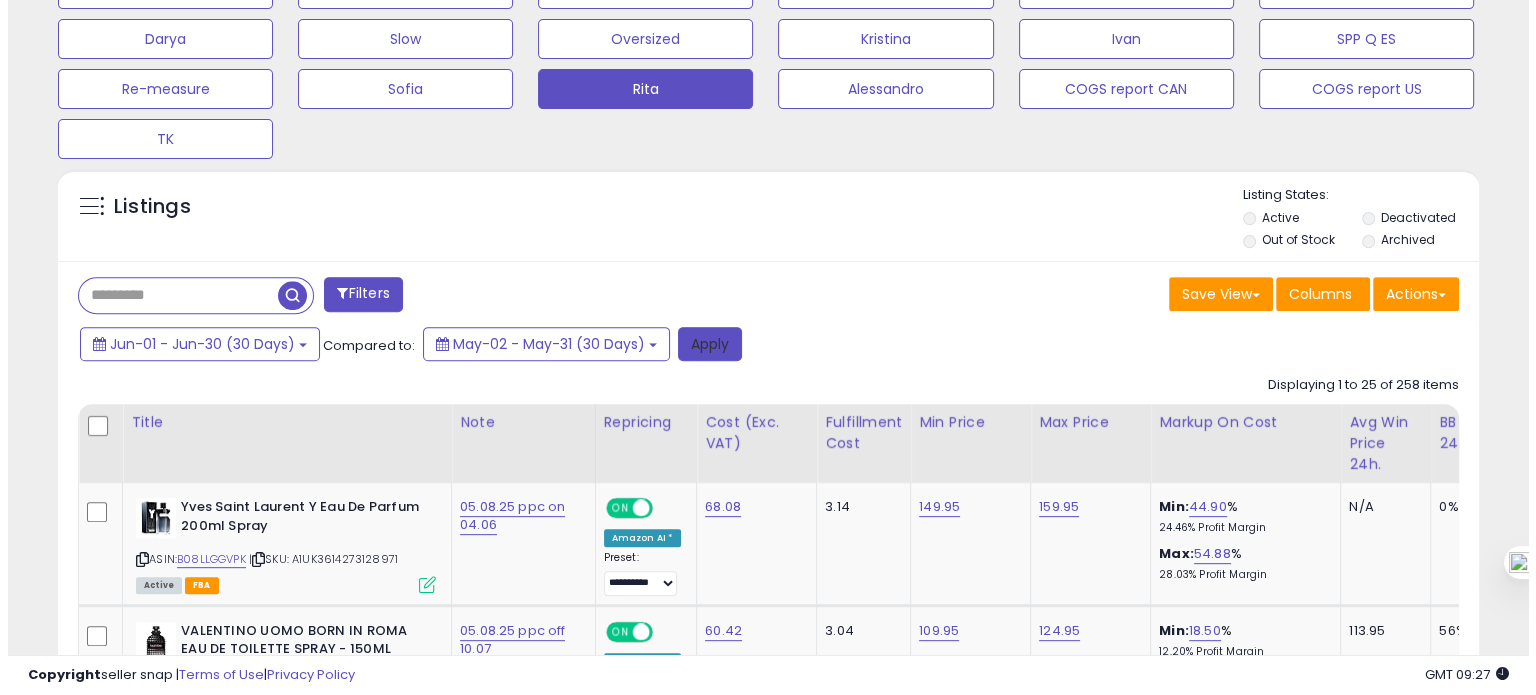 scroll, scrollTop: 693, scrollLeft: 0, axis: vertical 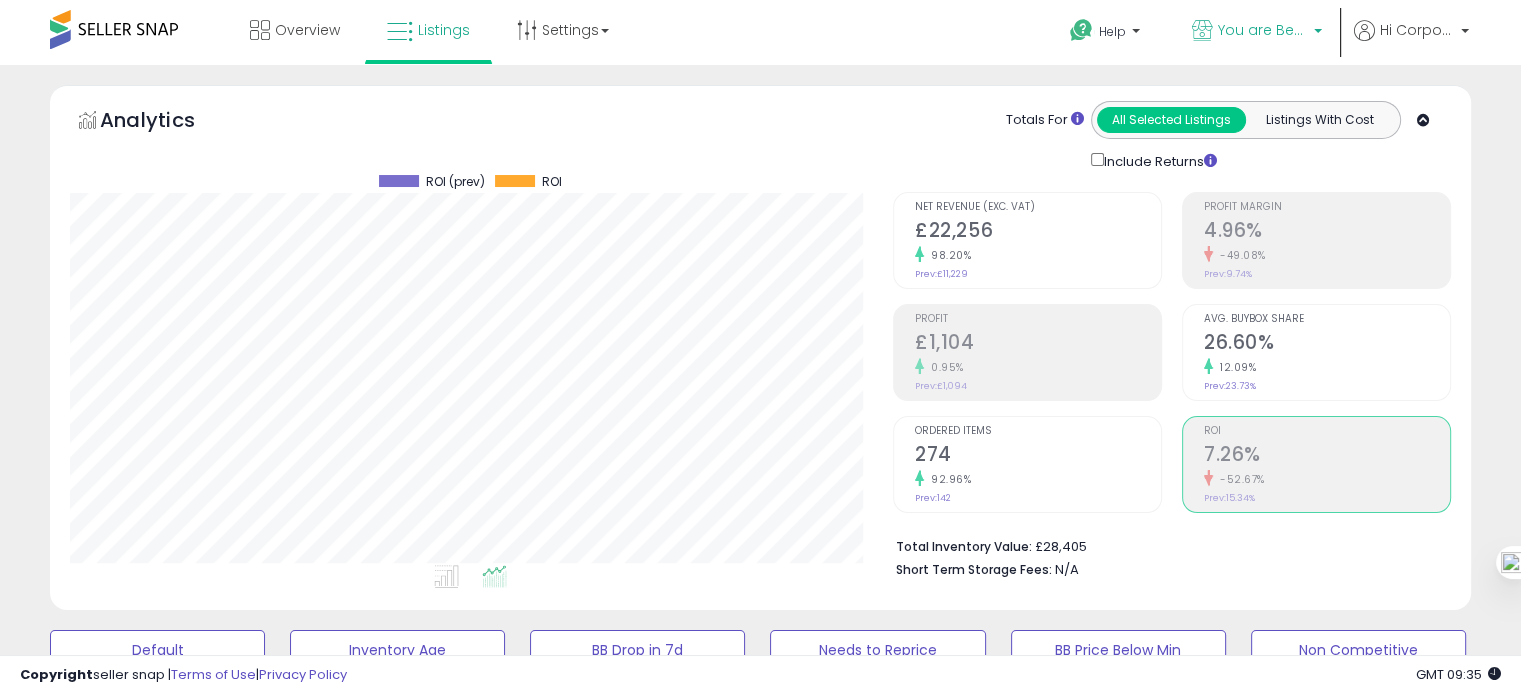 click on "You are Beautiful (UK)" at bounding box center [1263, 30] 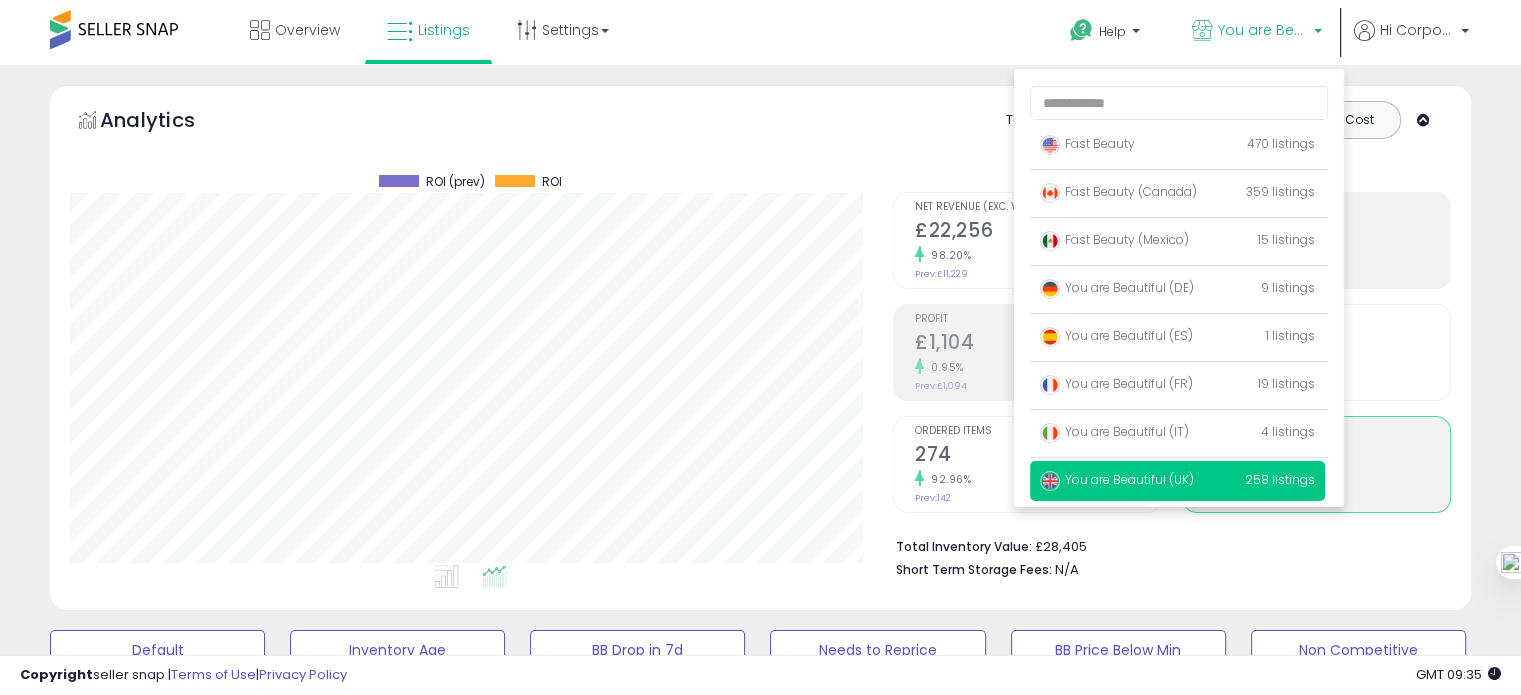 click at bounding box center [450, 580] 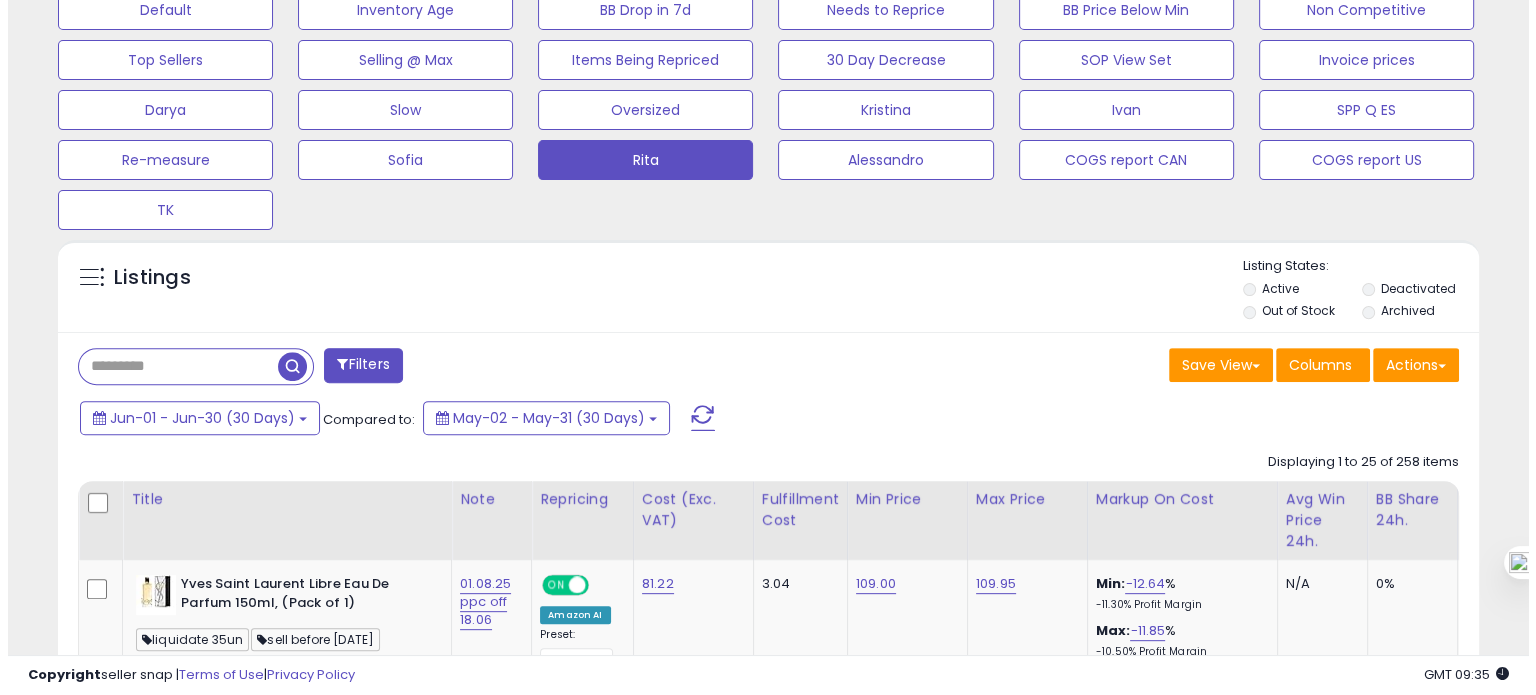 scroll, scrollTop: 672, scrollLeft: 0, axis: vertical 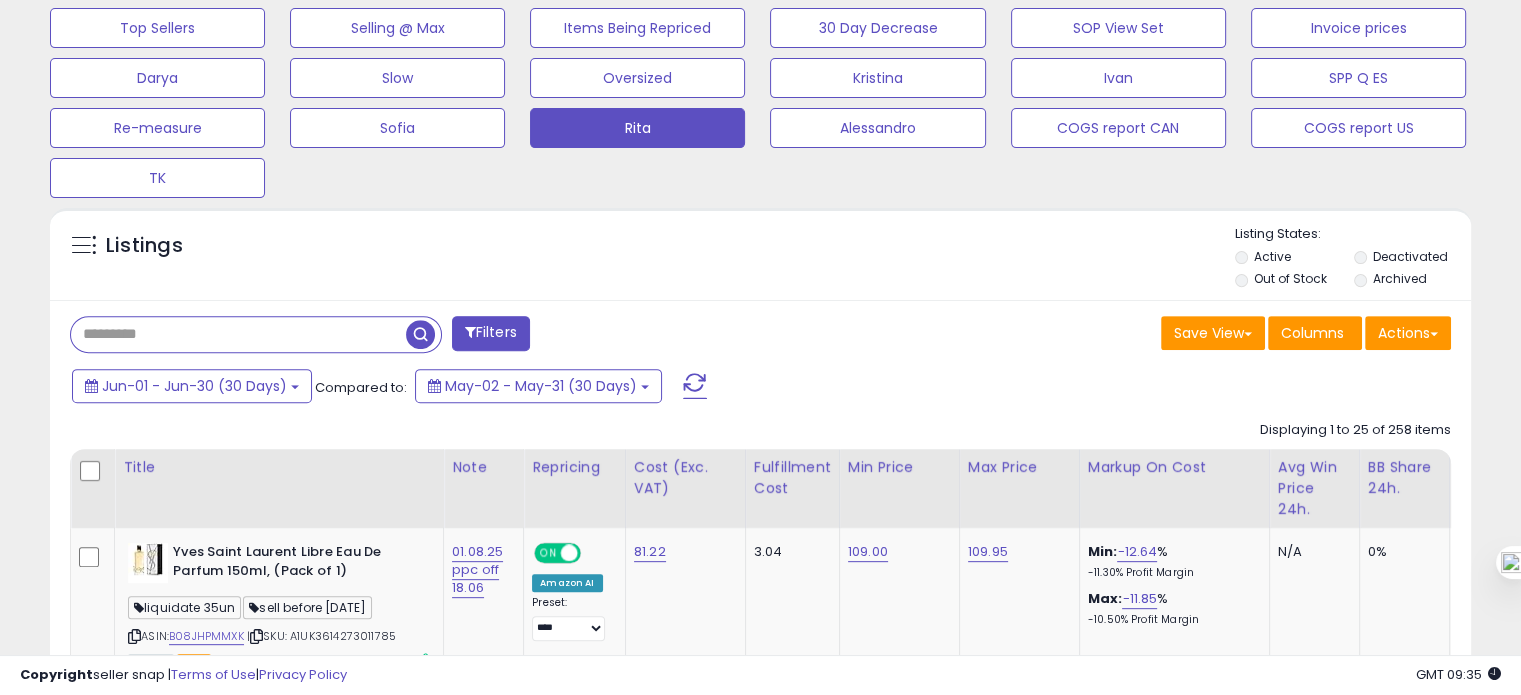 paste on "**********" 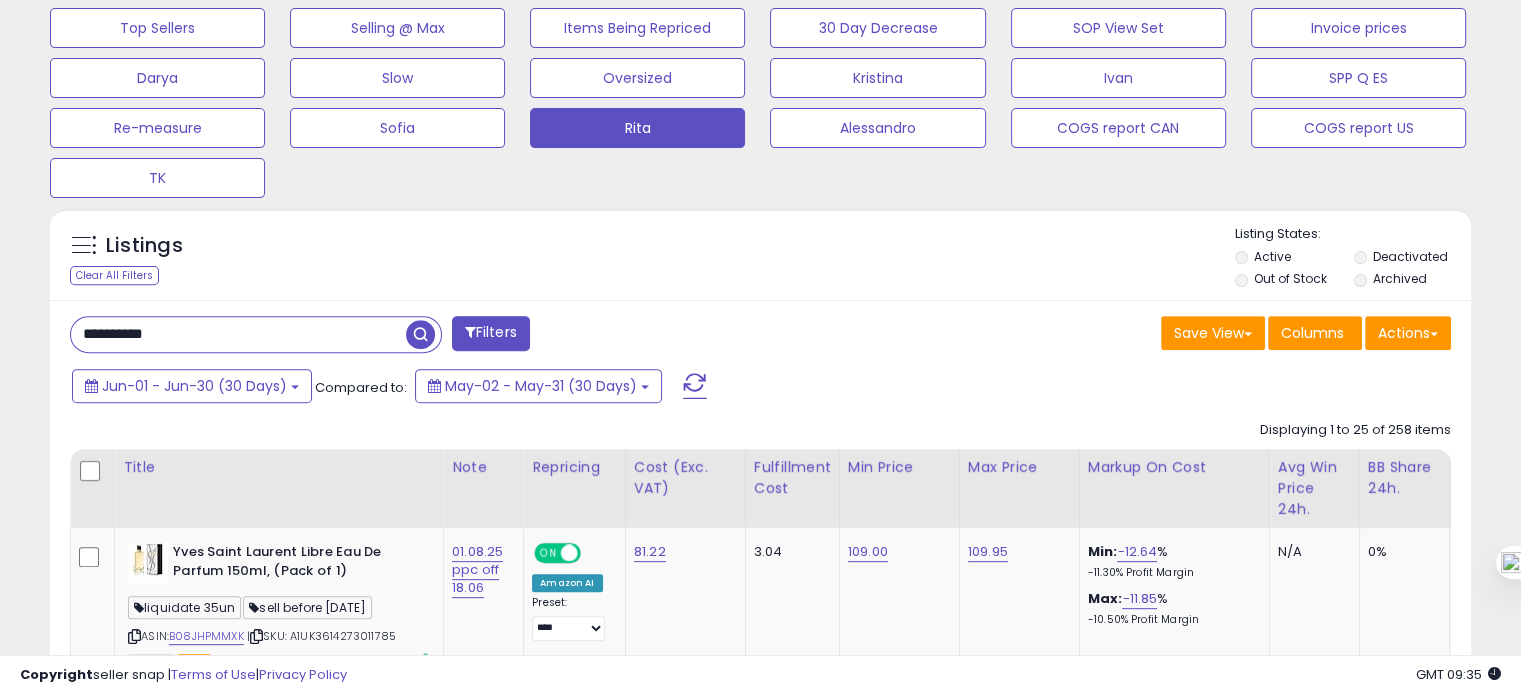 type on "**********" 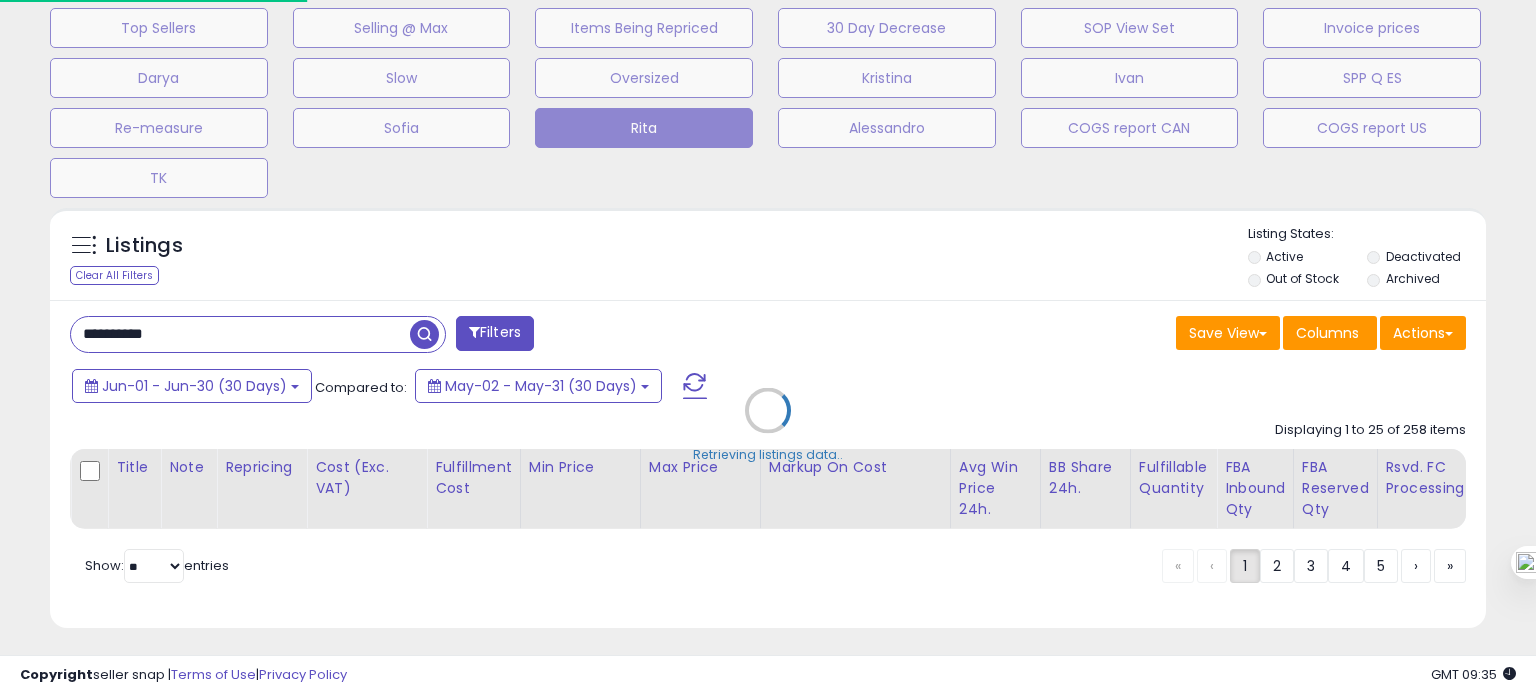 scroll, scrollTop: 999589, scrollLeft: 999168, axis: both 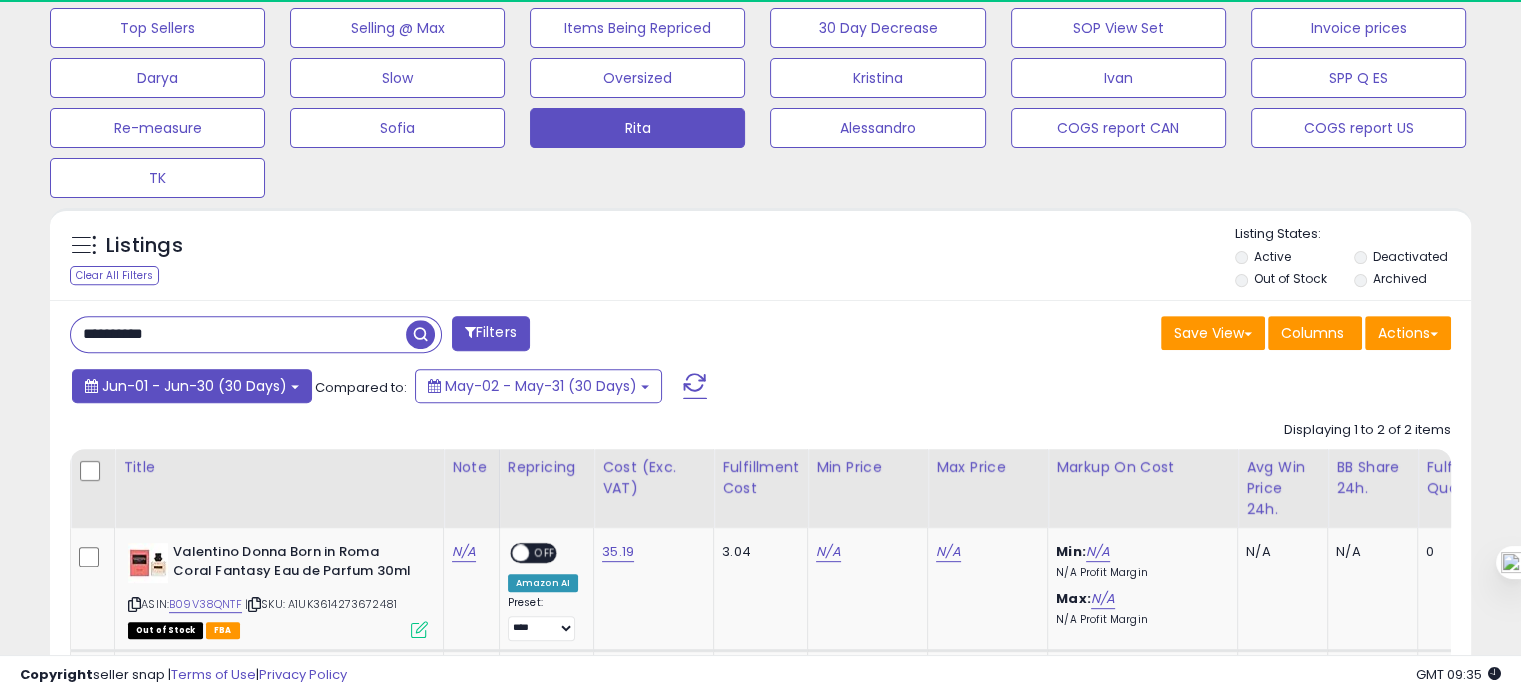 click on "Jun-01 - Jun-30 (30 Days)" at bounding box center (194, 386) 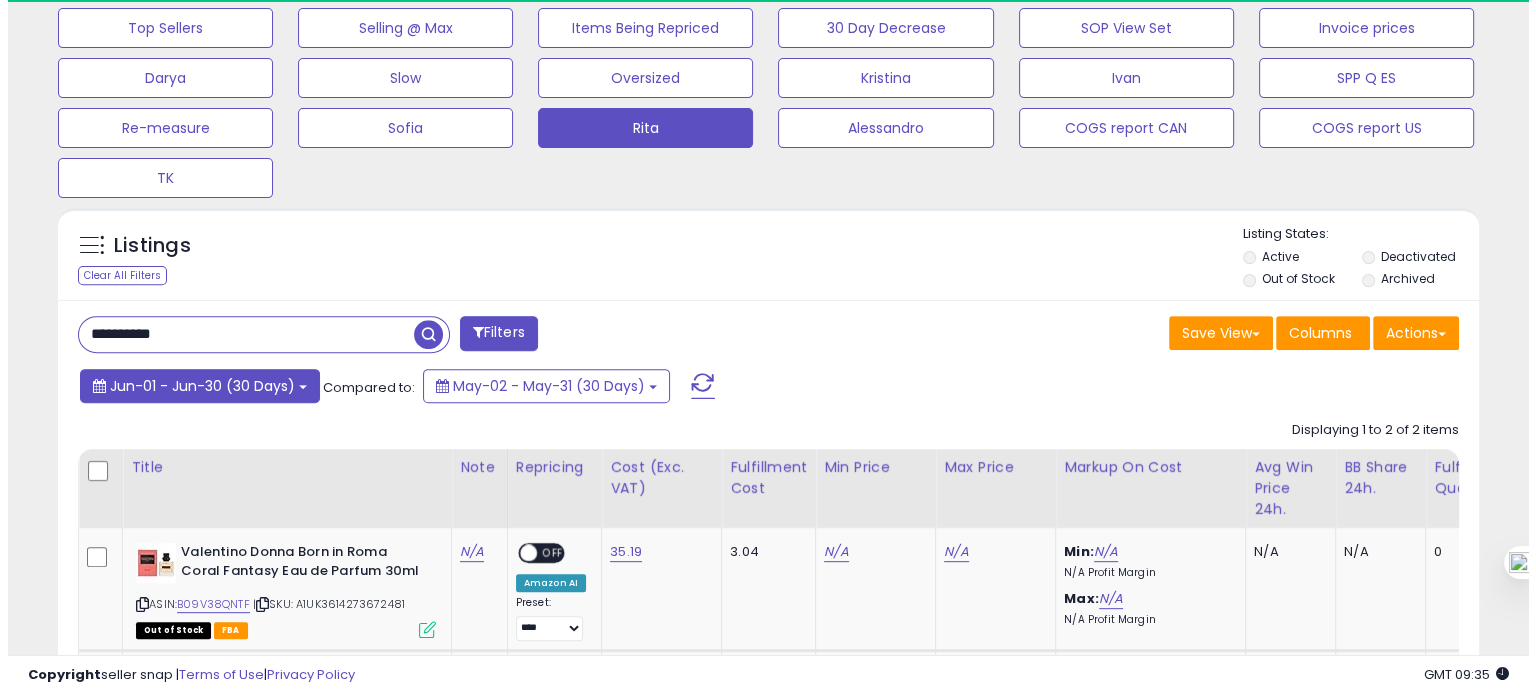 scroll, scrollTop: 409, scrollLeft: 822, axis: both 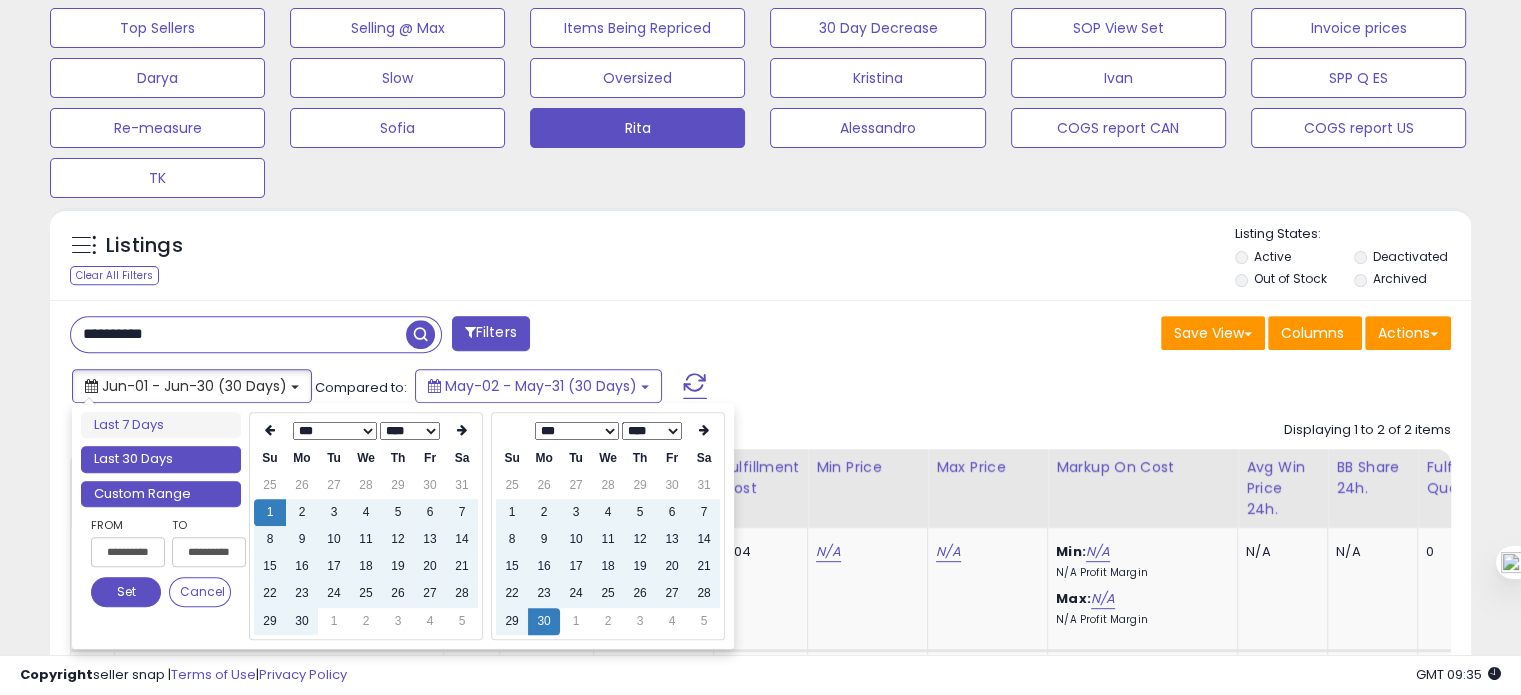 type on "**********" 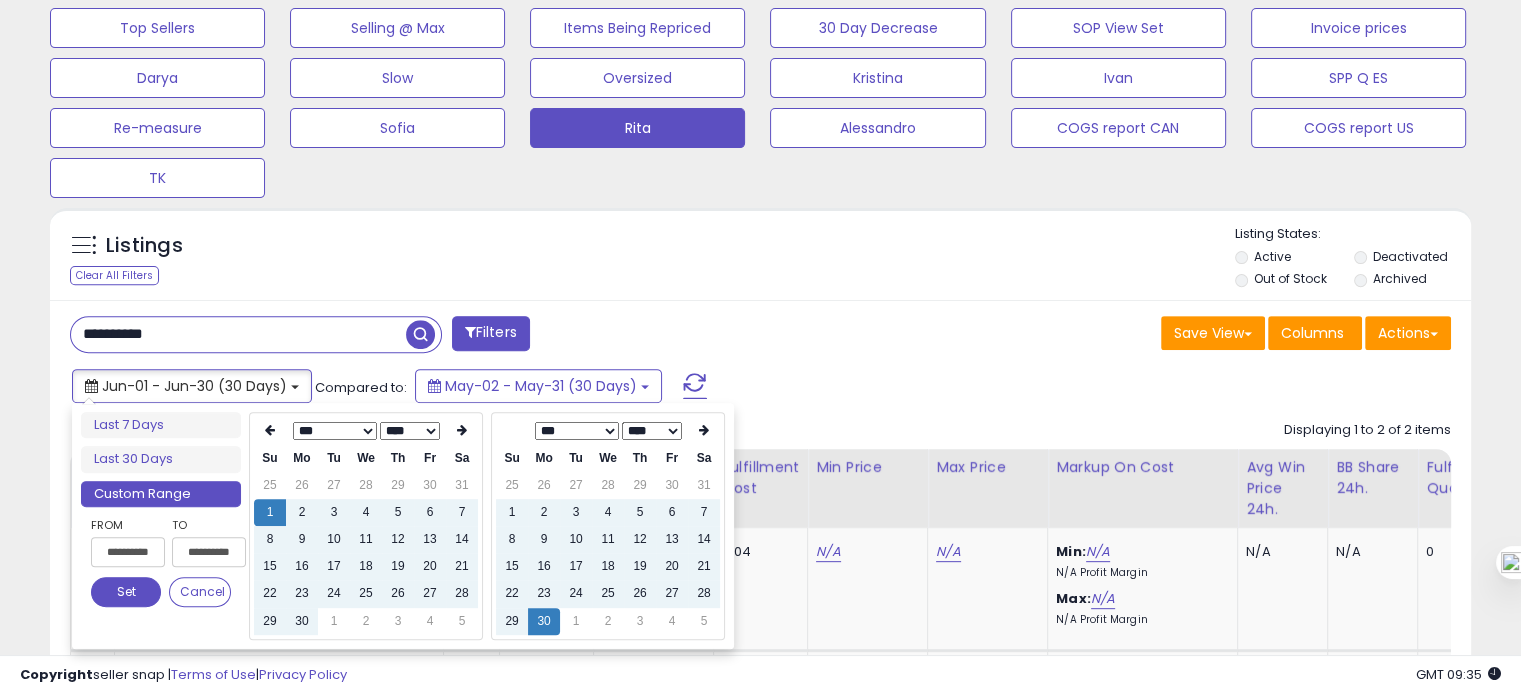 type on "**********" 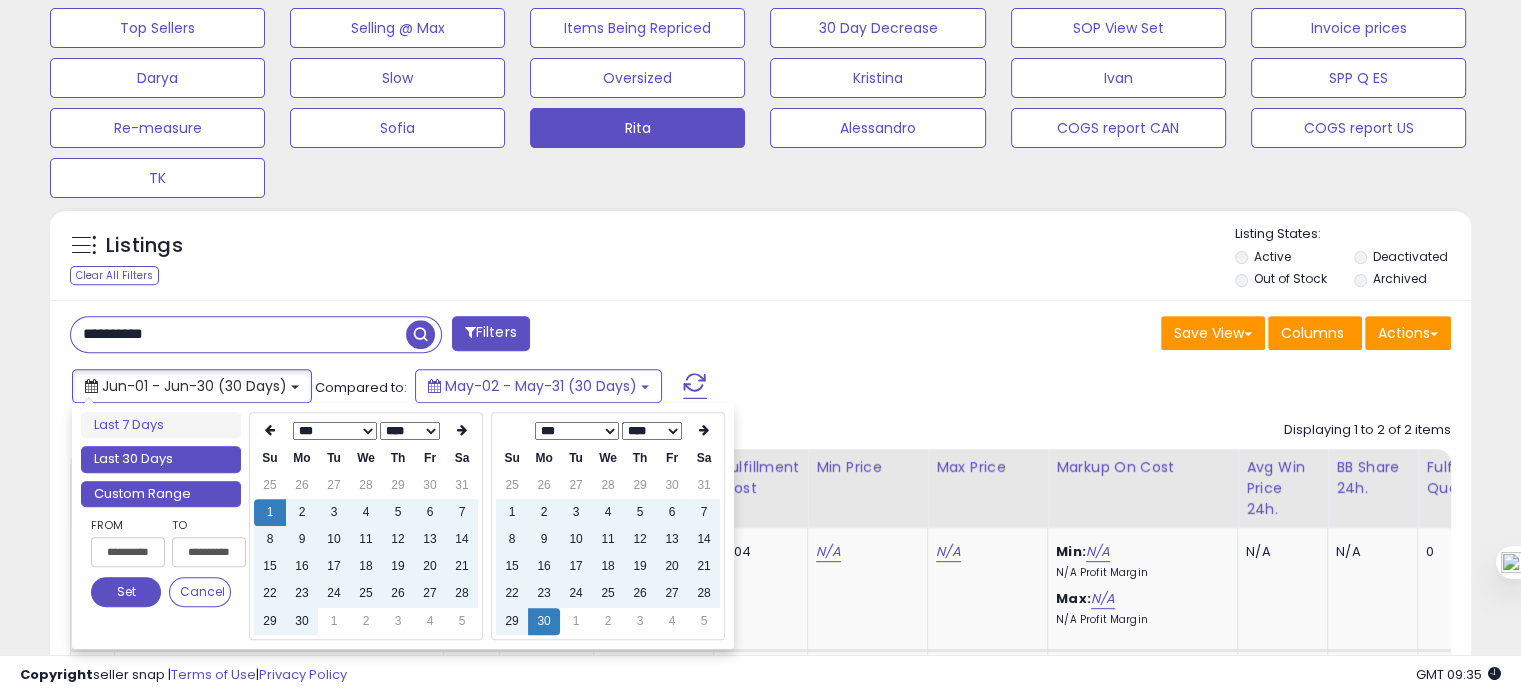 type on "**********" 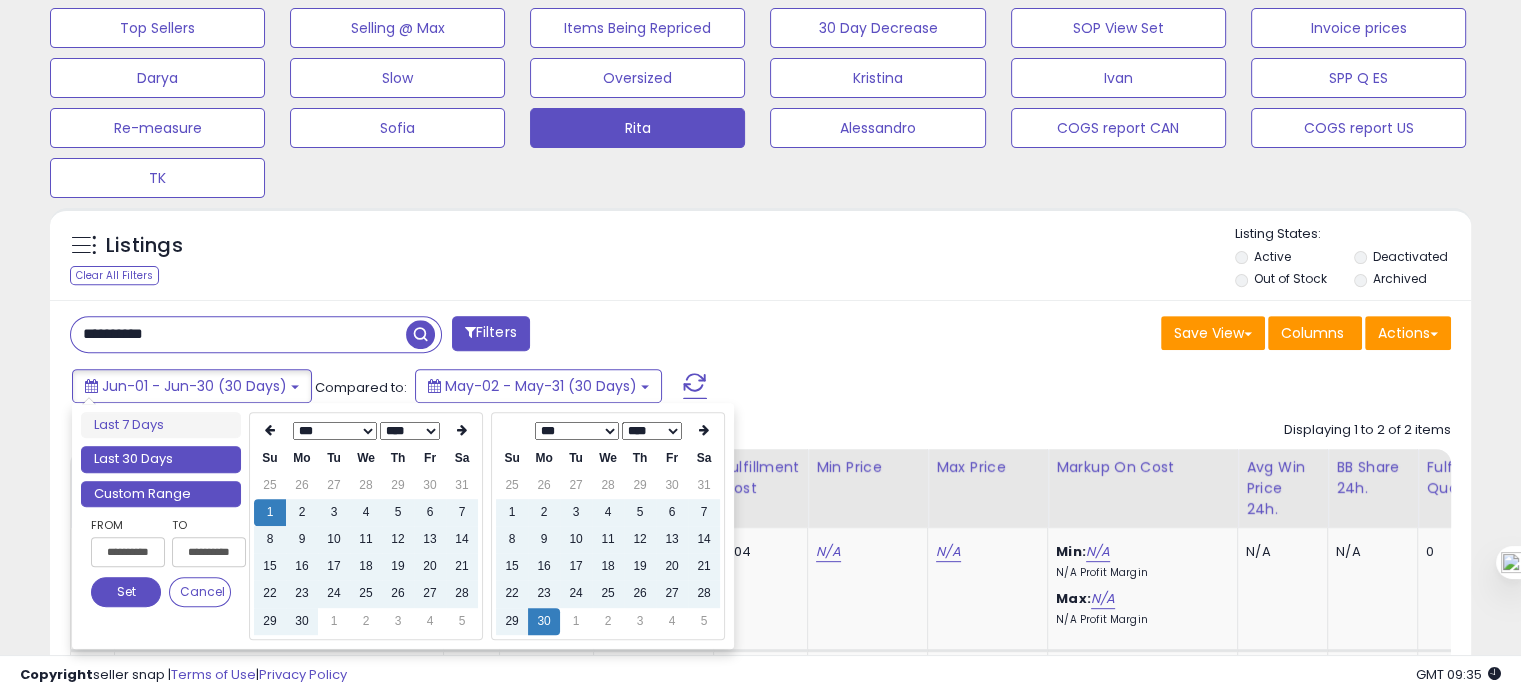 click on "Last 30 Days" at bounding box center (161, 459) 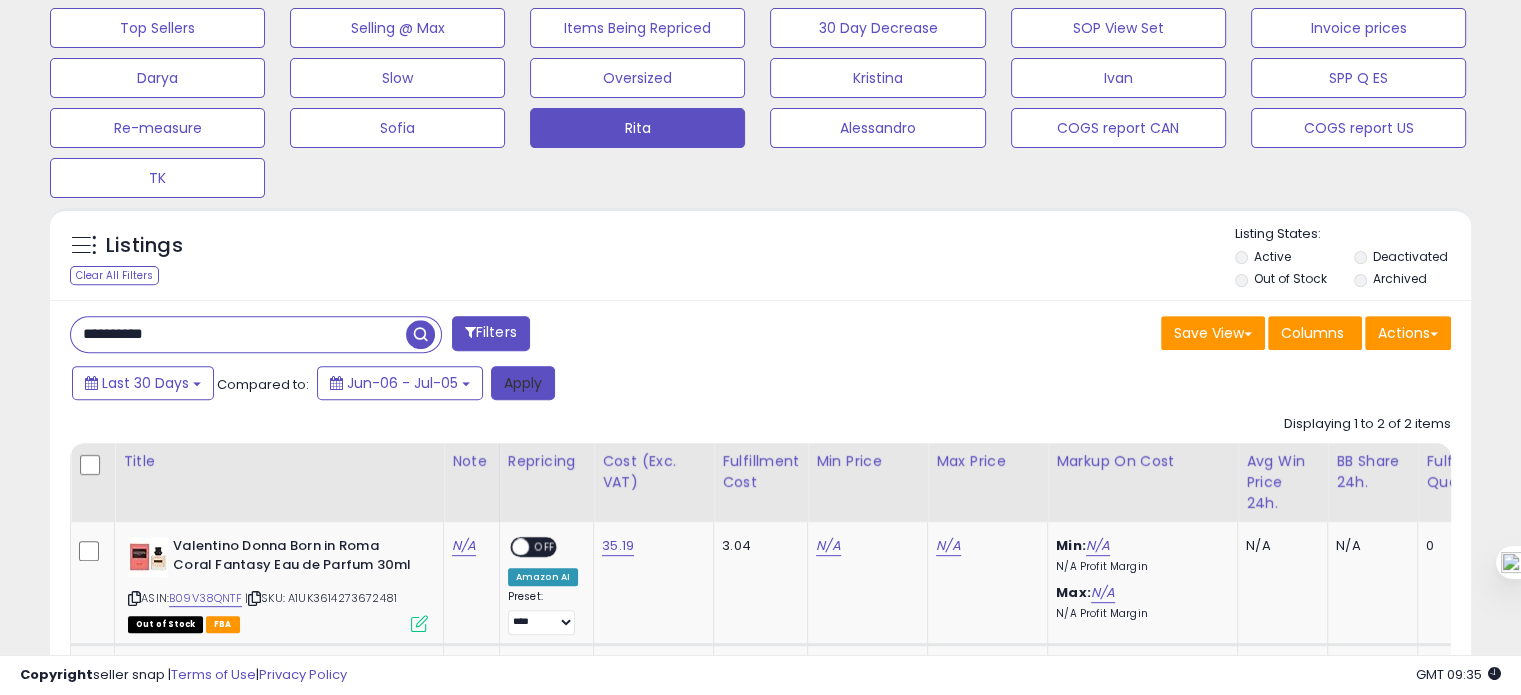 click on "Apply" at bounding box center [523, 383] 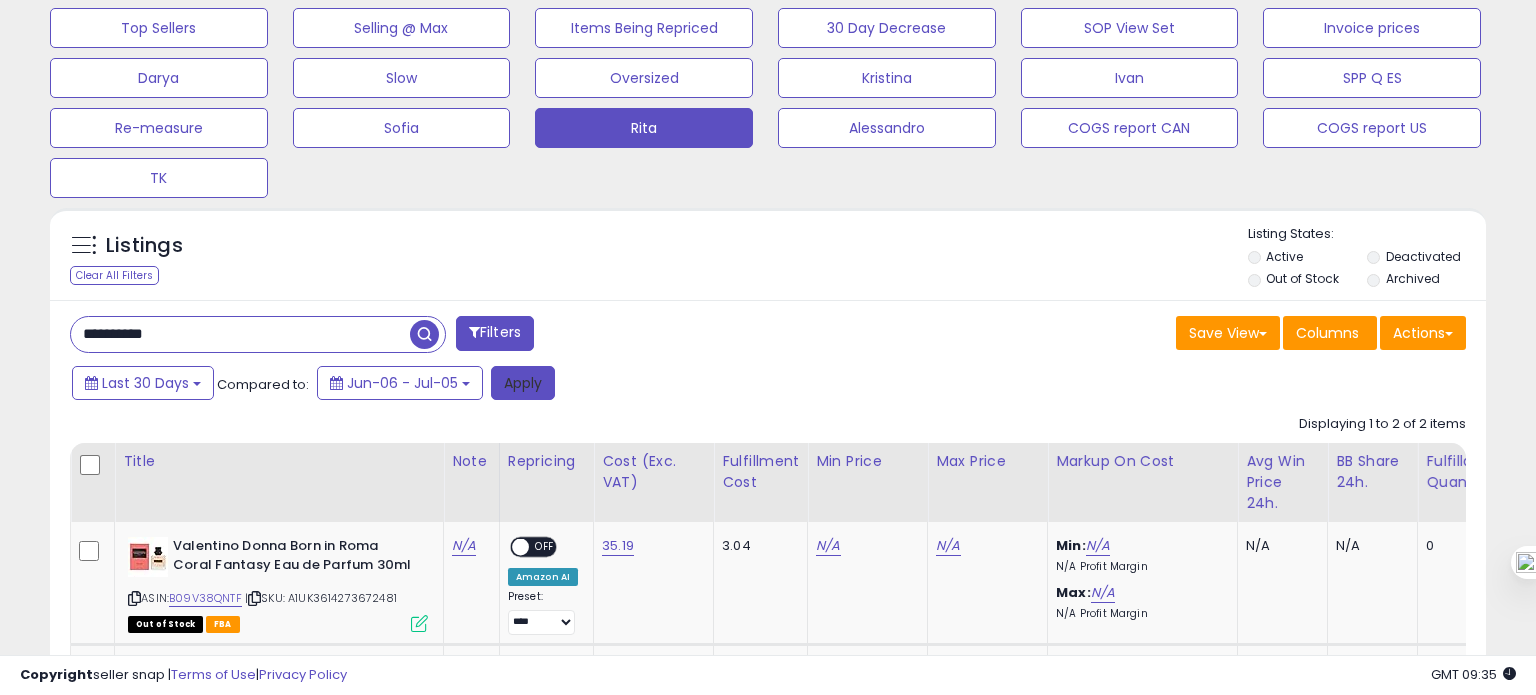 scroll, scrollTop: 999589, scrollLeft: 999168, axis: both 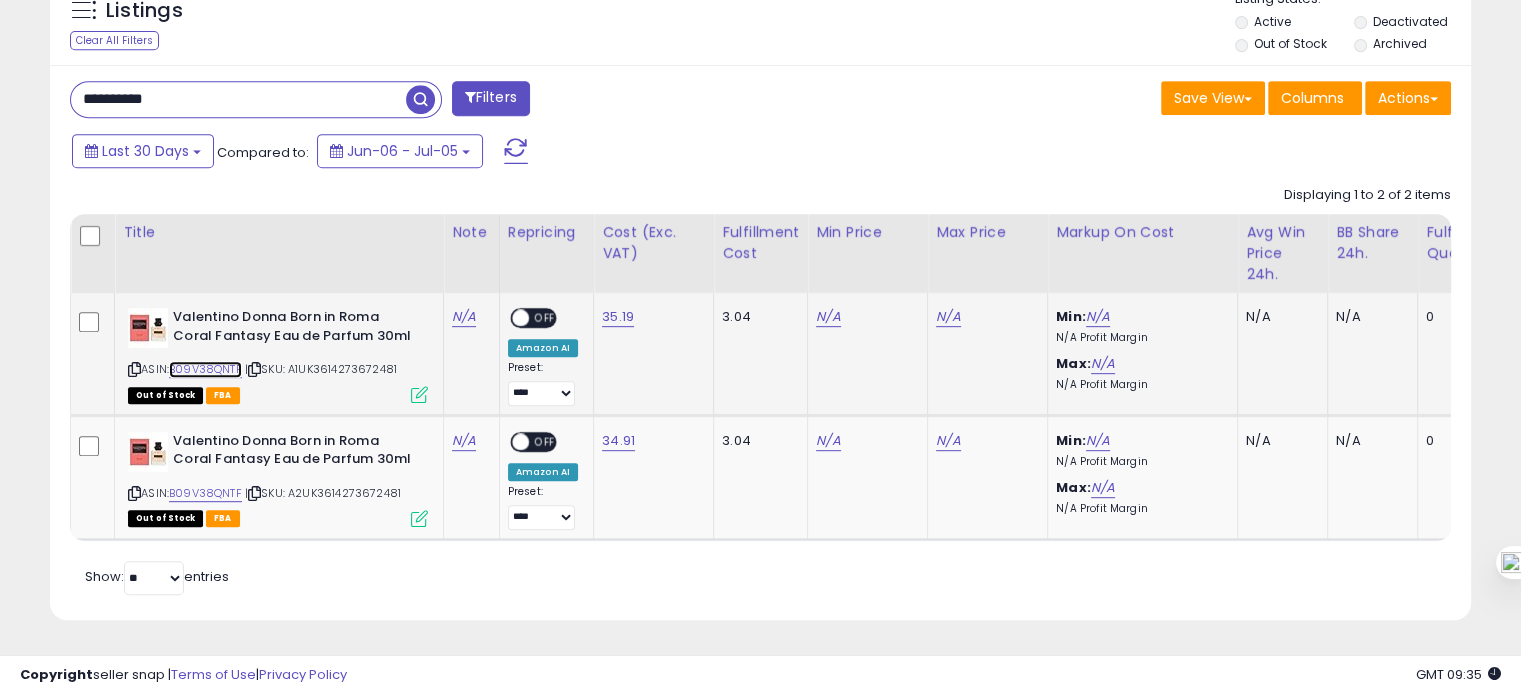 click on "B09V38QNTF" at bounding box center [205, 369] 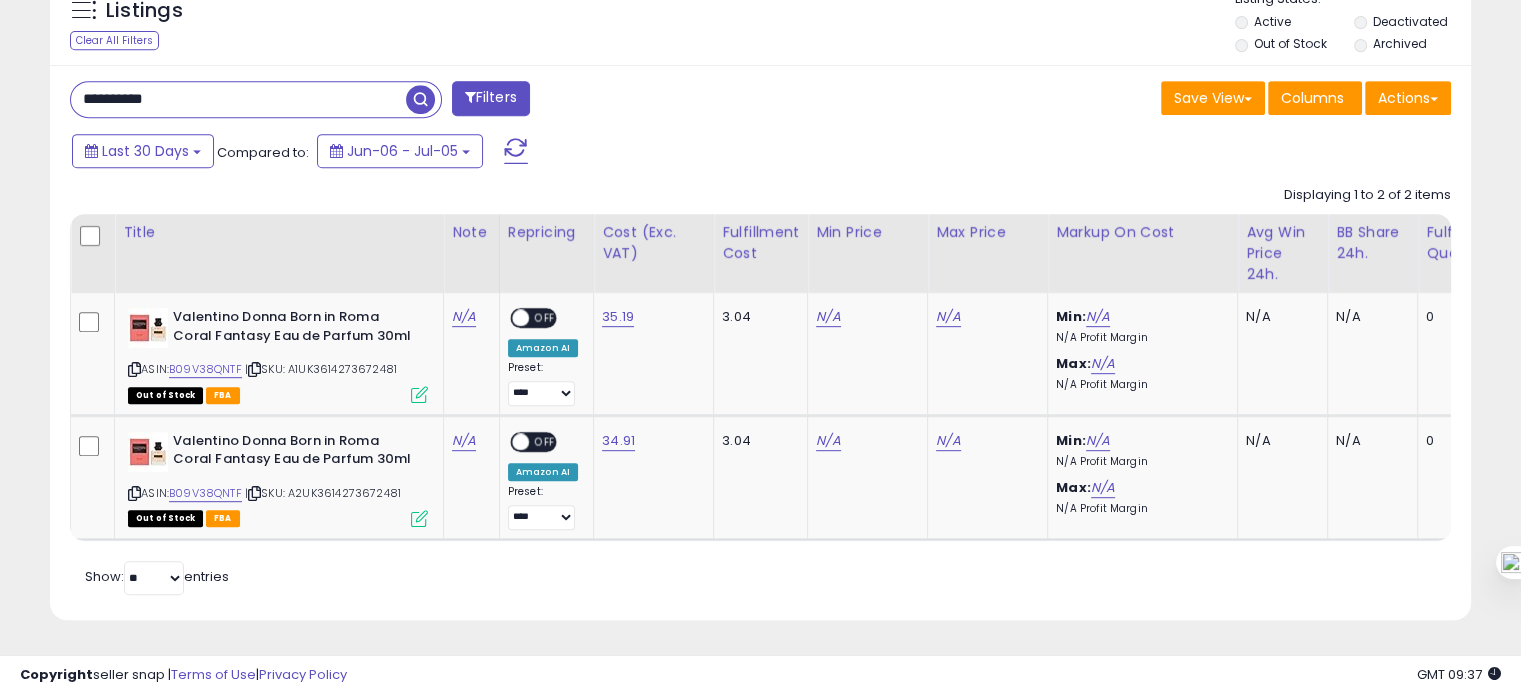 click on "**********" at bounding box center [238, 99] 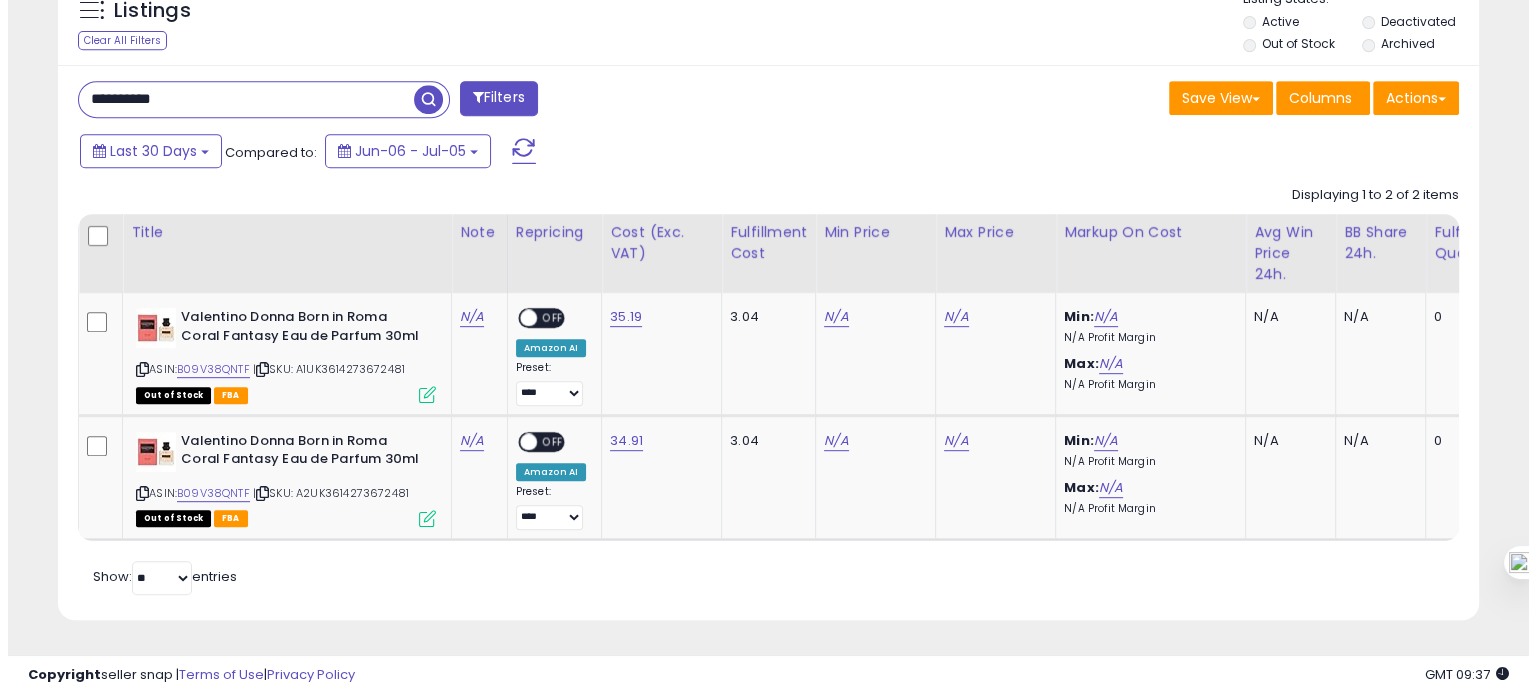 scroll, scrollTop: 674, scrollLeft: 0, axis: vertical 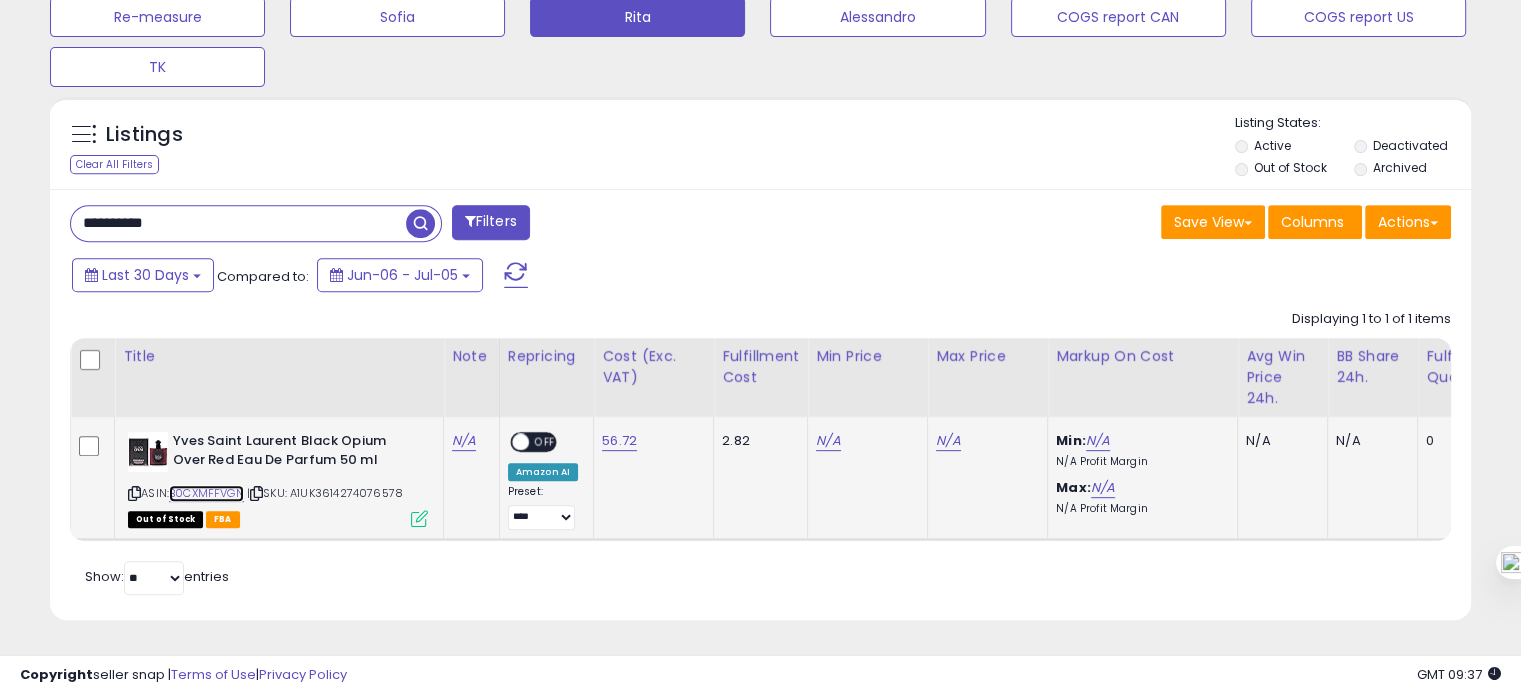 click on "B0CXMFFVGN" at bounding box center (206, 493) 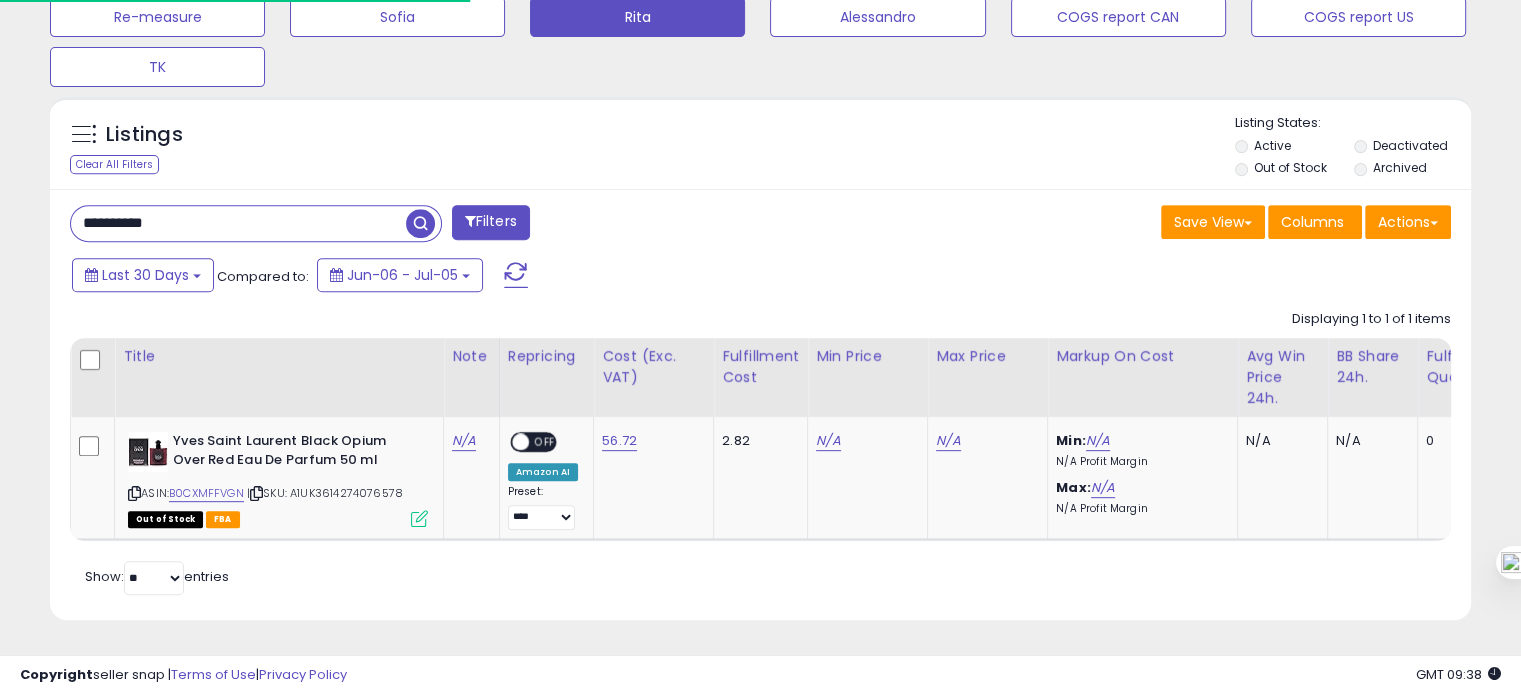 click on "**********" at bounding box center [238, 223] 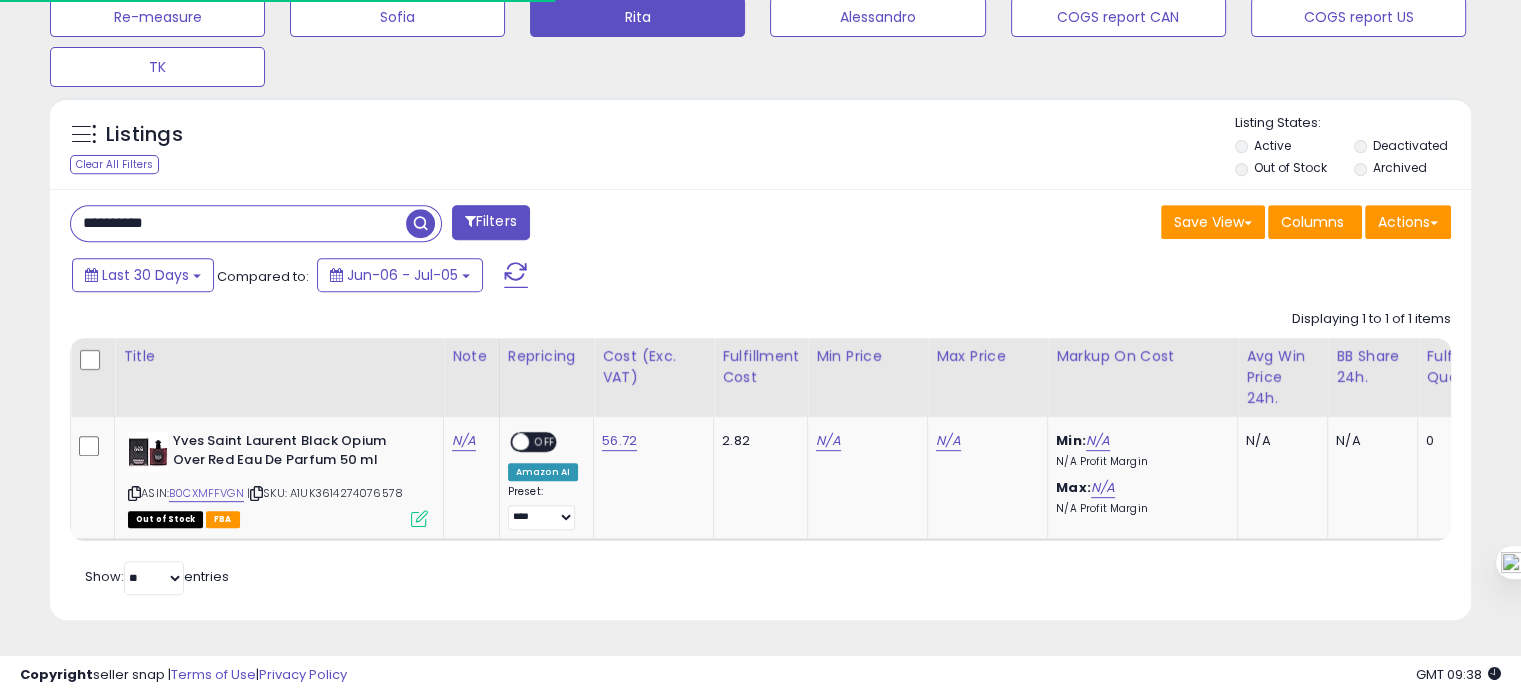 paste 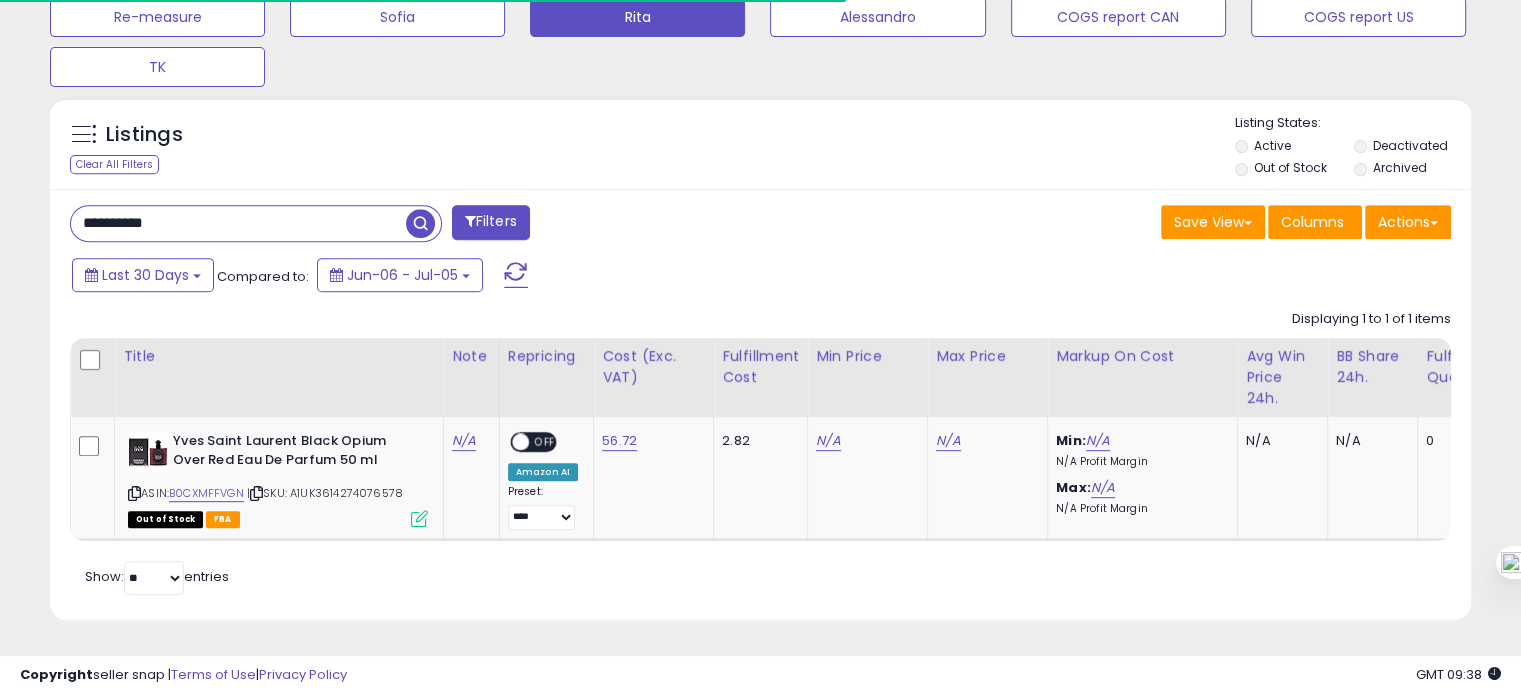 scroll, scrollTop: 999589, scrollLeft: 999168, axis: both 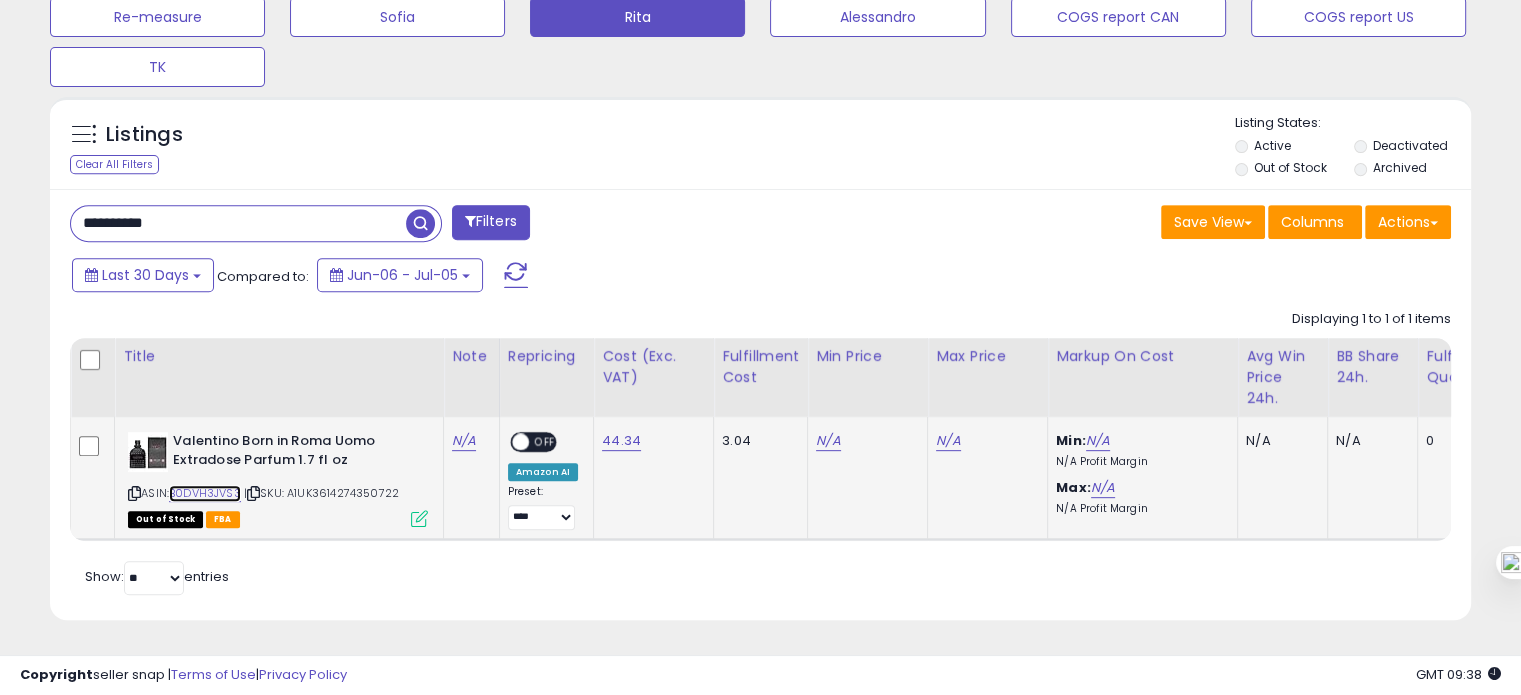 click on "B0DVH3JVS3" at bounding box center (205, 493) 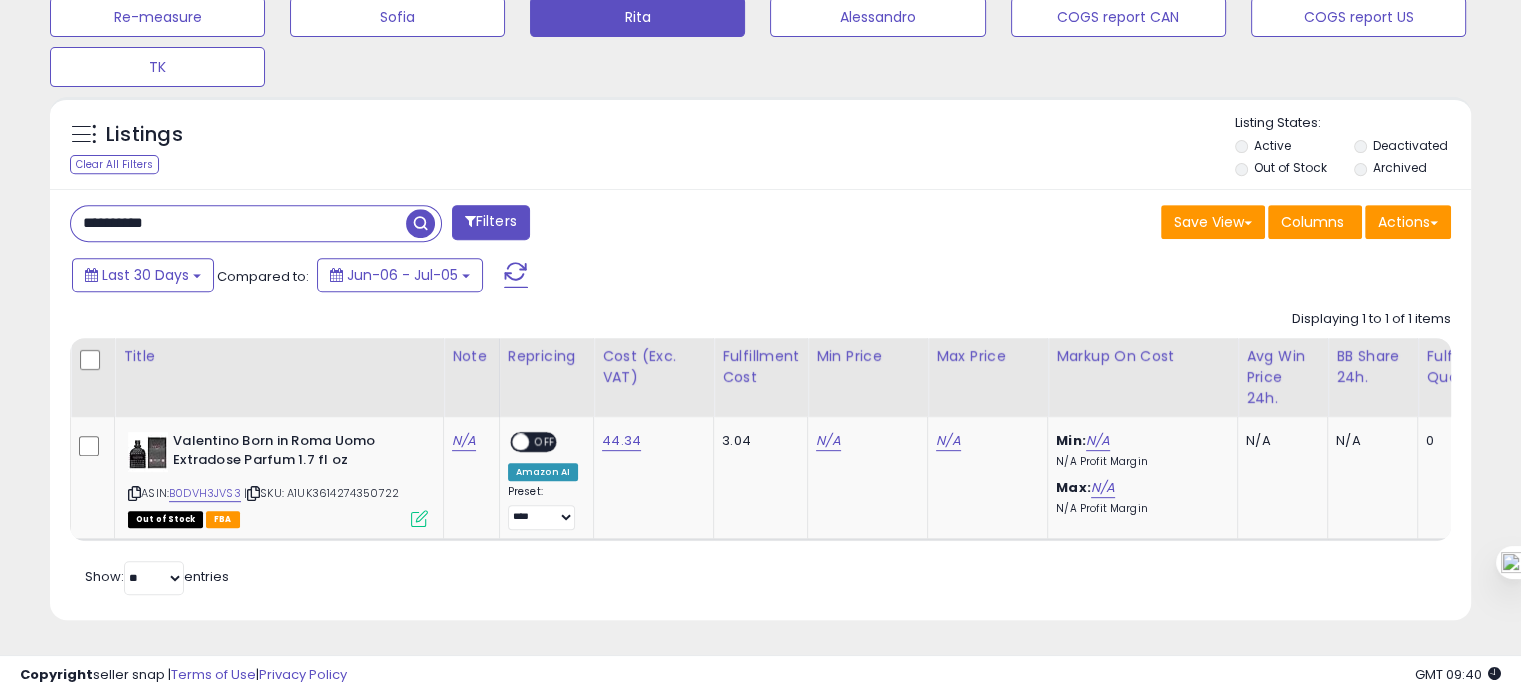 click on "**********" at bounding box center [238, 223] 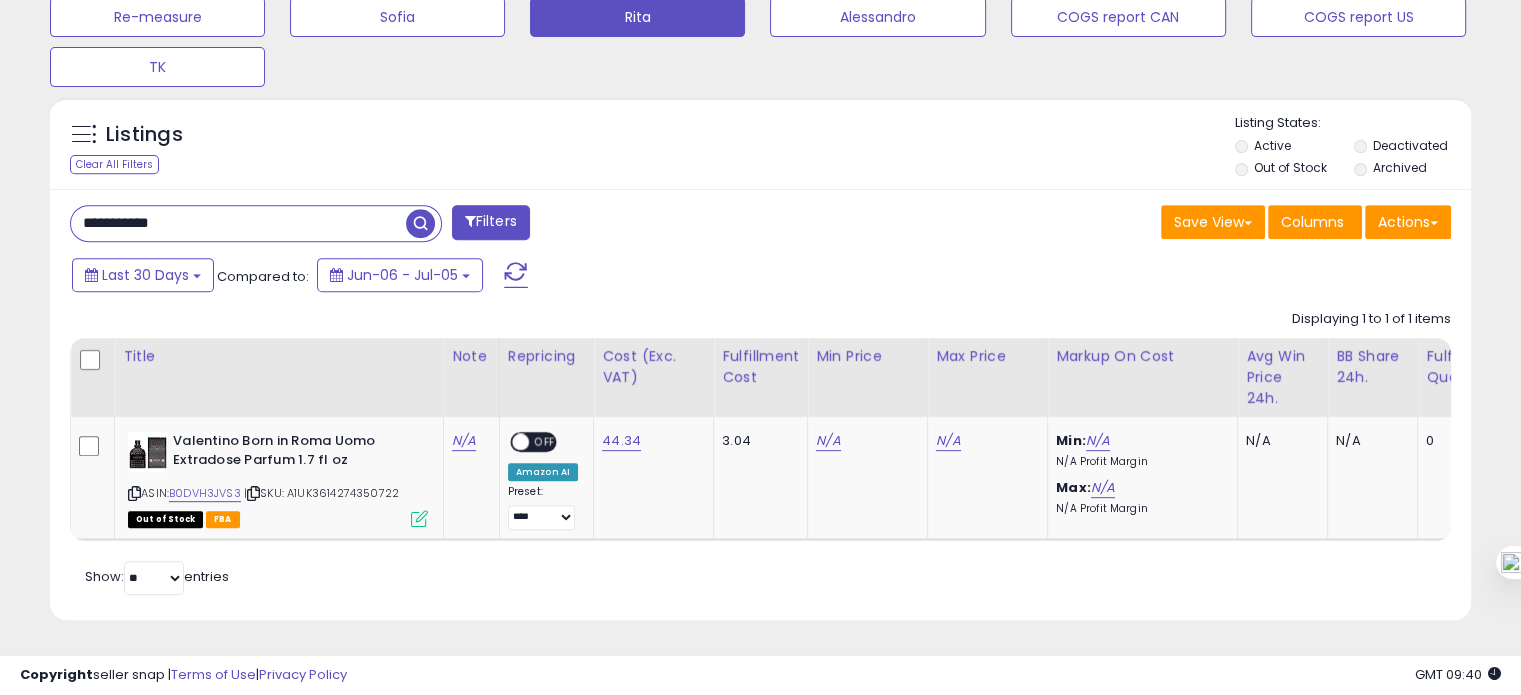 type on "**********" 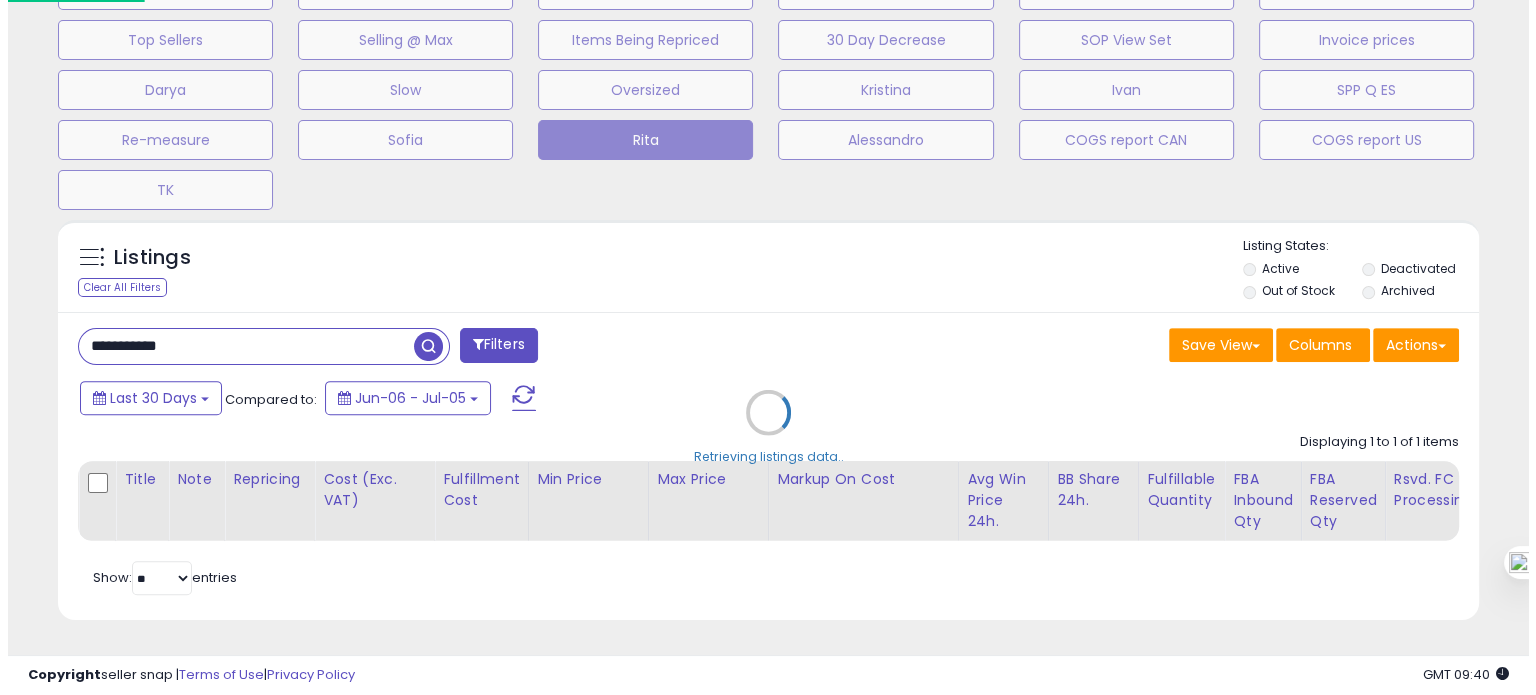 scroll, scrollTop: 674, scrollLeft: 0, axis: vertical 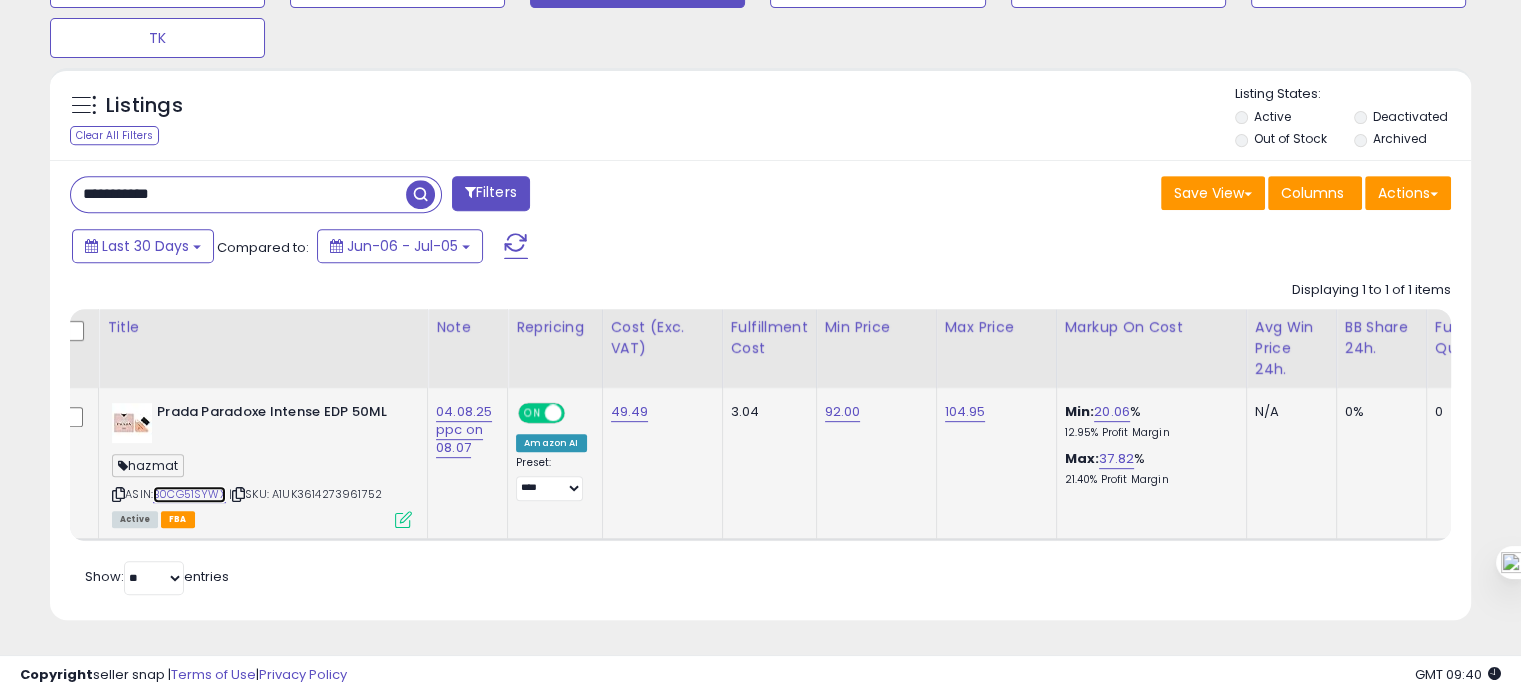 click on "B0CG51SYWX" at bounding box center (189, 494) 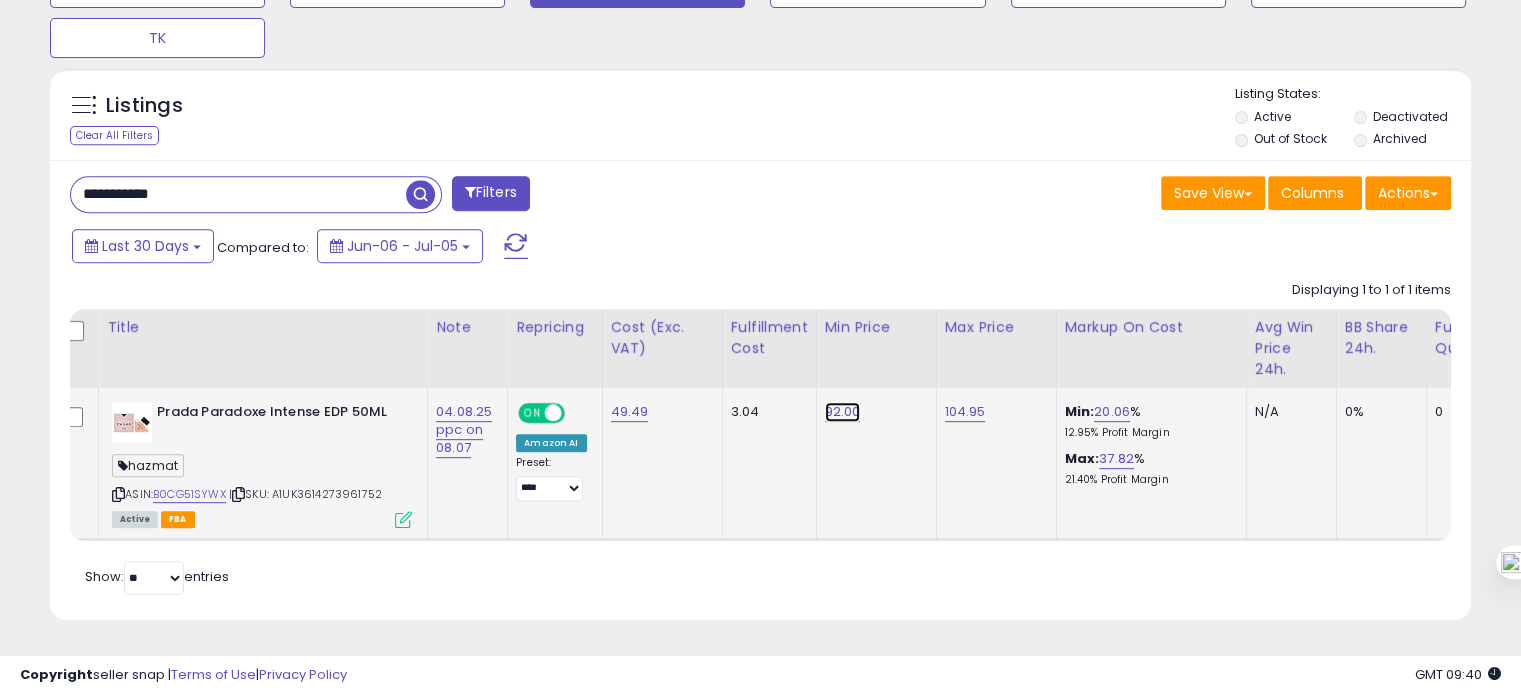 click on "92.00" at bounding box center (843, 412) 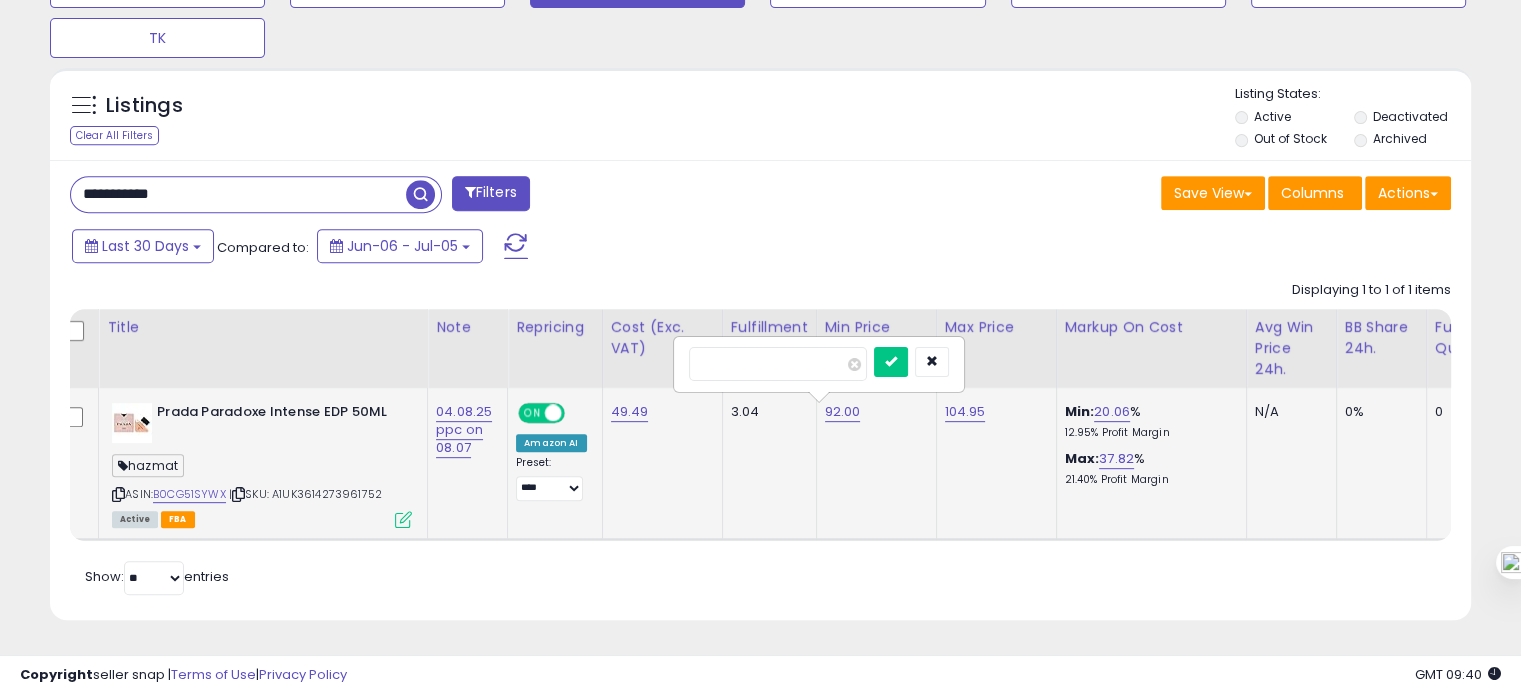 drag, startPoint x: 760, startPoint y: 352, endPoint x: 685, endPoint y: 351, distance: 75.00667 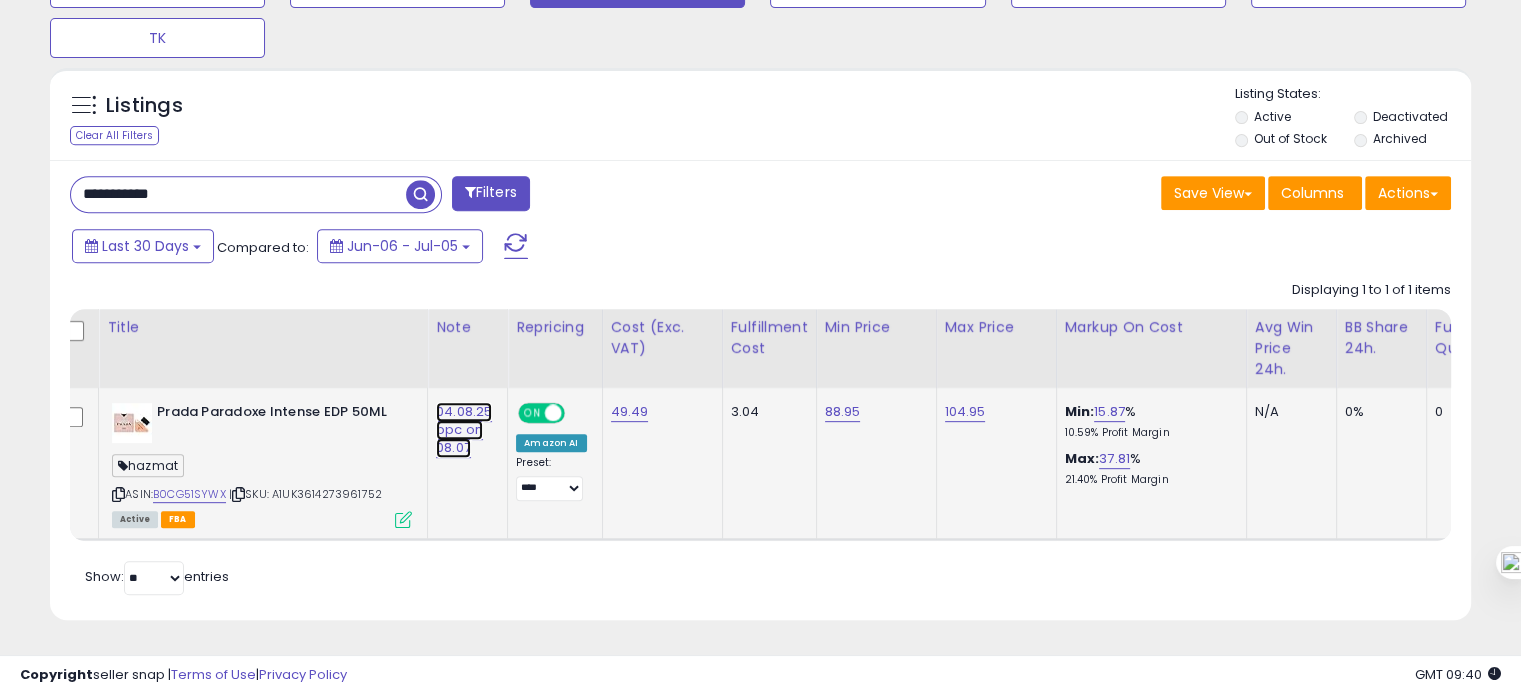 click on "04.08.25 ppc on 08.07" at bounding box center [464, 430] 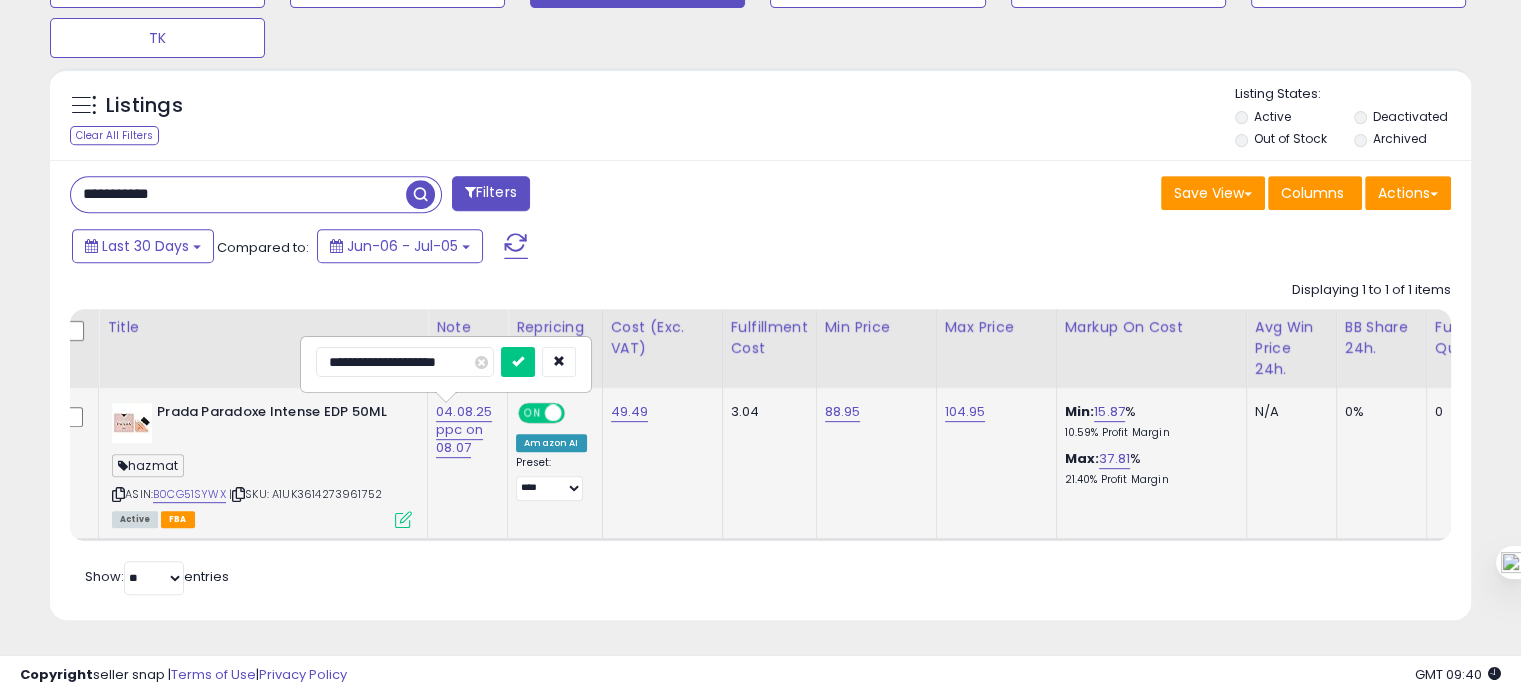 click on "**********" at bounding box center [405, 362] 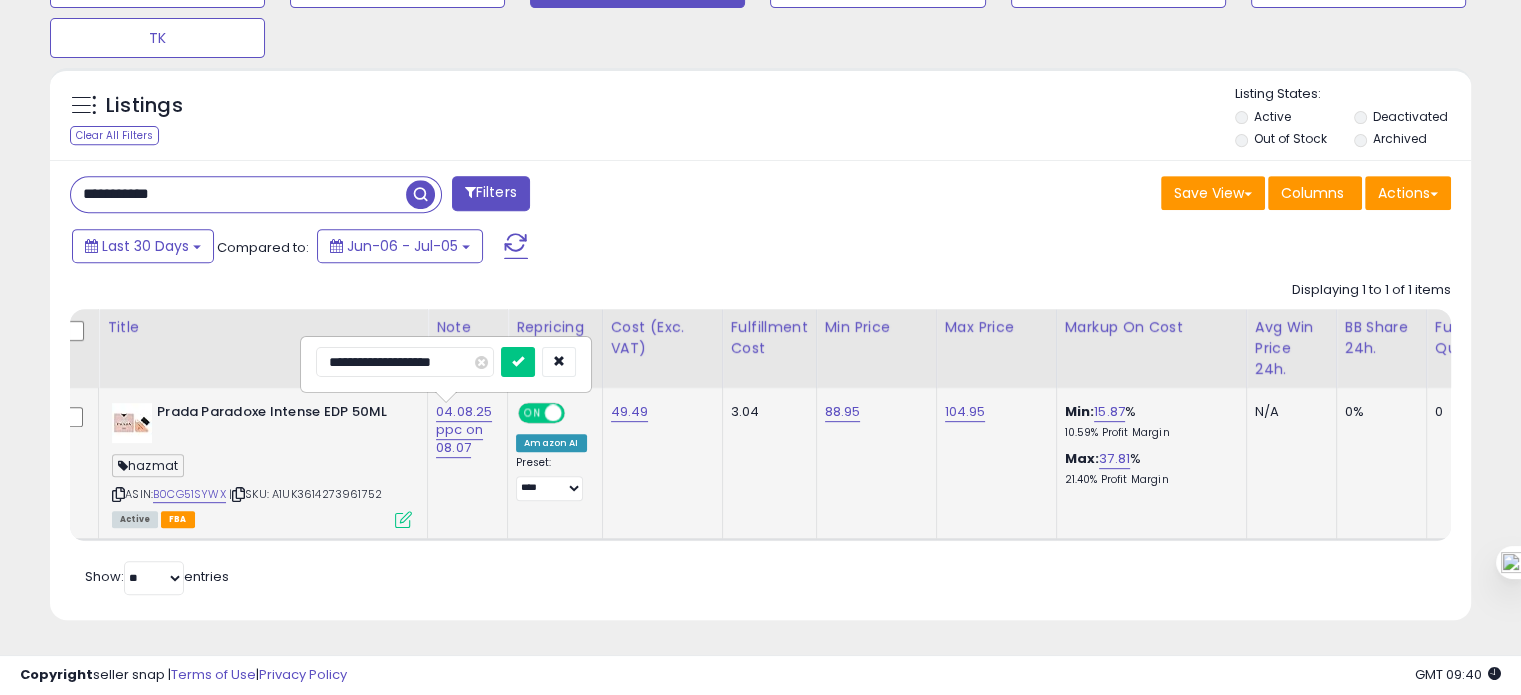 type on "**********" 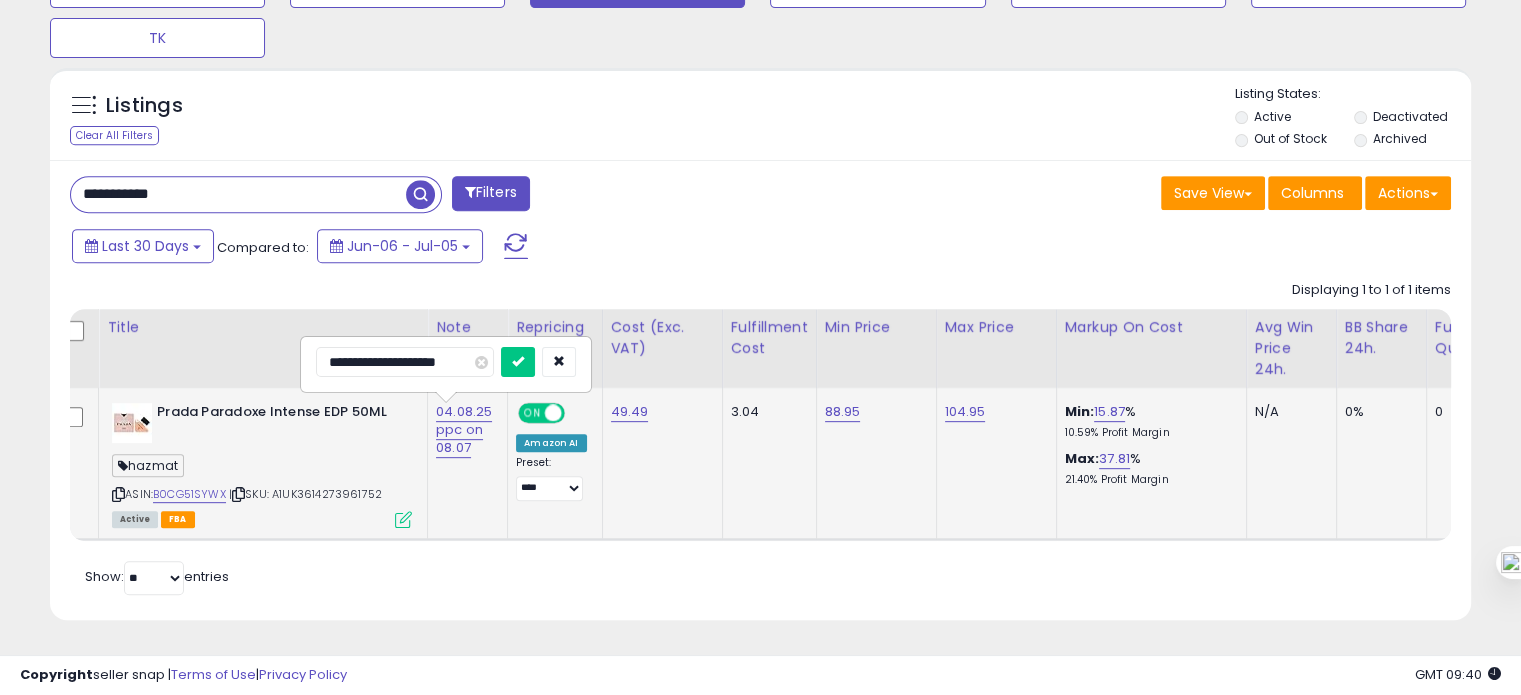 click at bounding box center (518, 362) 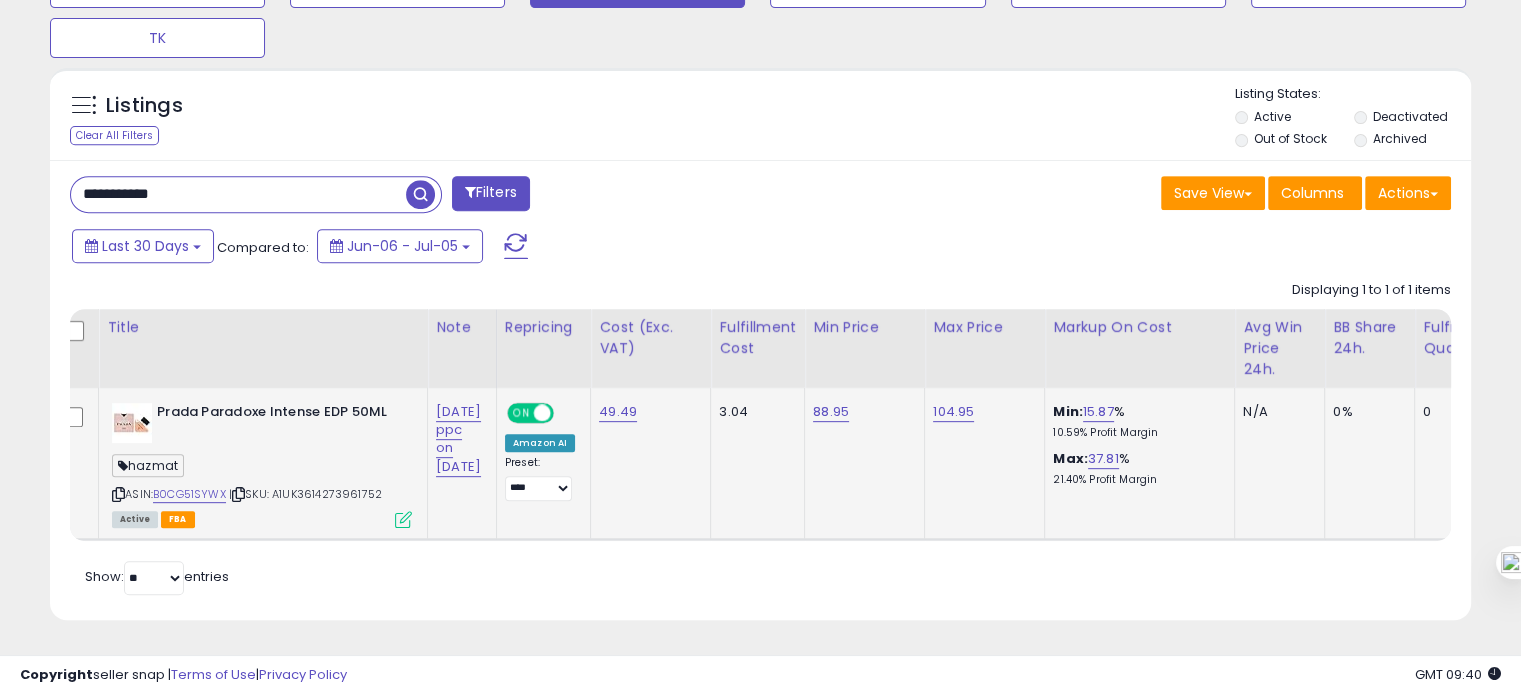 click on "**********" at bounding box center [238, 194] 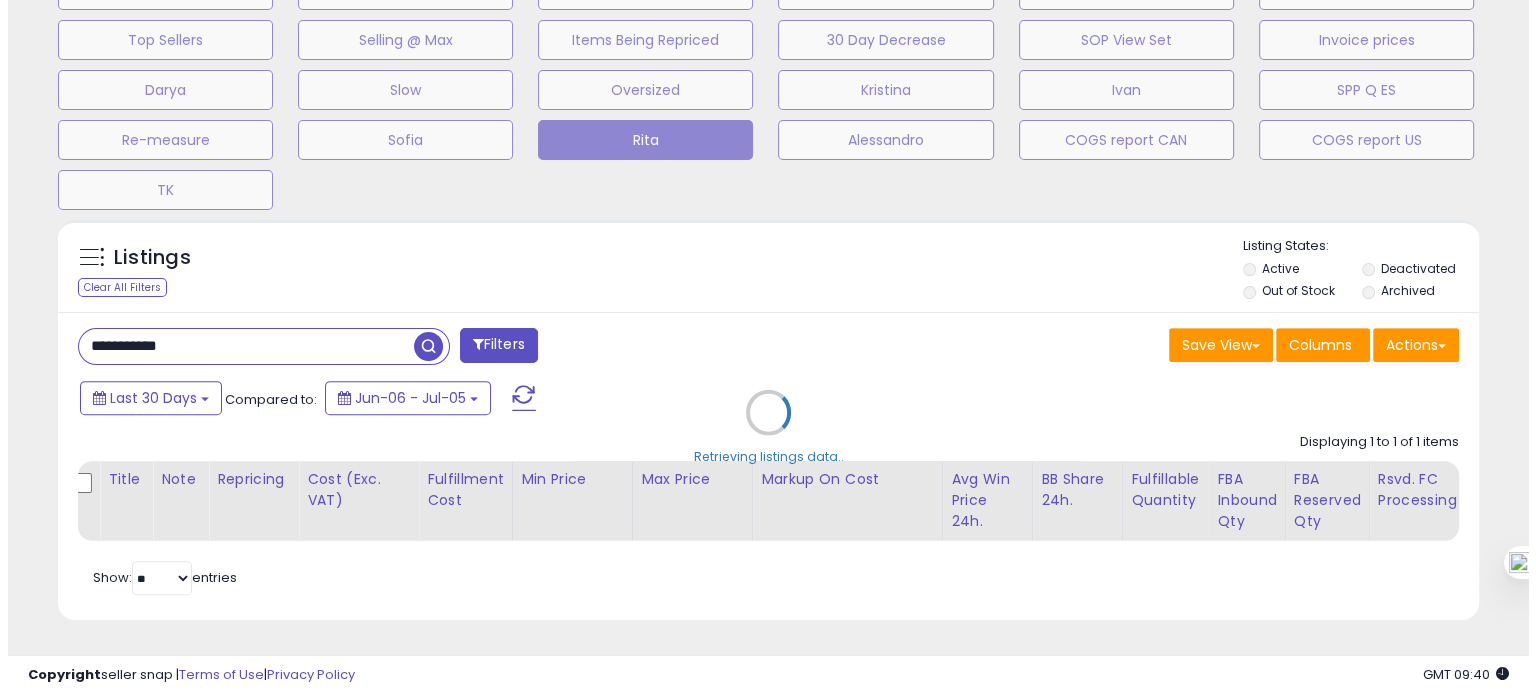 scroll 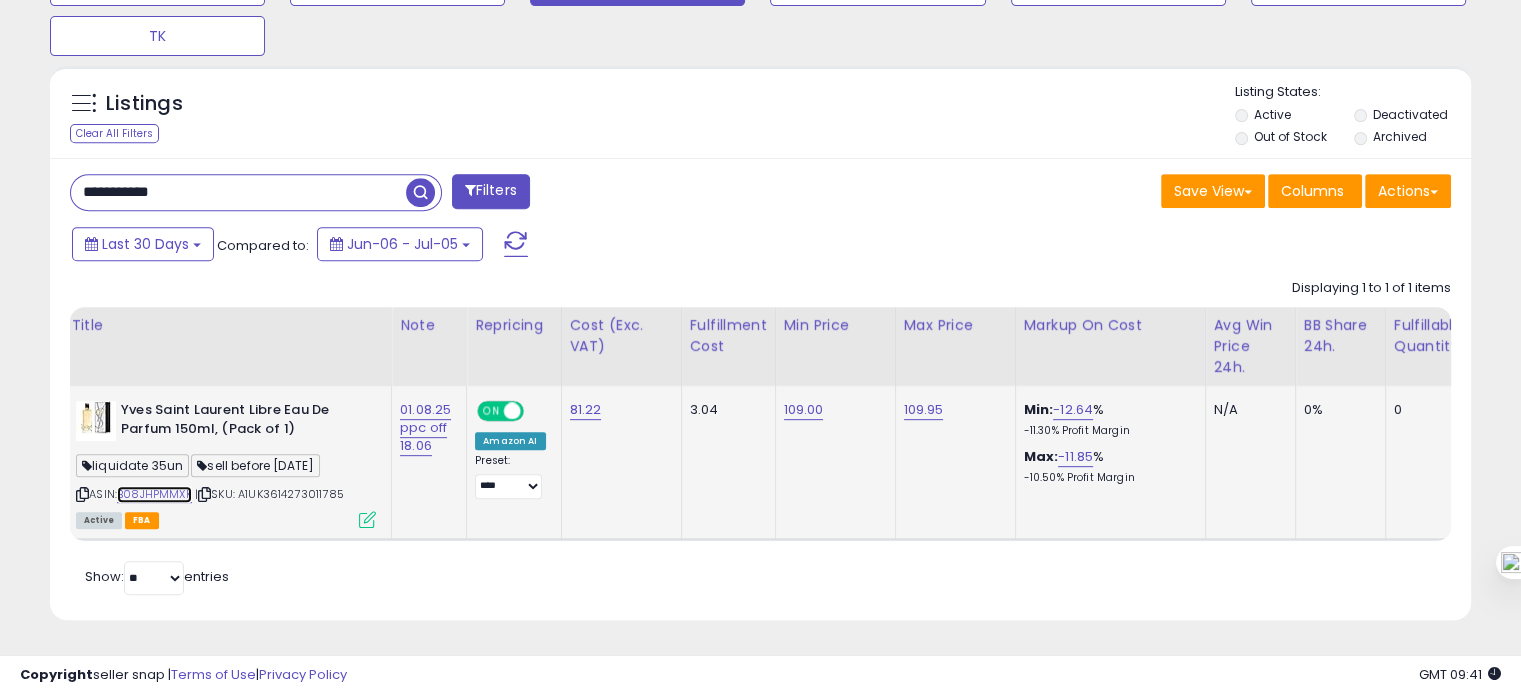 click on "B08JHPMMXK" at bounding box center [154, 494] 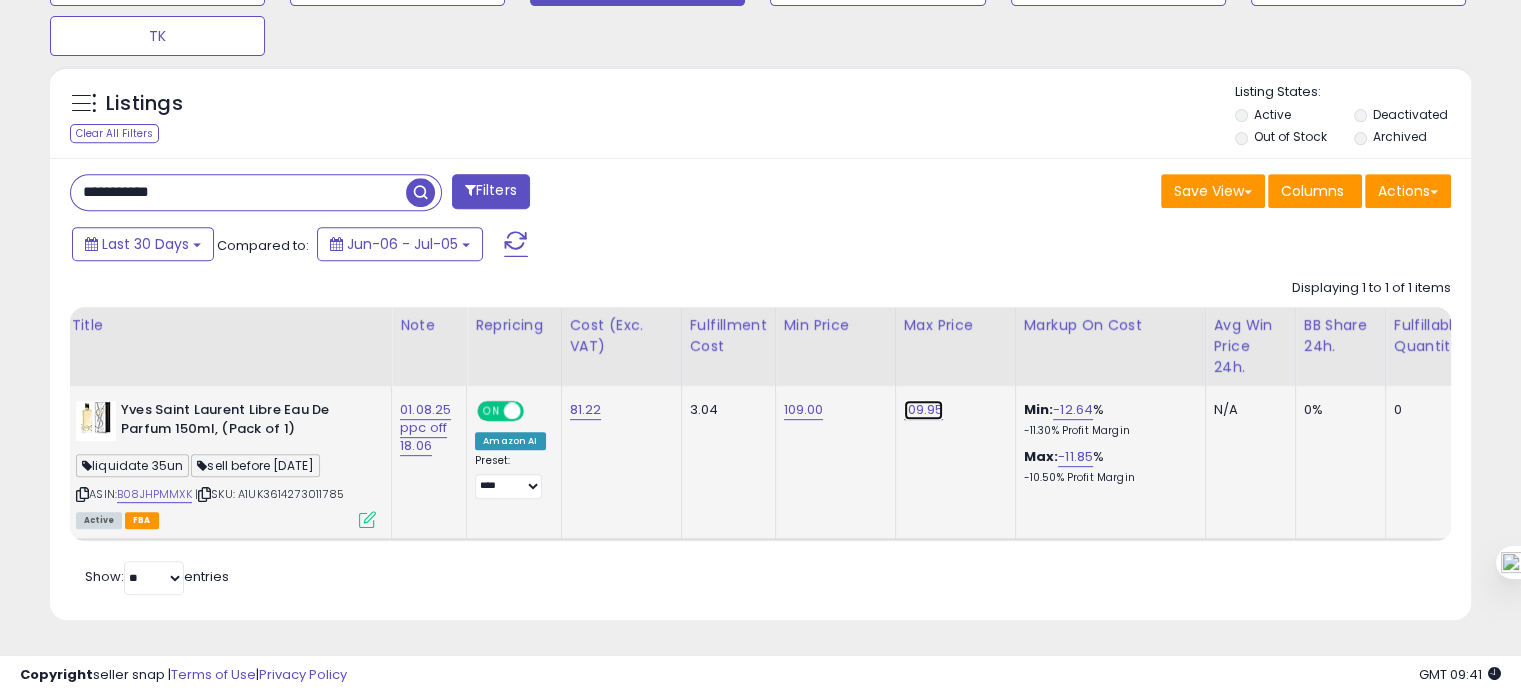 click on "109.95" at bounding box center (924, 410) 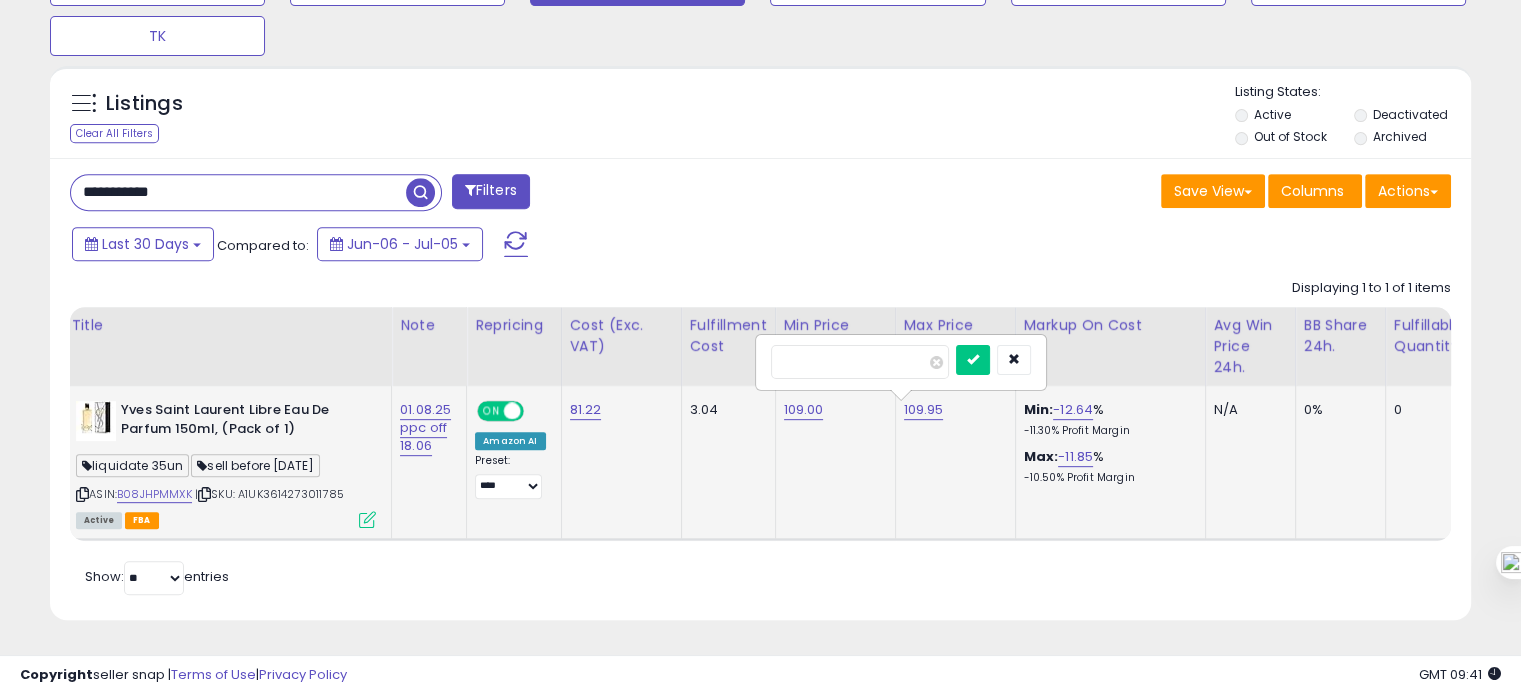 click on "******" at bounding box center (860, 362) 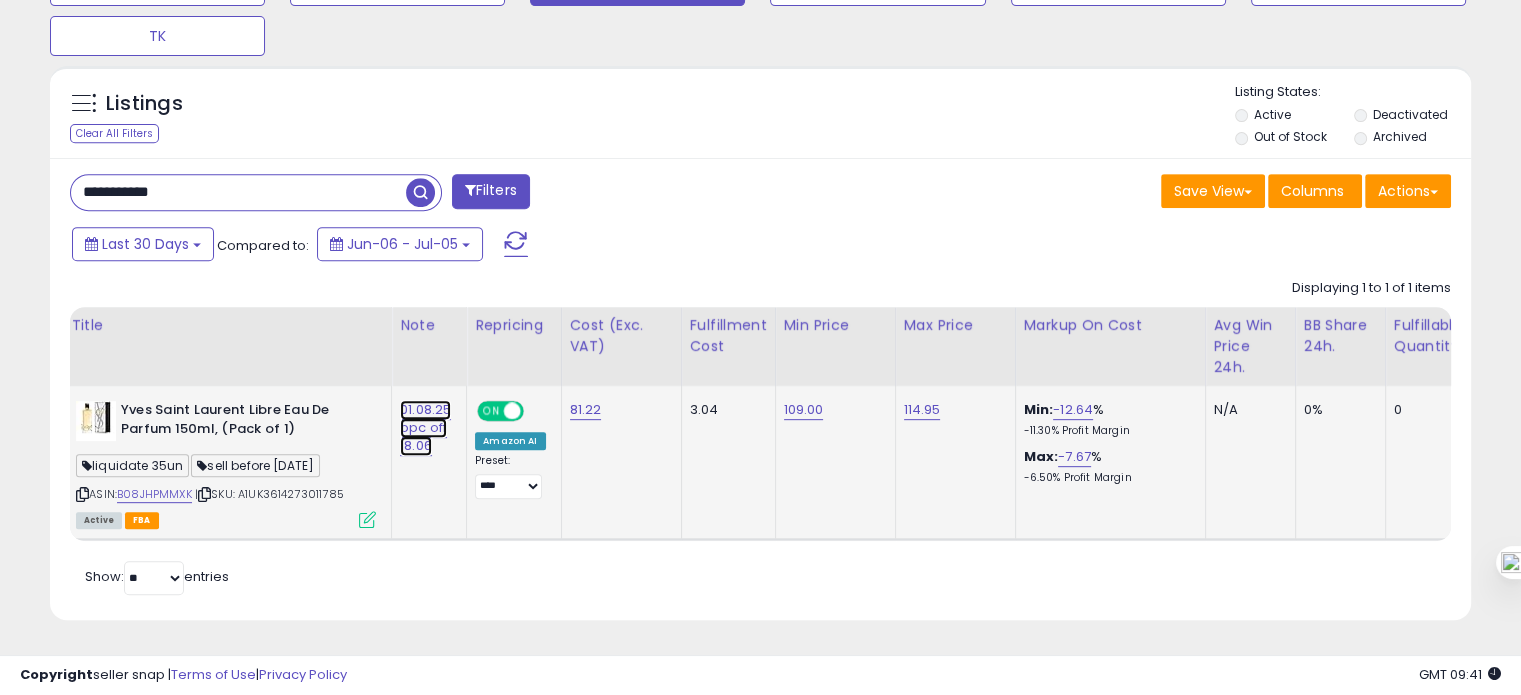 click on "01.08.25 ppc off 18.06" at bounding box center (425, 428) 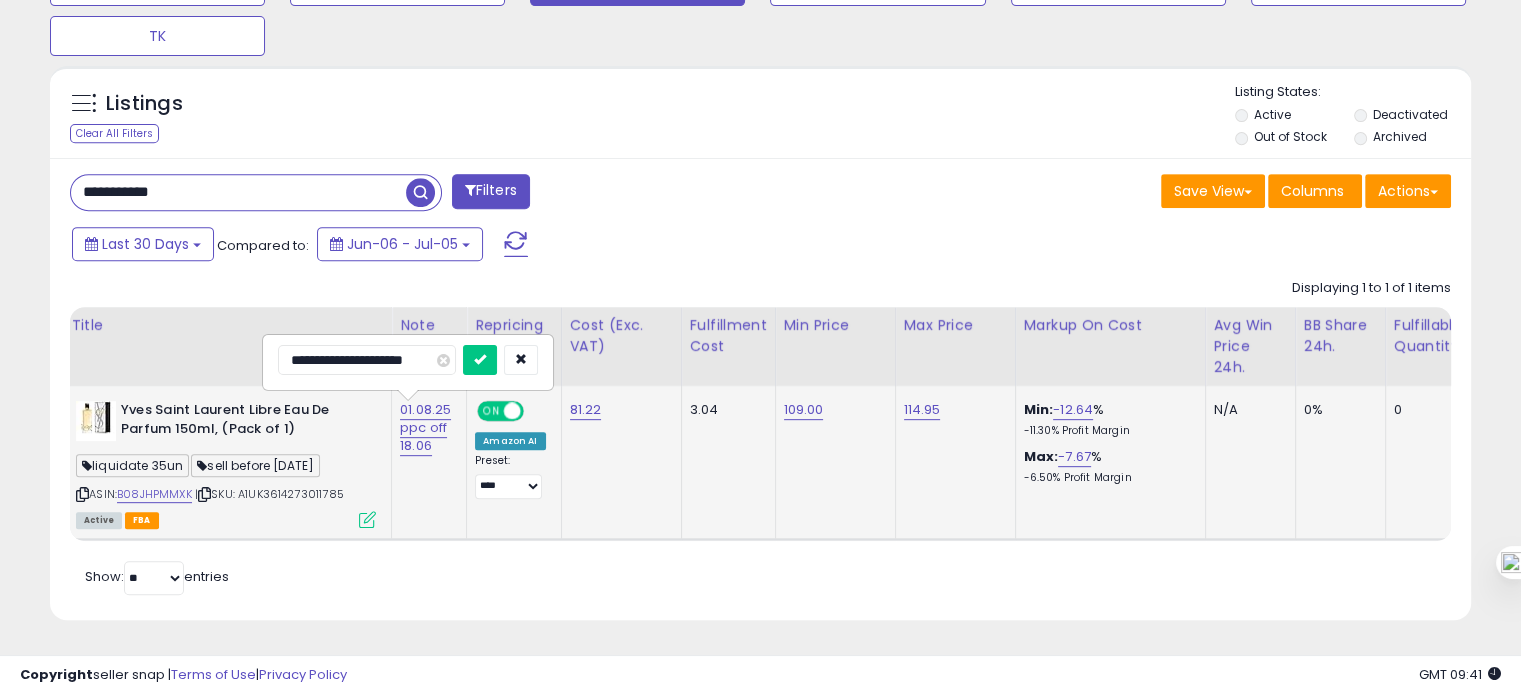 click on "**********" at bounding box center (367, 360) 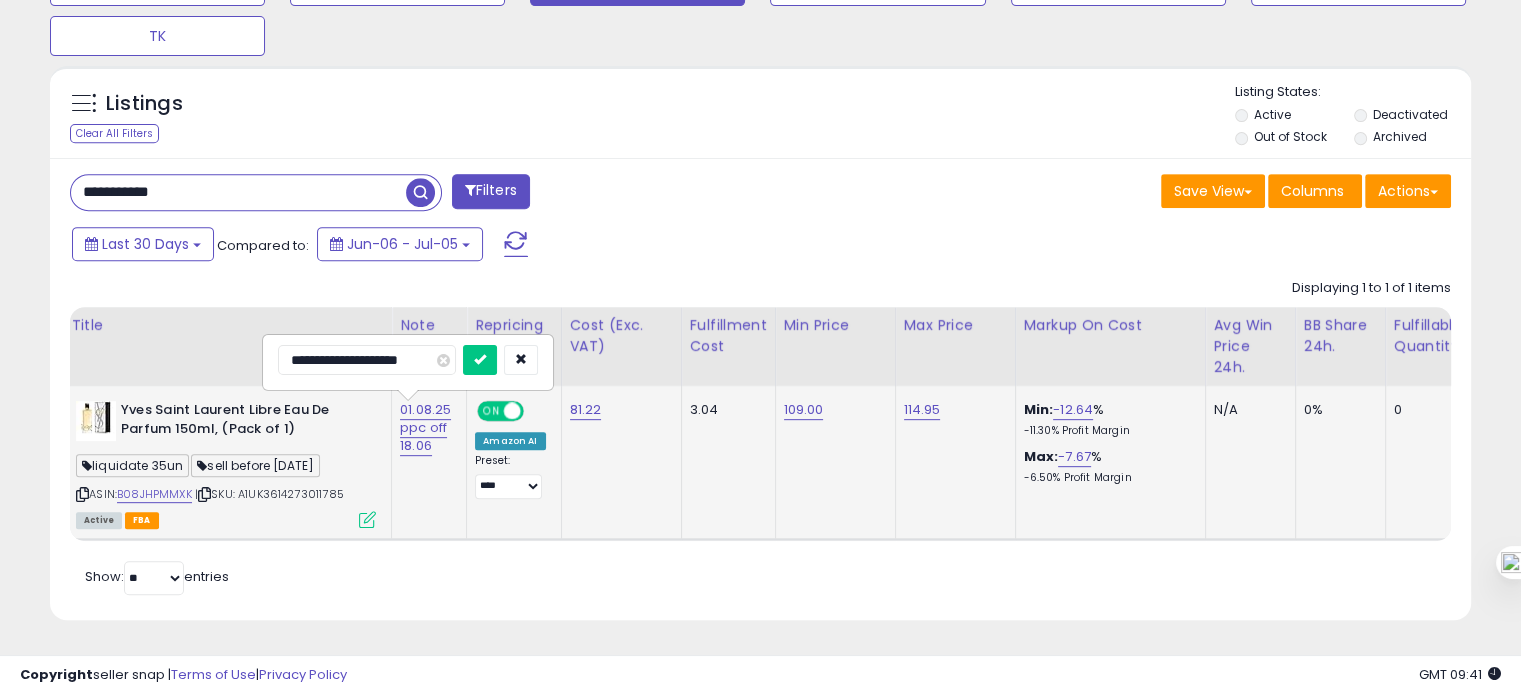 type on "**********" 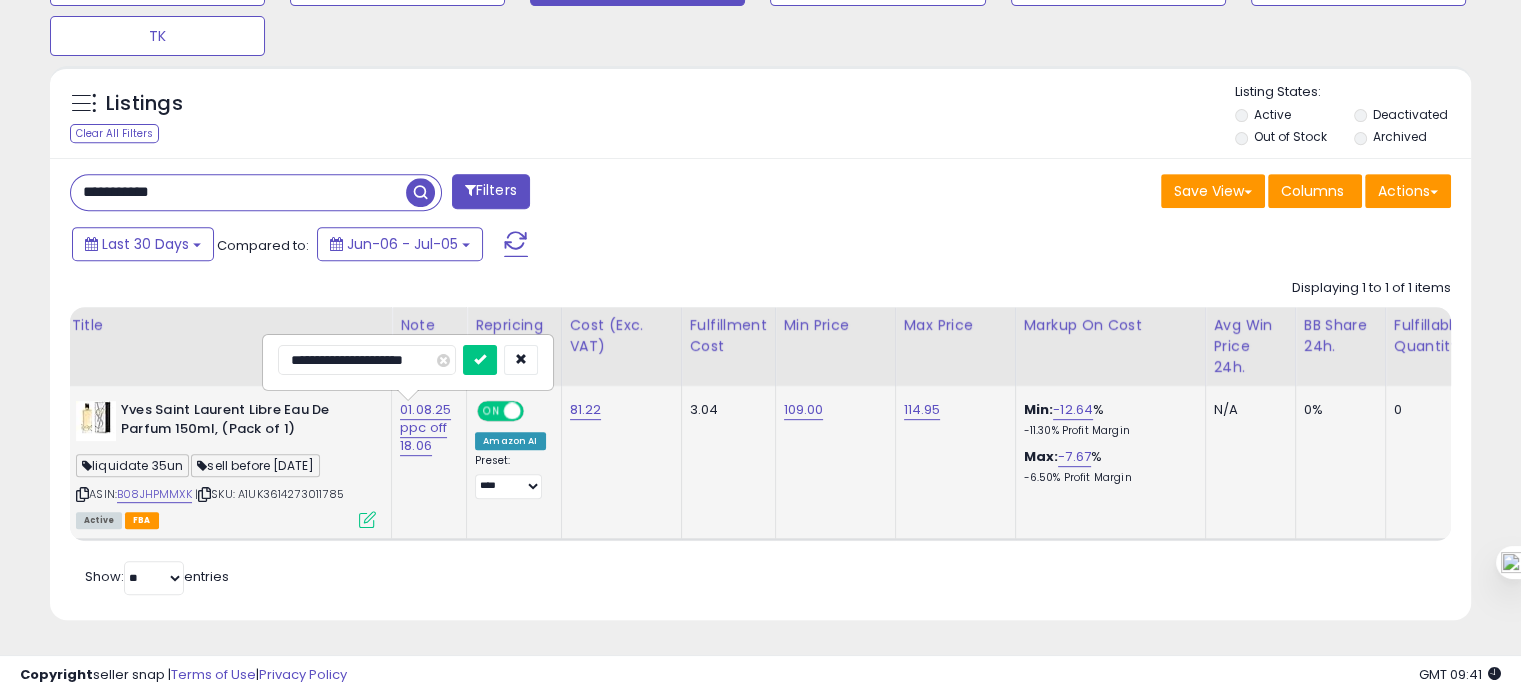 click at bounding box center (480, 360) 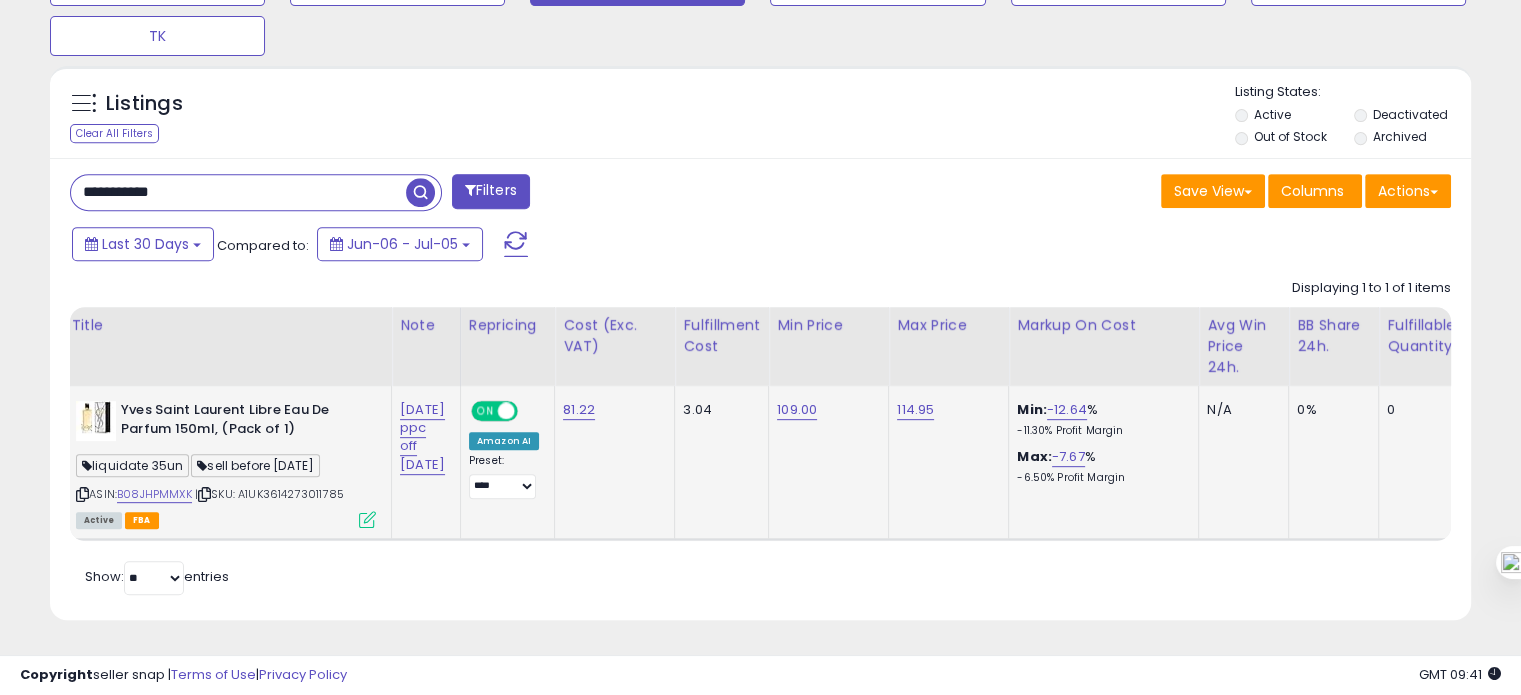 click on "**********" at bounding box center [238, 192] 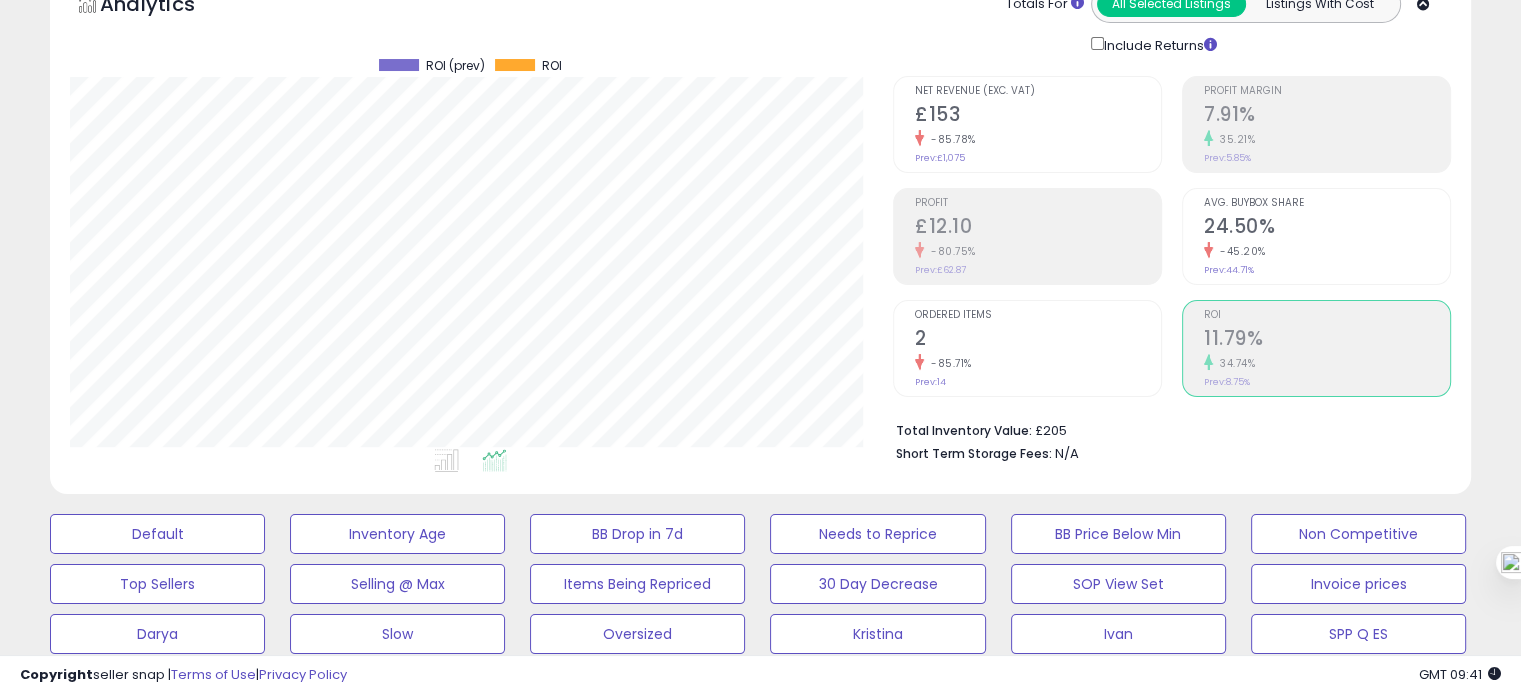 click on "Ordered Items
2
-85.71%
Prev:  14" at bounding box center [1038, 346] 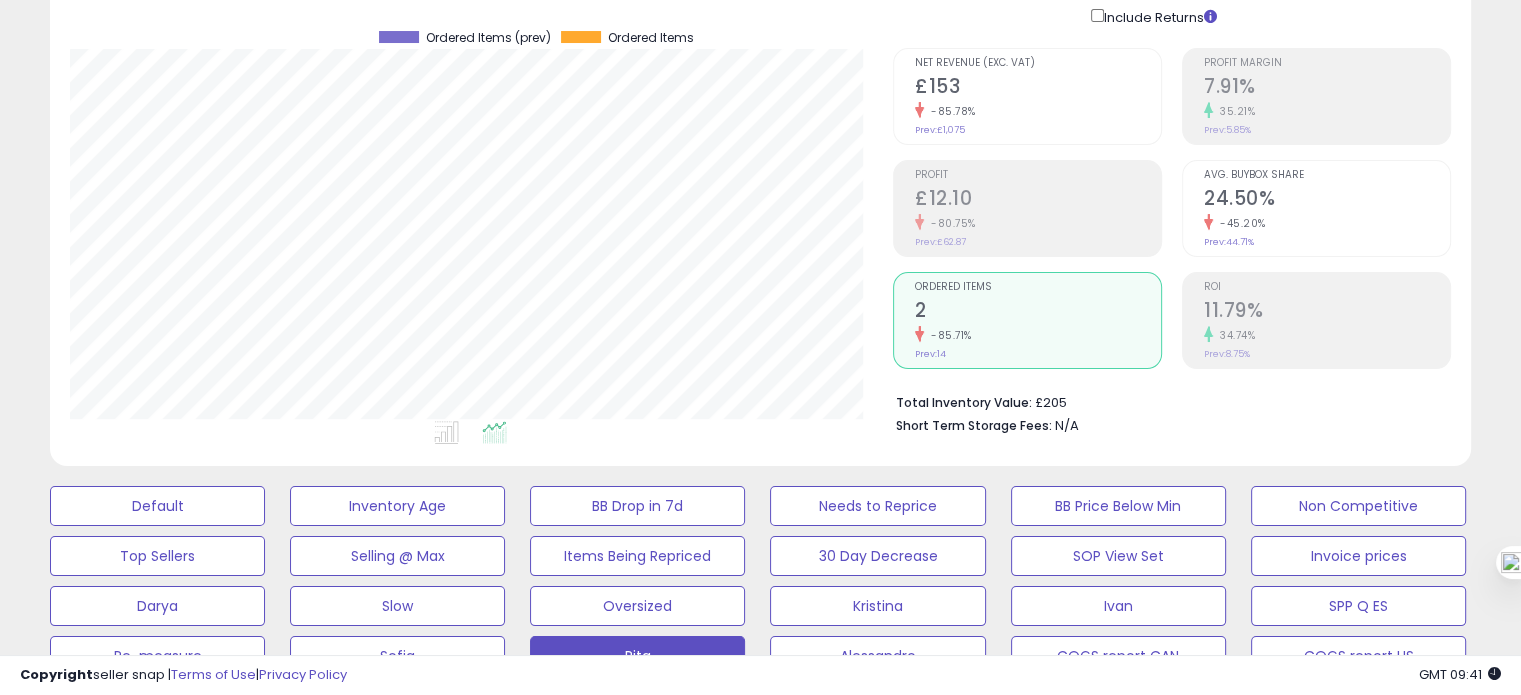 click on "Avg. Buybox Share
24.50%
-45.20%
Prev:  44.71%" at bounding box center (1316, 208) 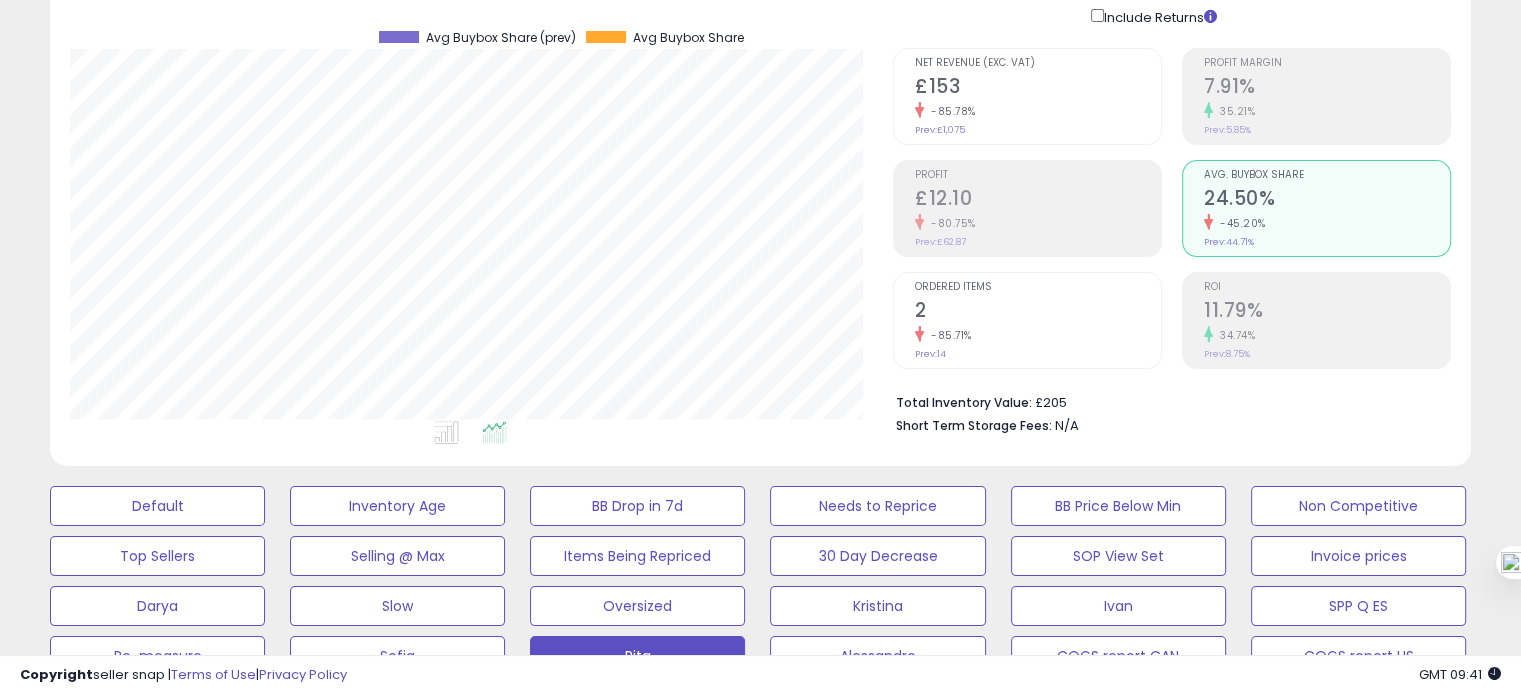 click on "Ordered Items" at bounding box center (1038, 287) 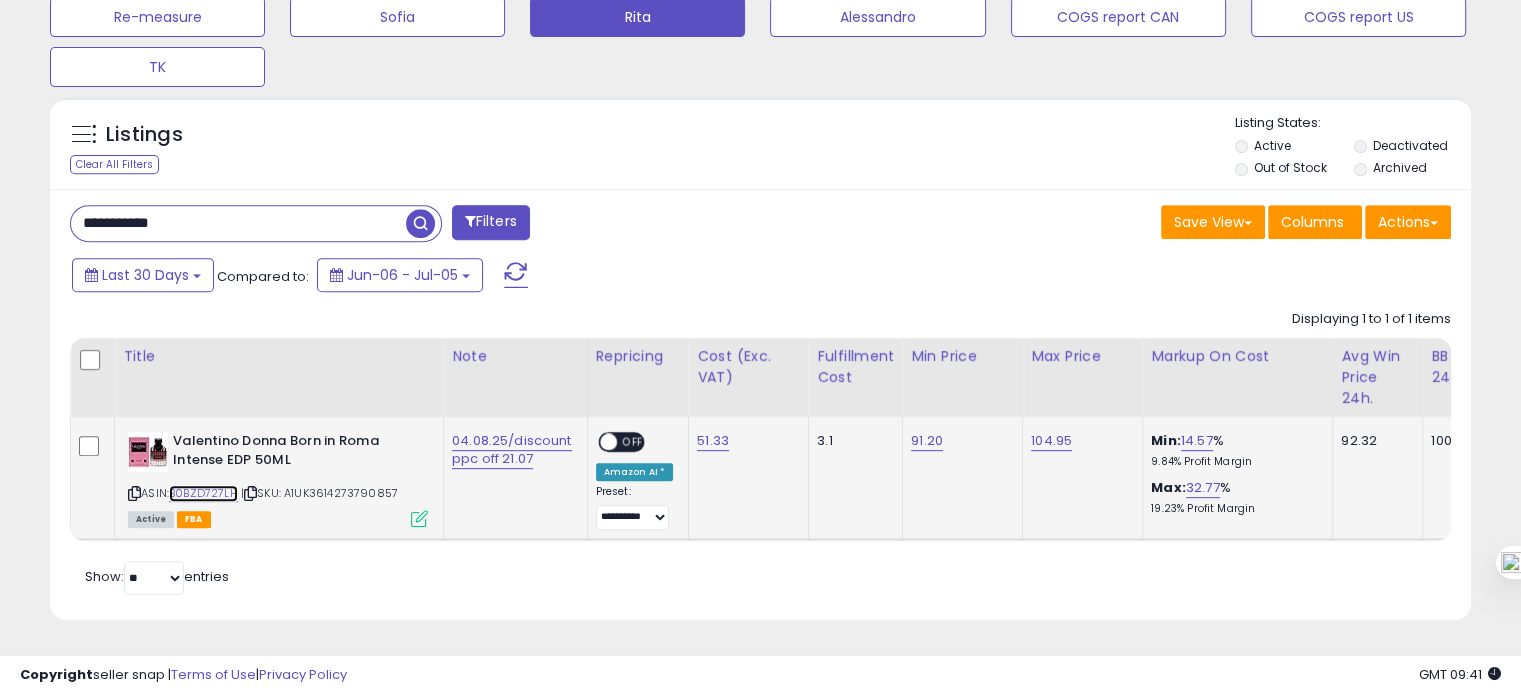 click on "B0BZD727LH" at bounding box center [203, 493] 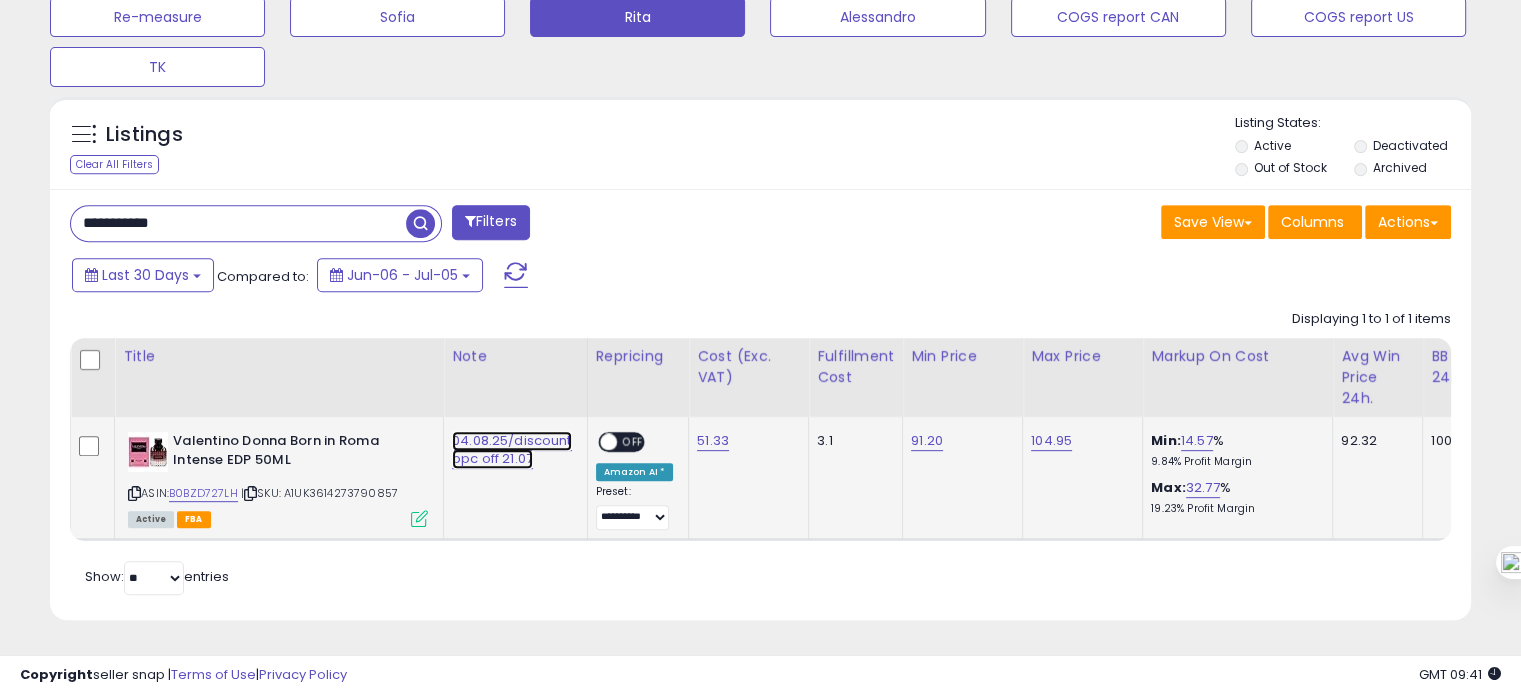 click on "04.08.25/discount ppc off 21.07" at bounding box center (512, 450) 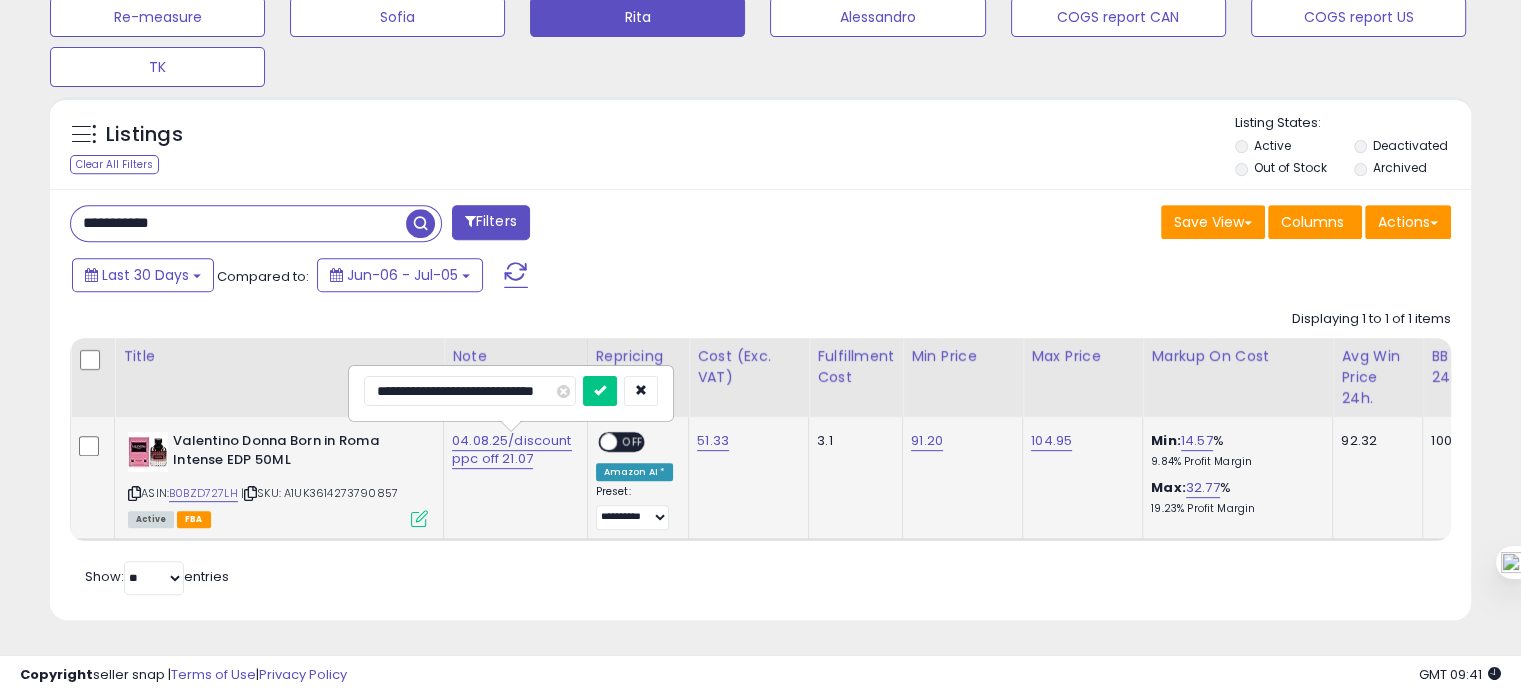 click on "**********" at bounding box center [470, 391] 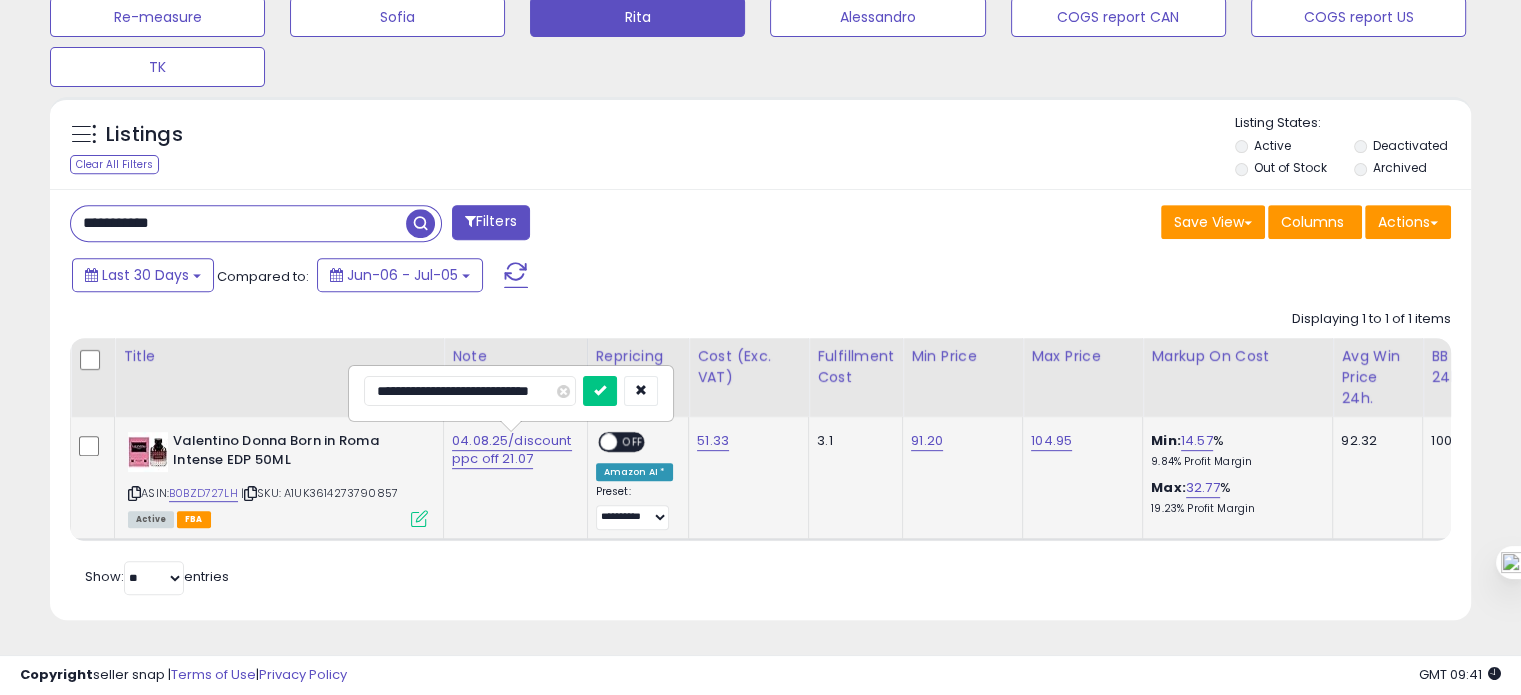 type on "**********" 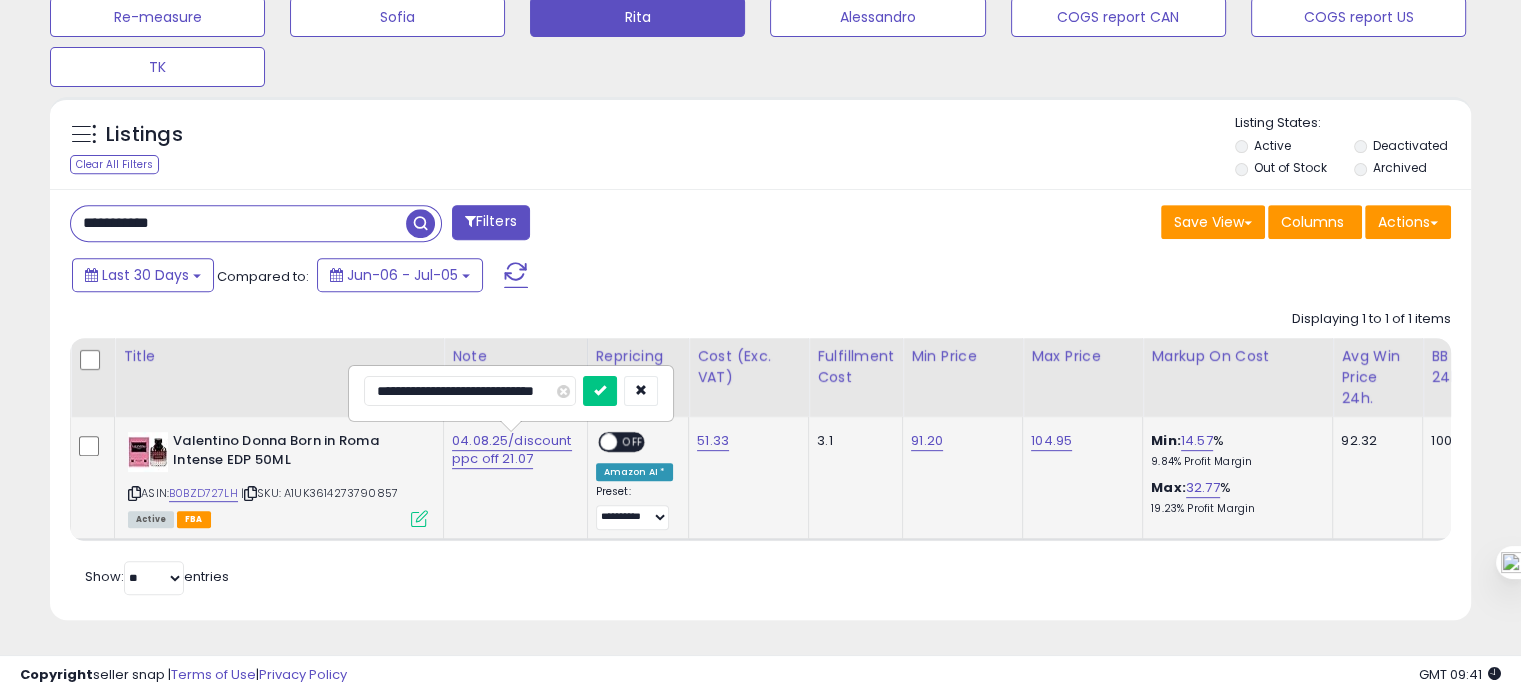 click at bounding box center [600, 391] 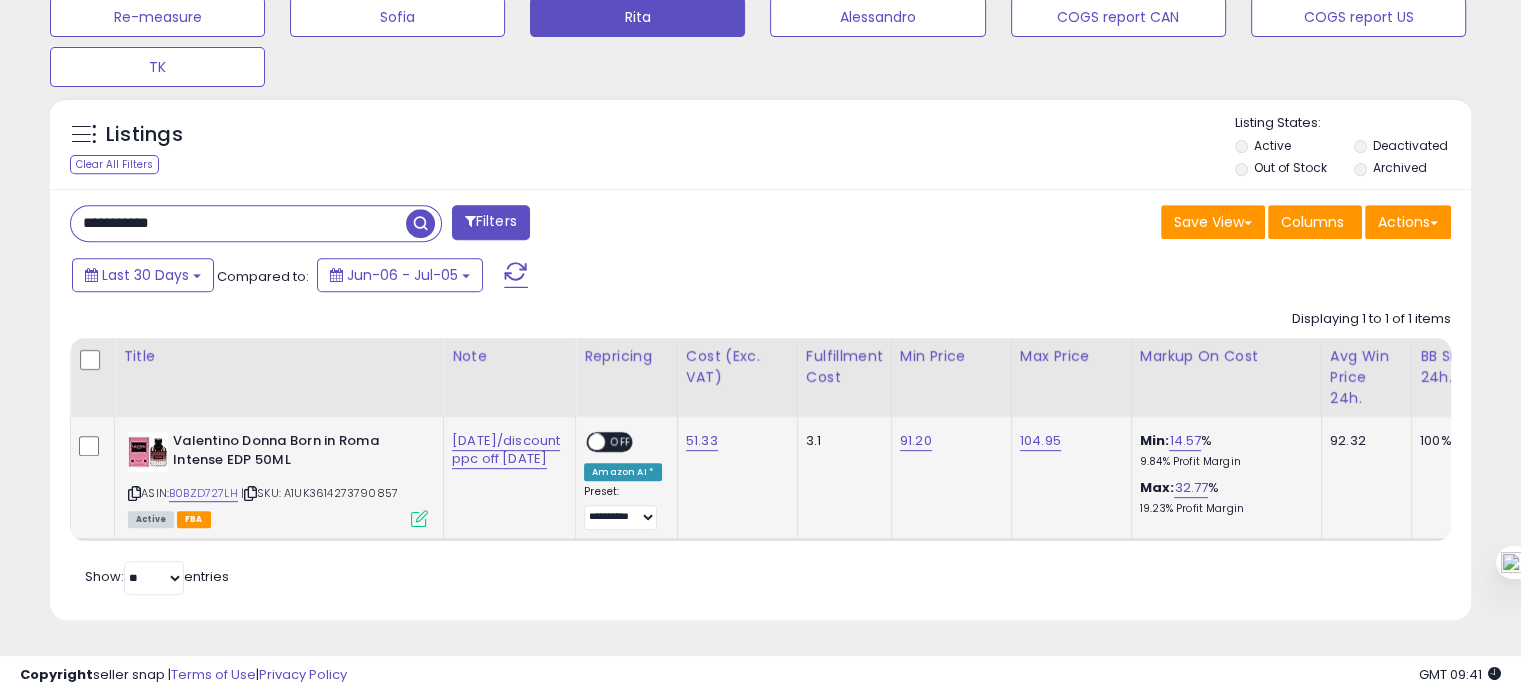 click on "**********" at bounding box center [238, 223] 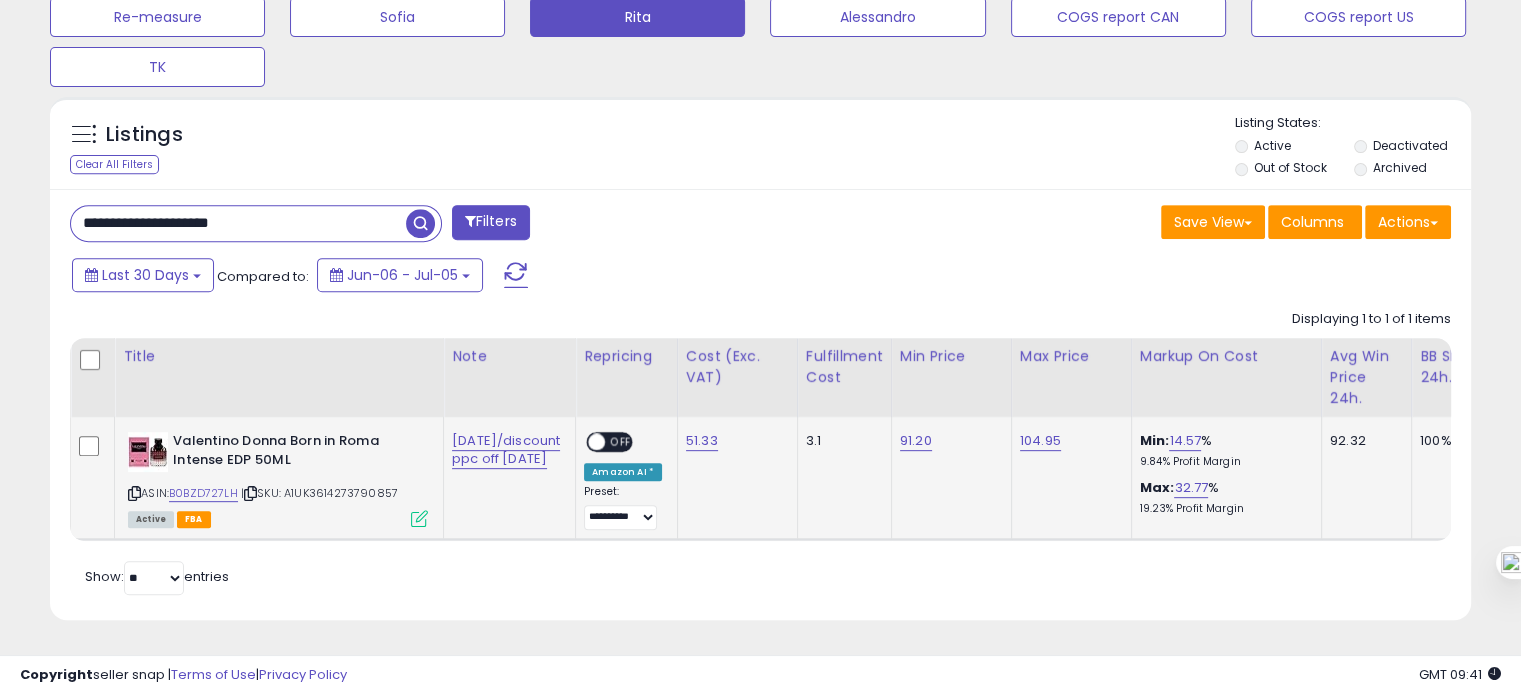 click on "**********" at bounding box center [238, 223] 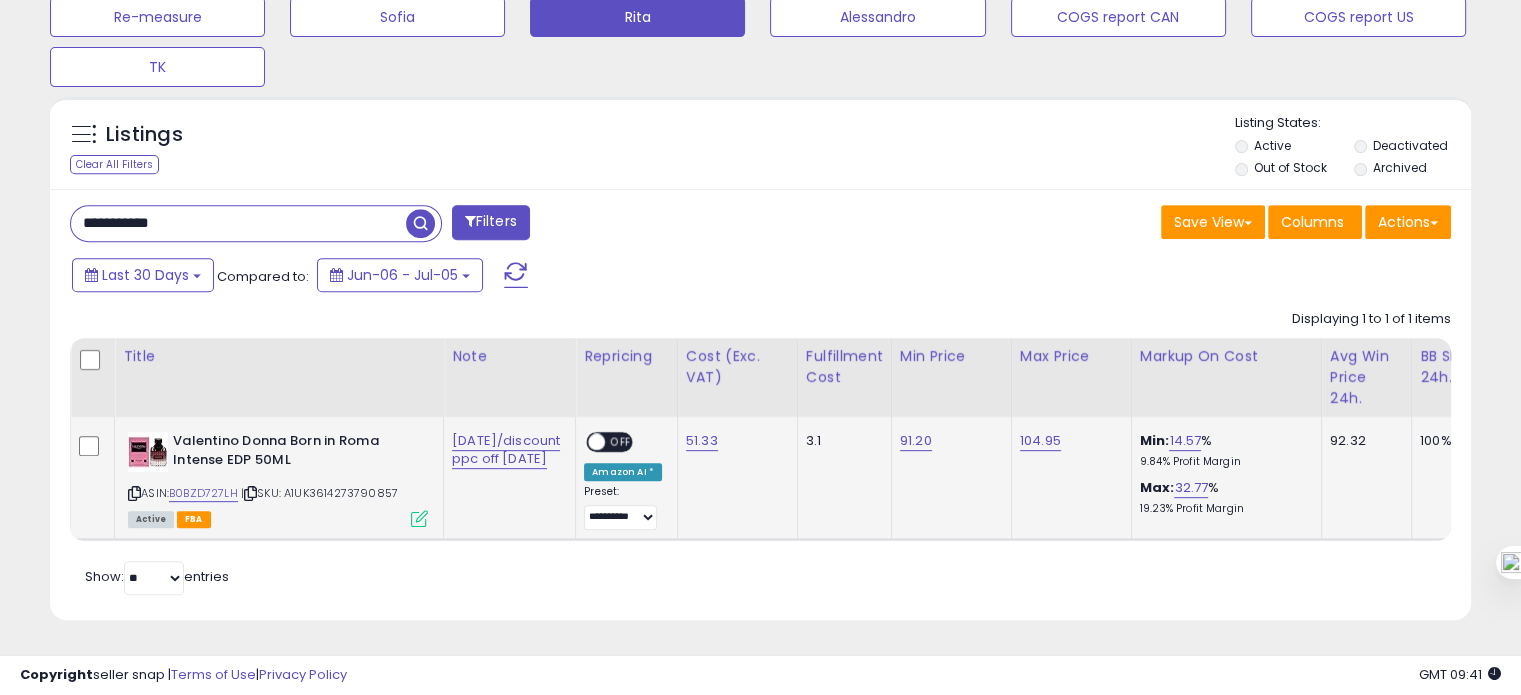 type on "**********" 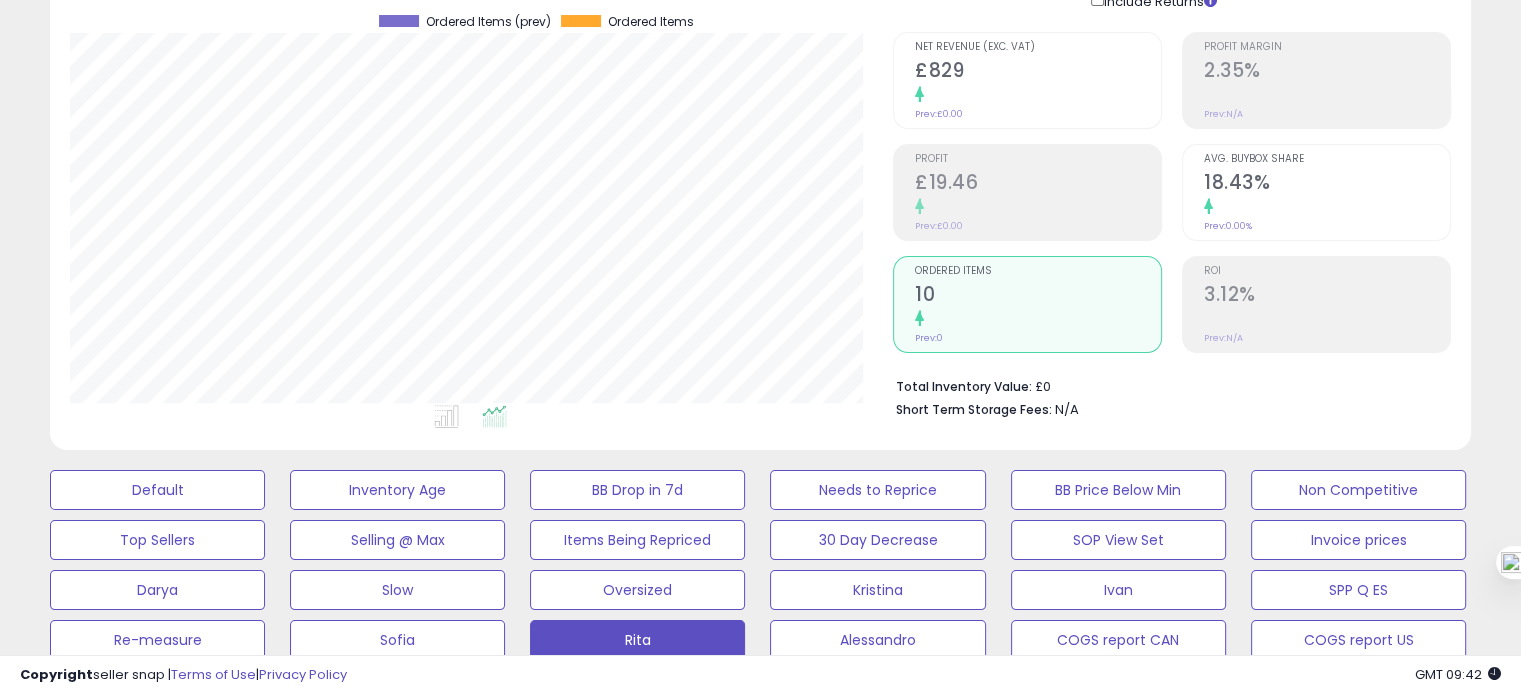 click on "18.43%" at bounding box center (1327, 184) 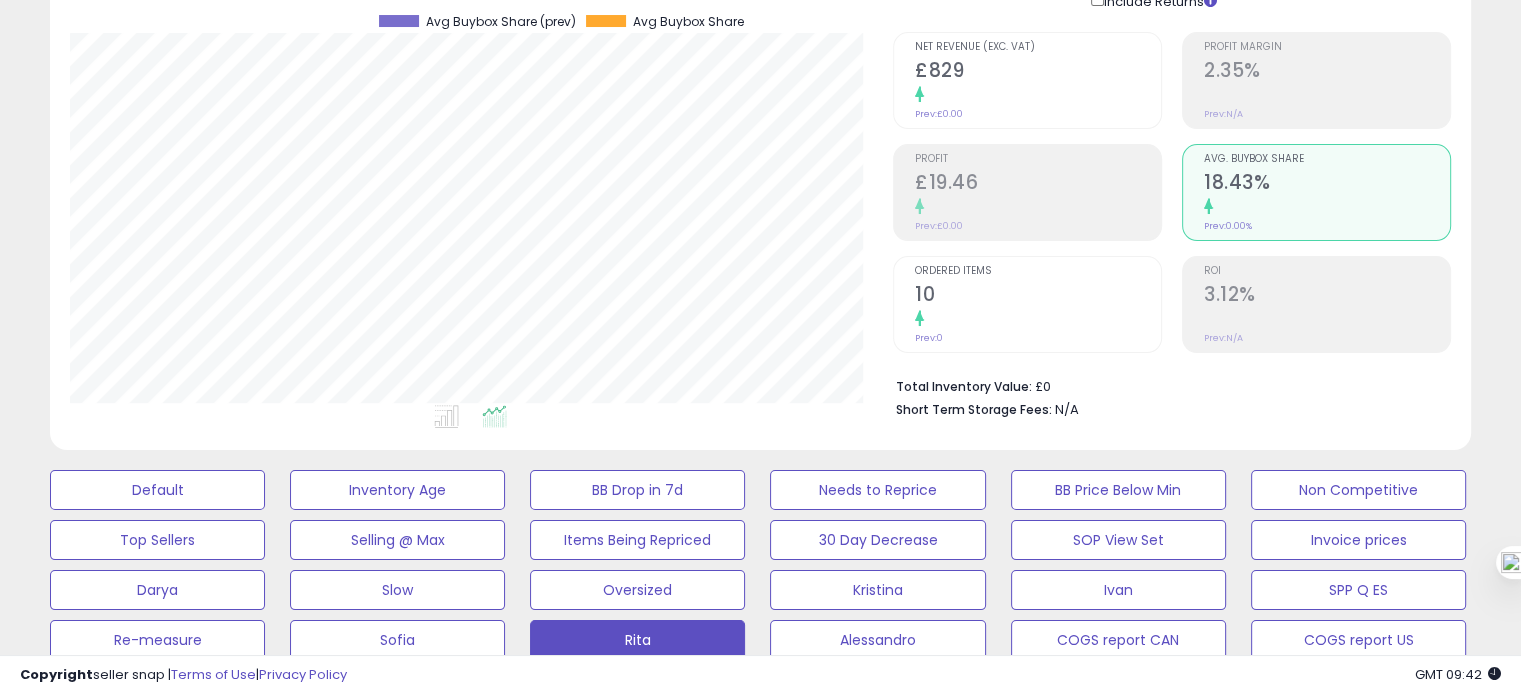 click on "10" at bounding box center [1038, 296] 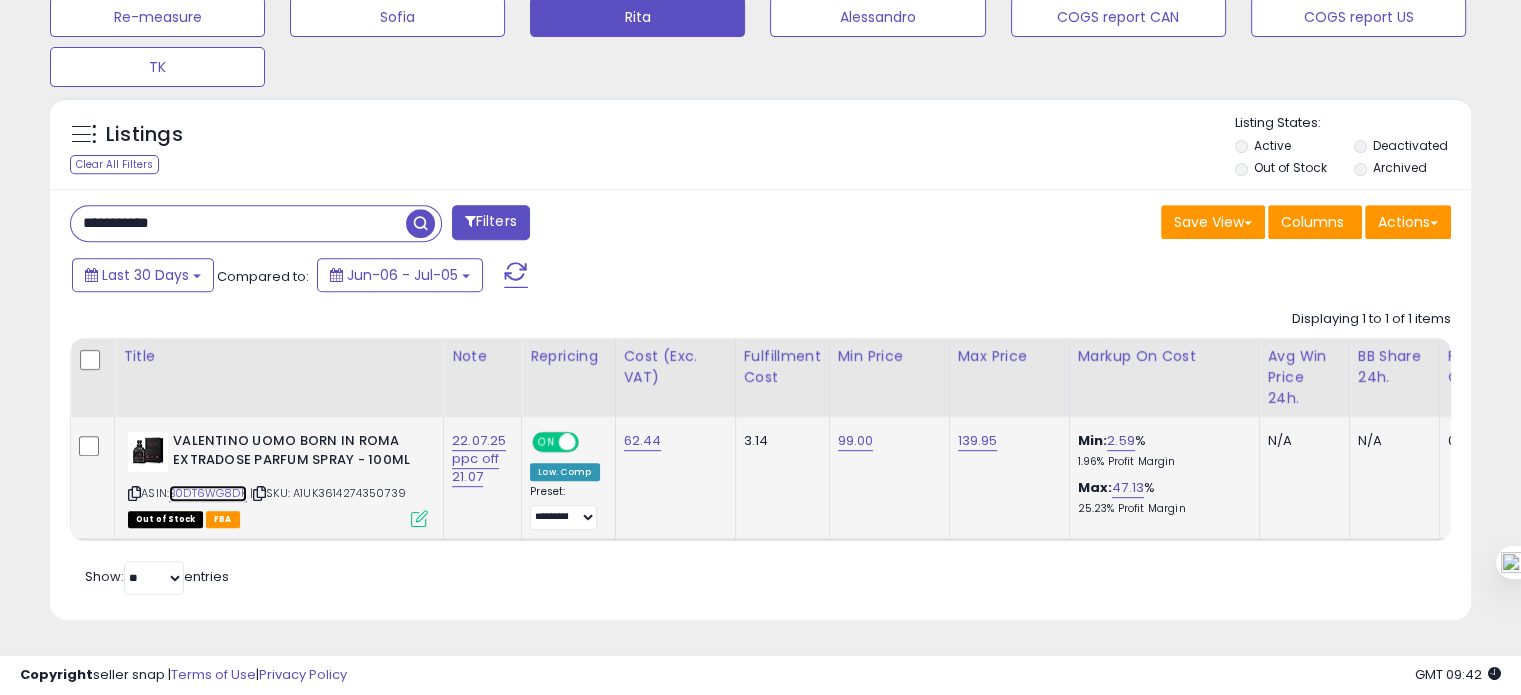 click on "B0DT6WG8DK" at bounding box center (208, 493) 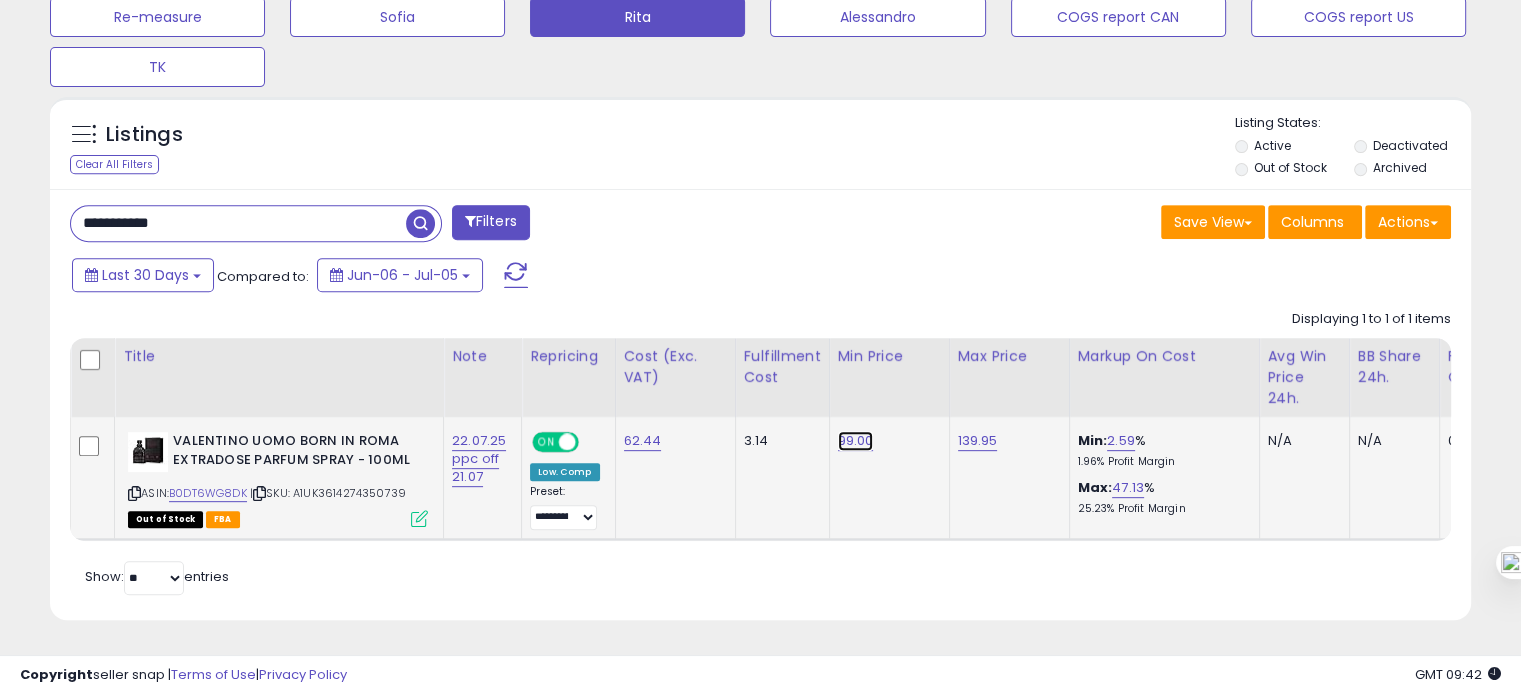 click on "99.00" at bounding box center [856, 441] 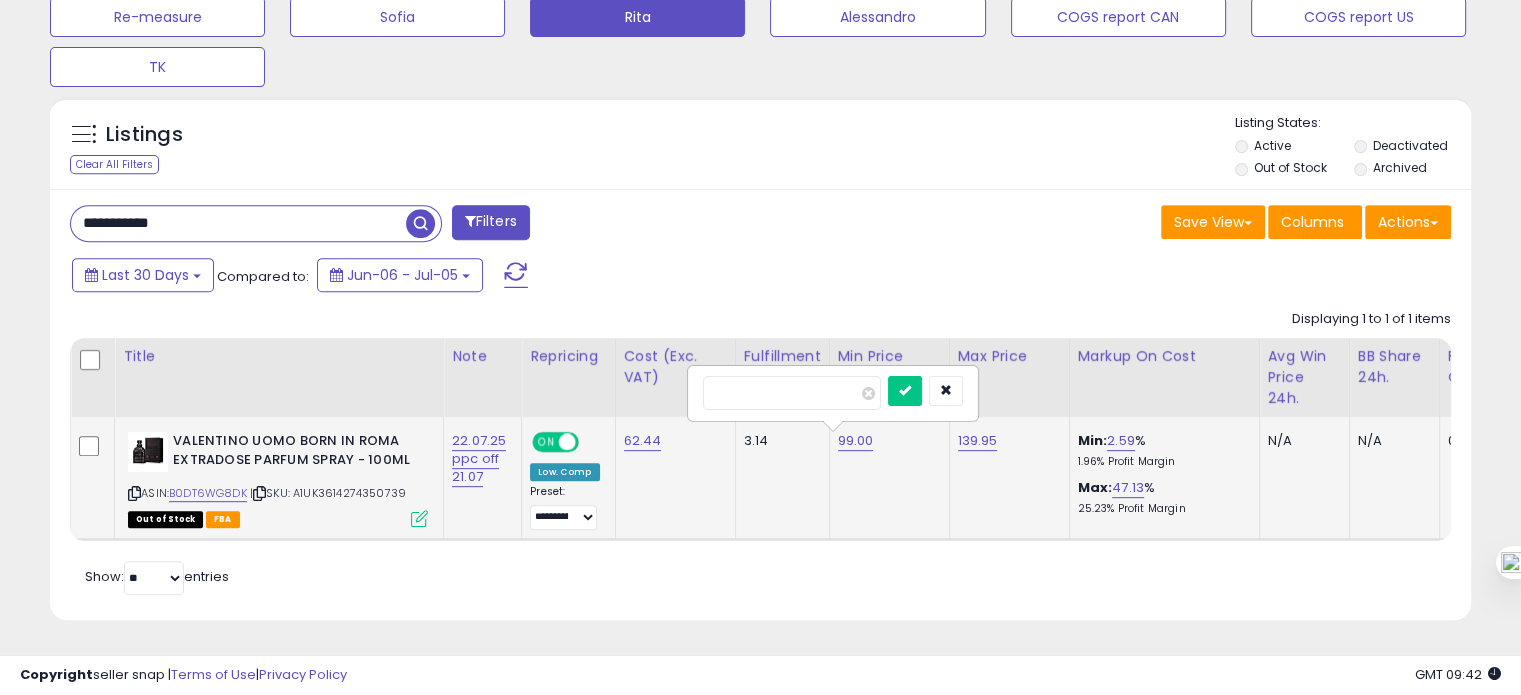 drag, startPoint x: 765, startPoint y: 380, endPoint x: 704, endPoint y: 385, distance: 61.204575 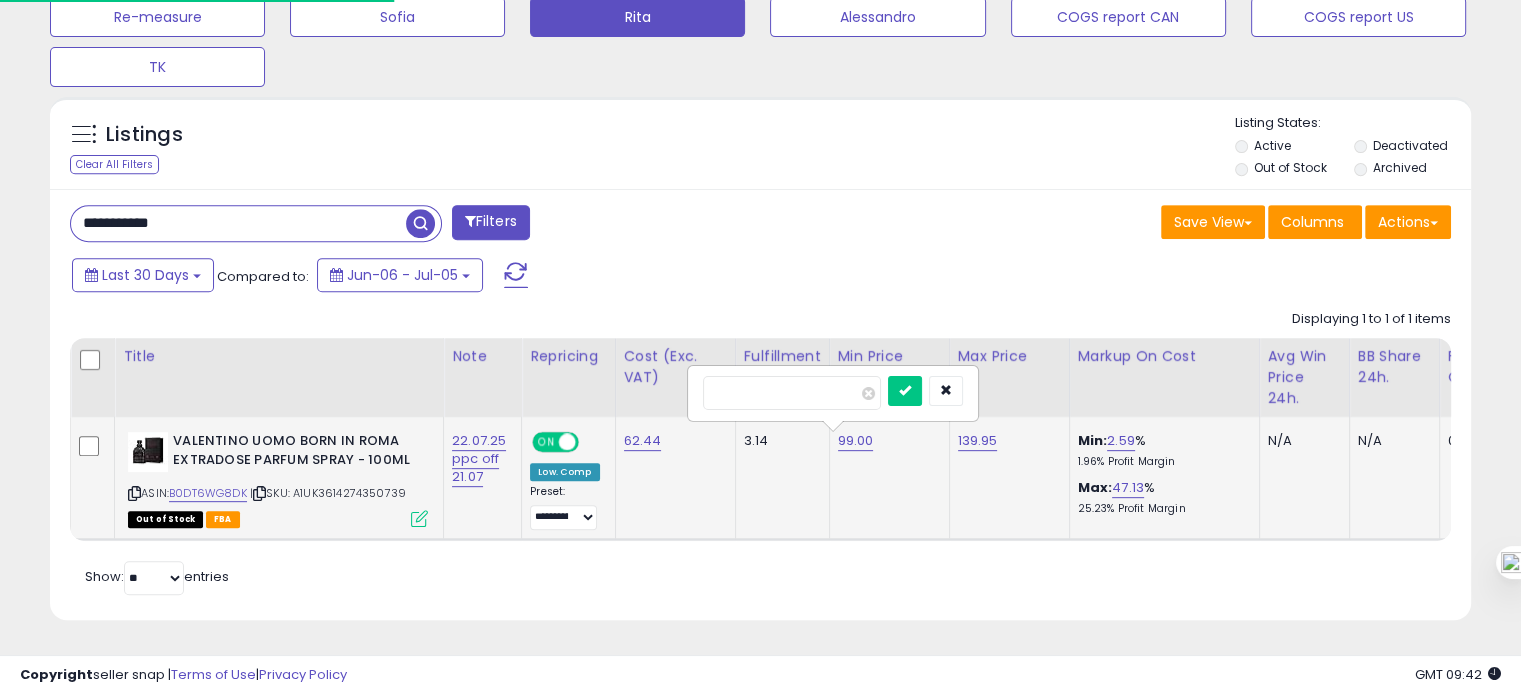 click at bounding box center (905, 391) 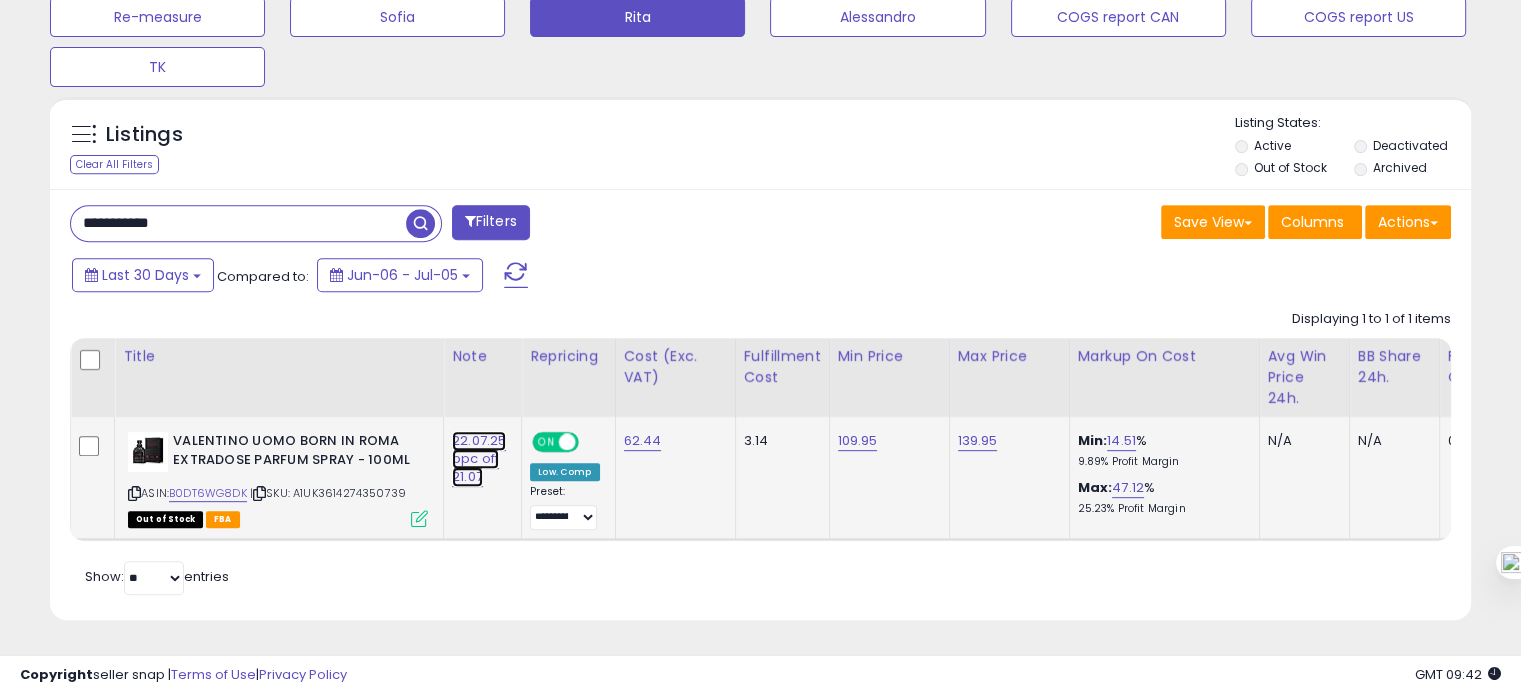 click on "22.07.25 ppc off 21.07" at bounding box center (479, 459) 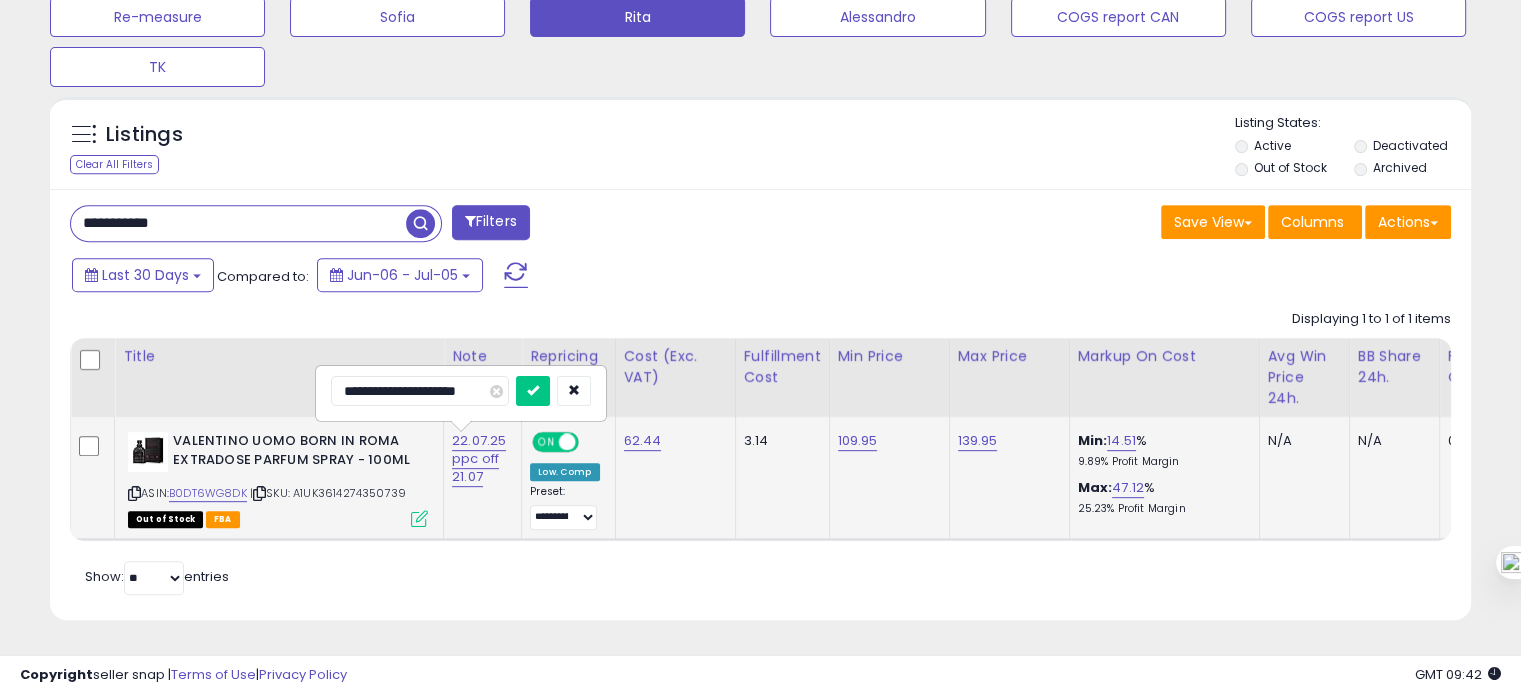 drag, startPoint x: 381, startPoint y: 379, endPoint x: 341, endPoint y: 389, distance: 41.231056 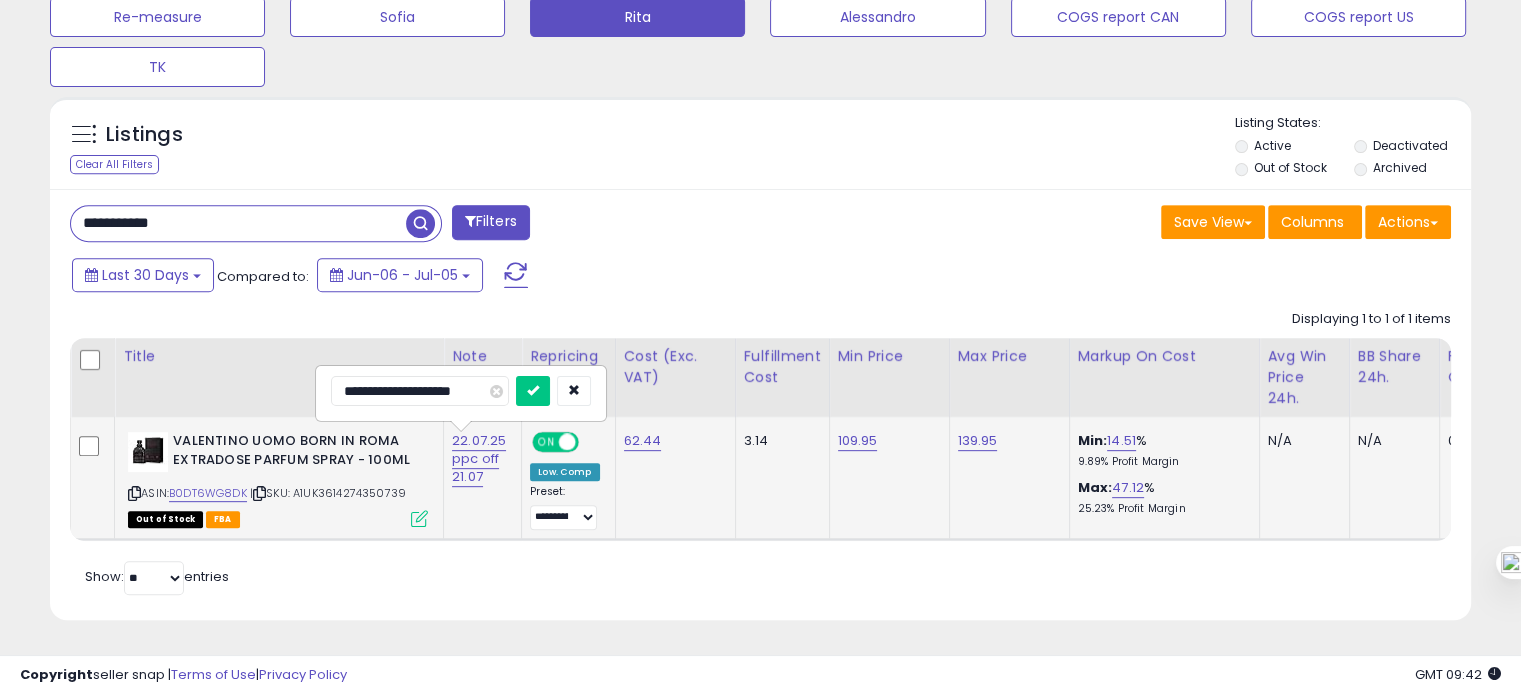 type on "**********" 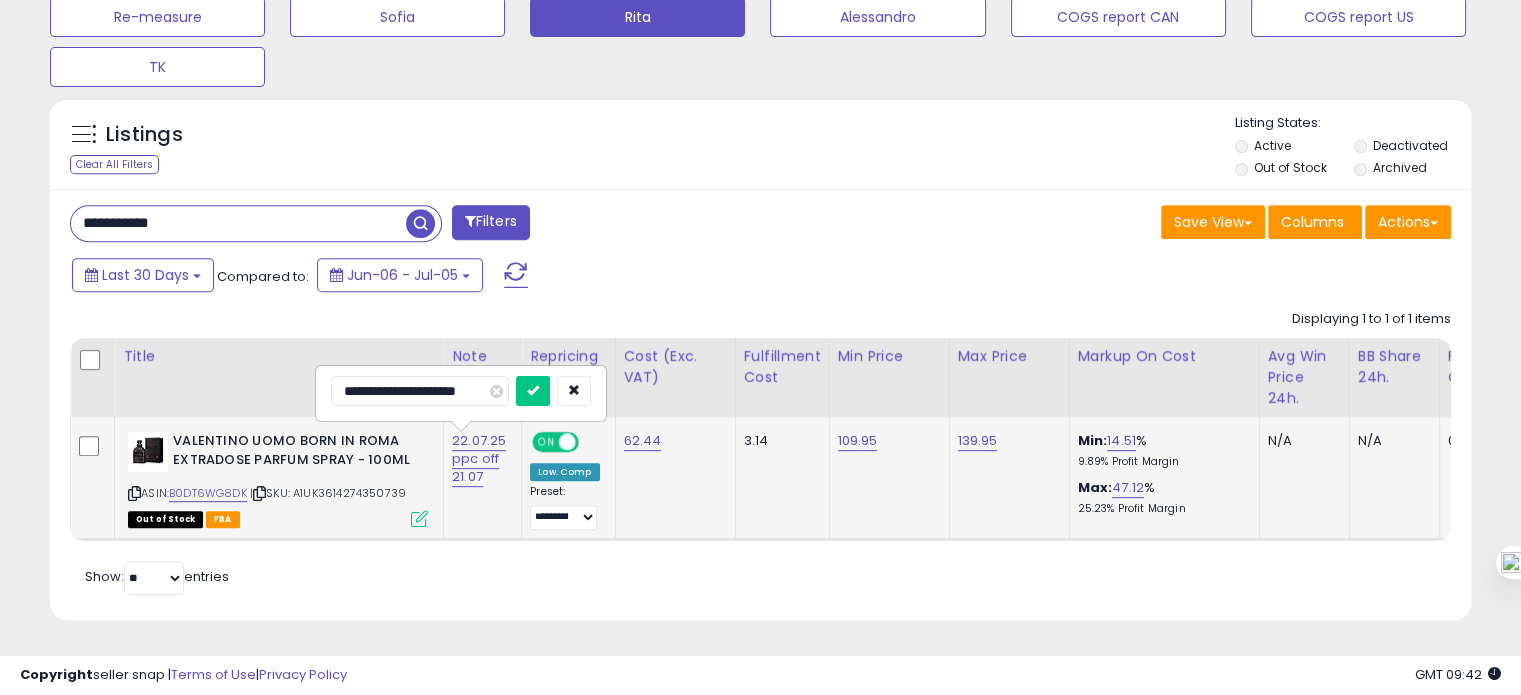 click at bounding box center [533, 391] 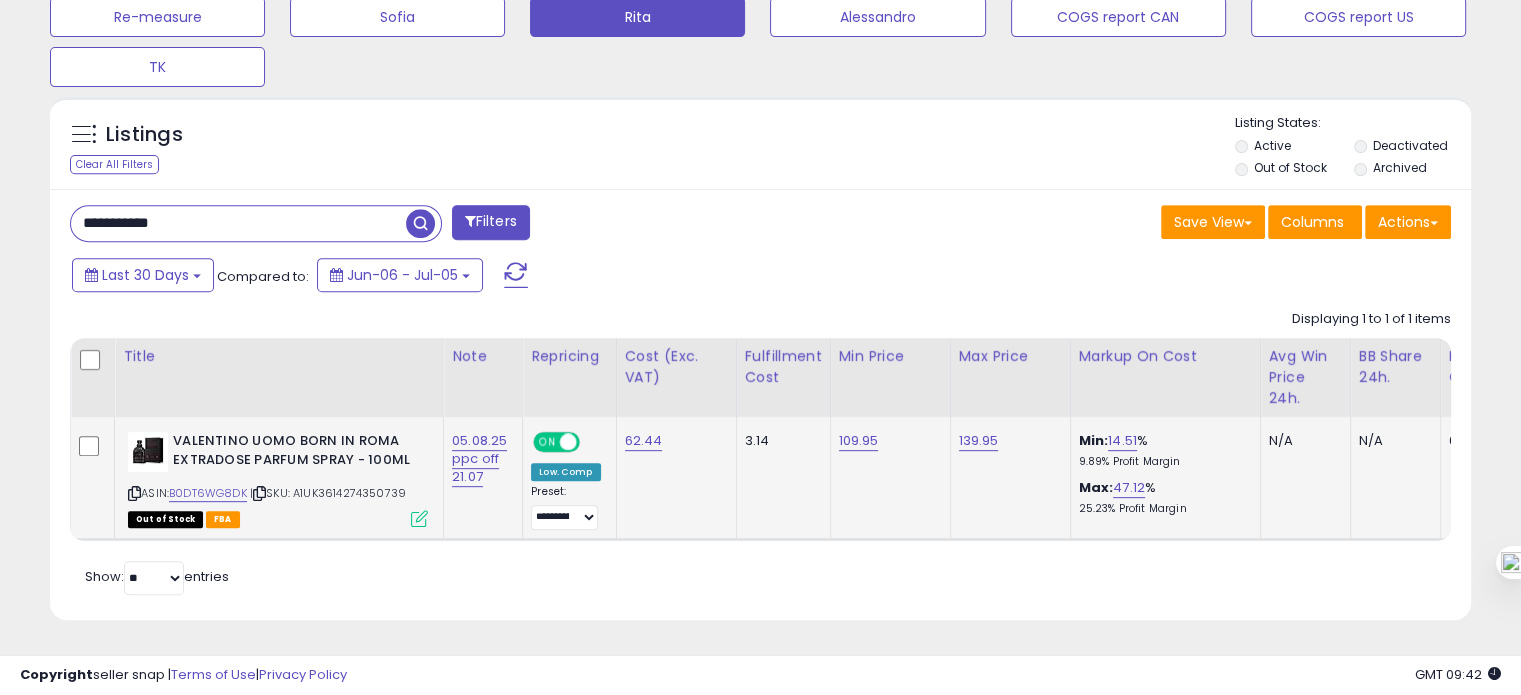 scroll, scrollTop: 0, scrollLeft: 540, axis: horizontal 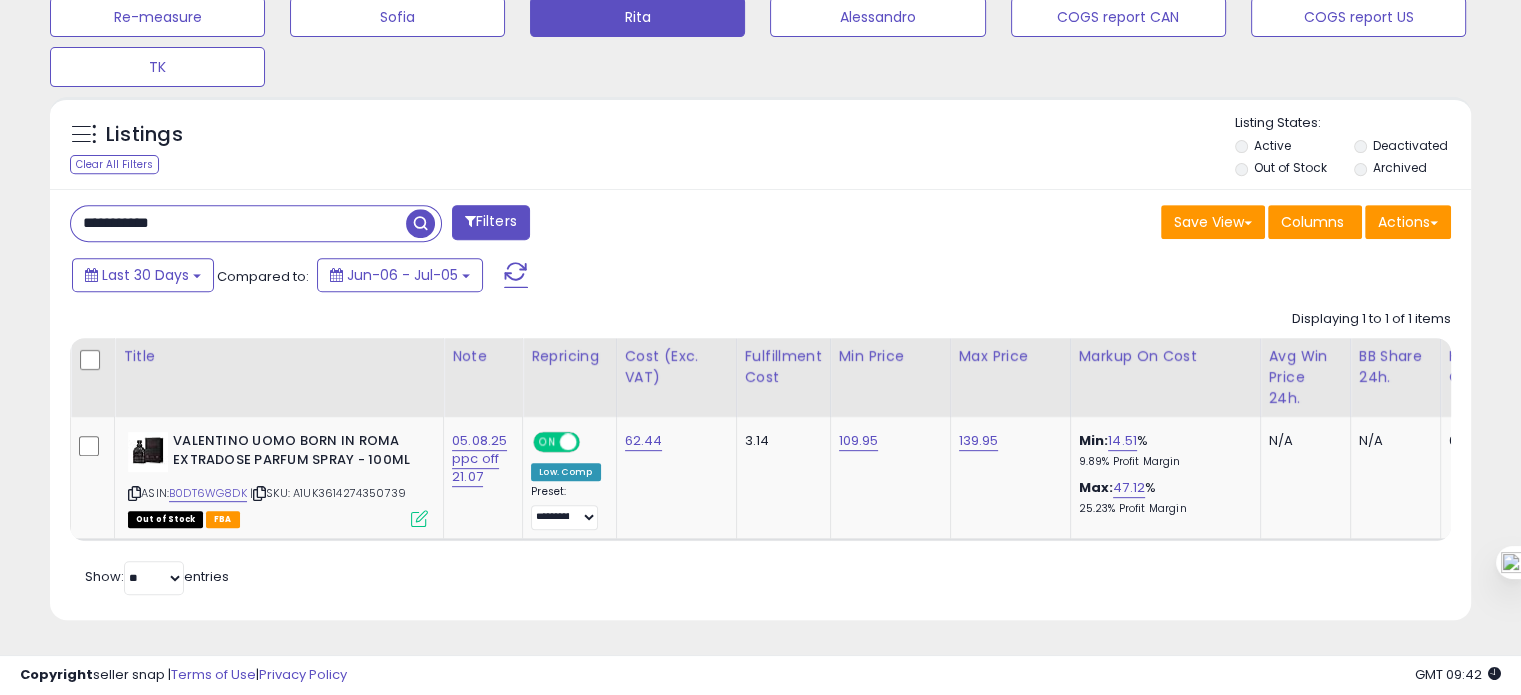 click on "**********" at bounding box center [238, 223] 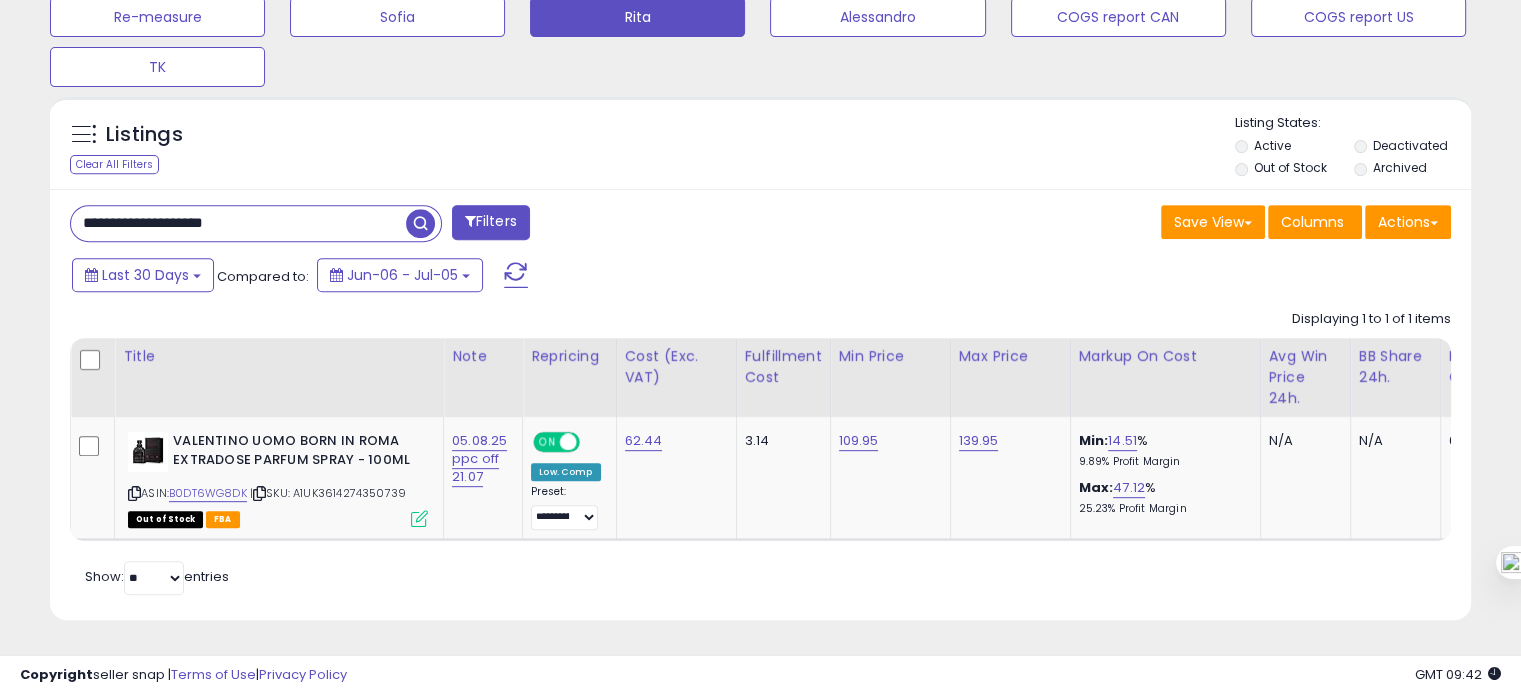 click on "**********" at bounding box center [238, 223] 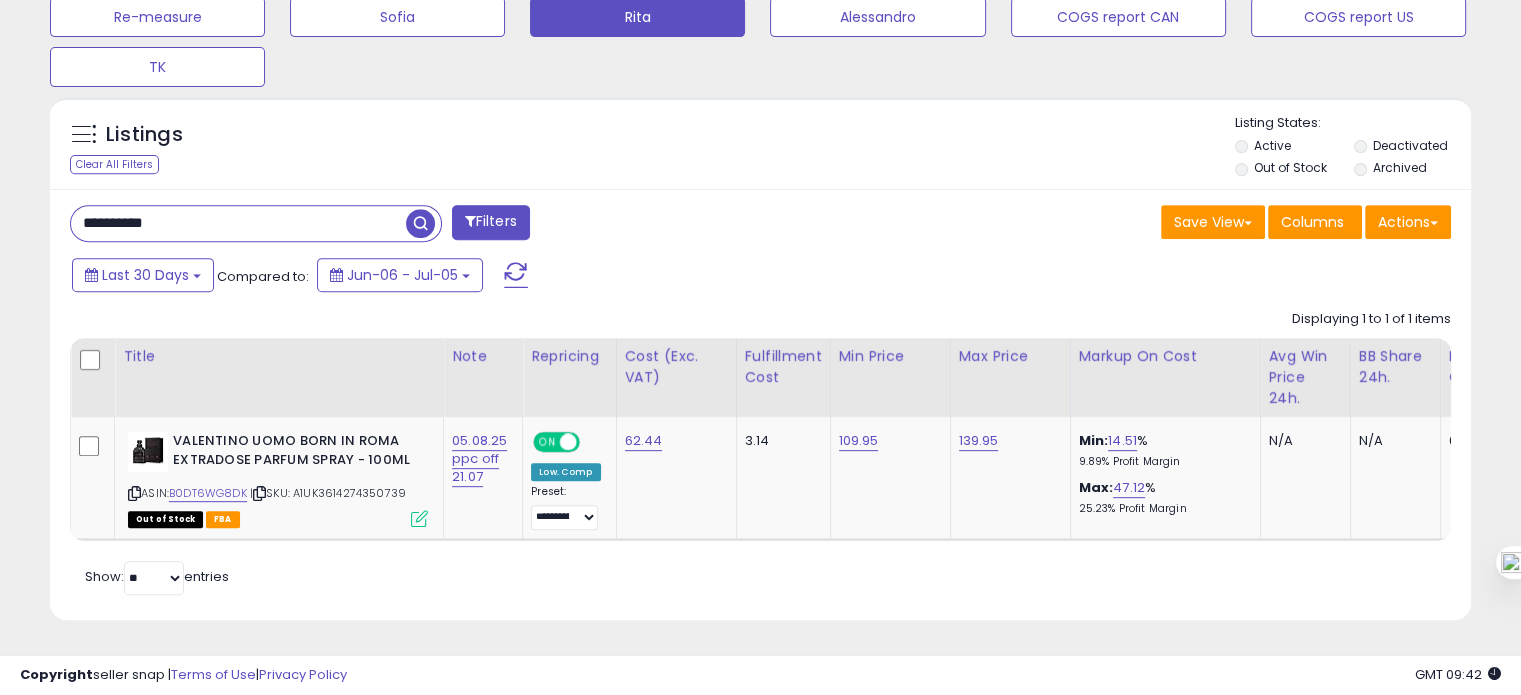 click on "**********" at bounding box center [238, 223] 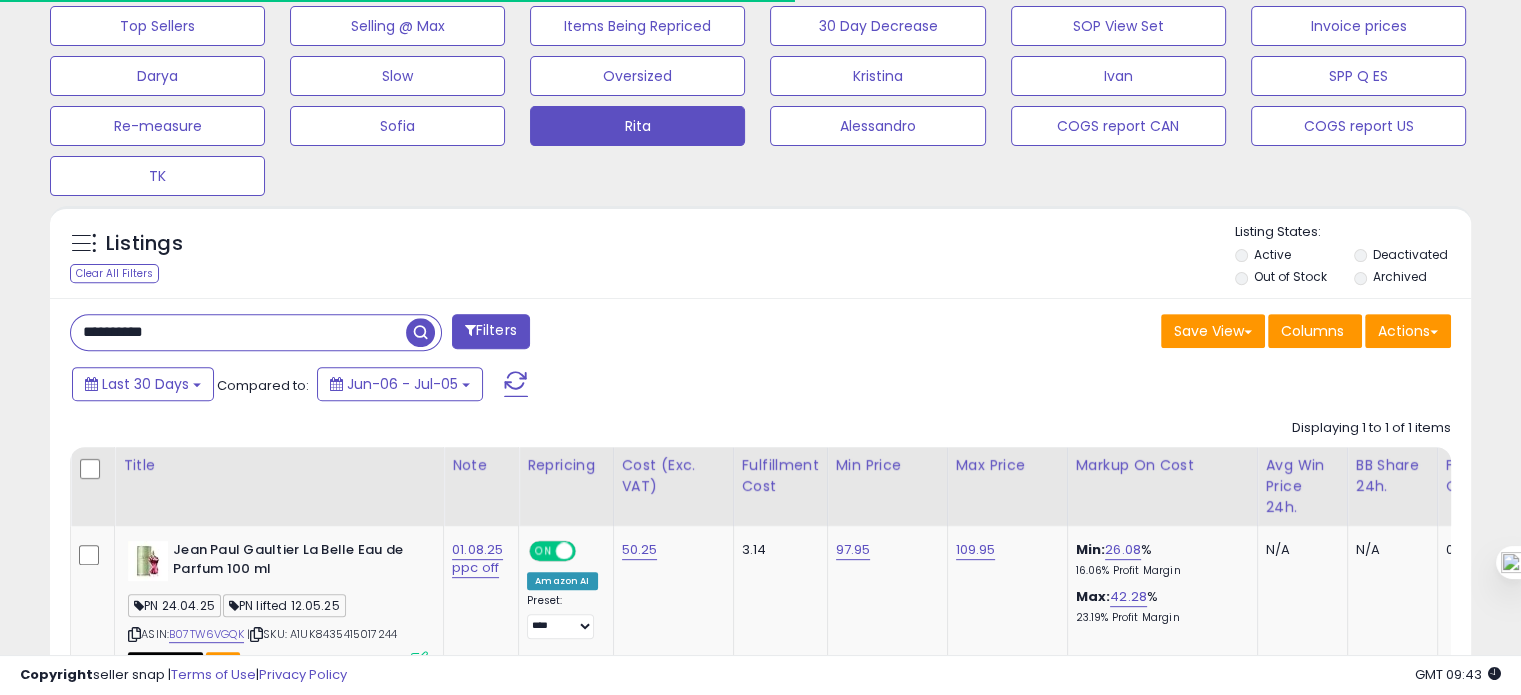 scroll, scrollTop: 409, scrollLeft: 822, axis: both 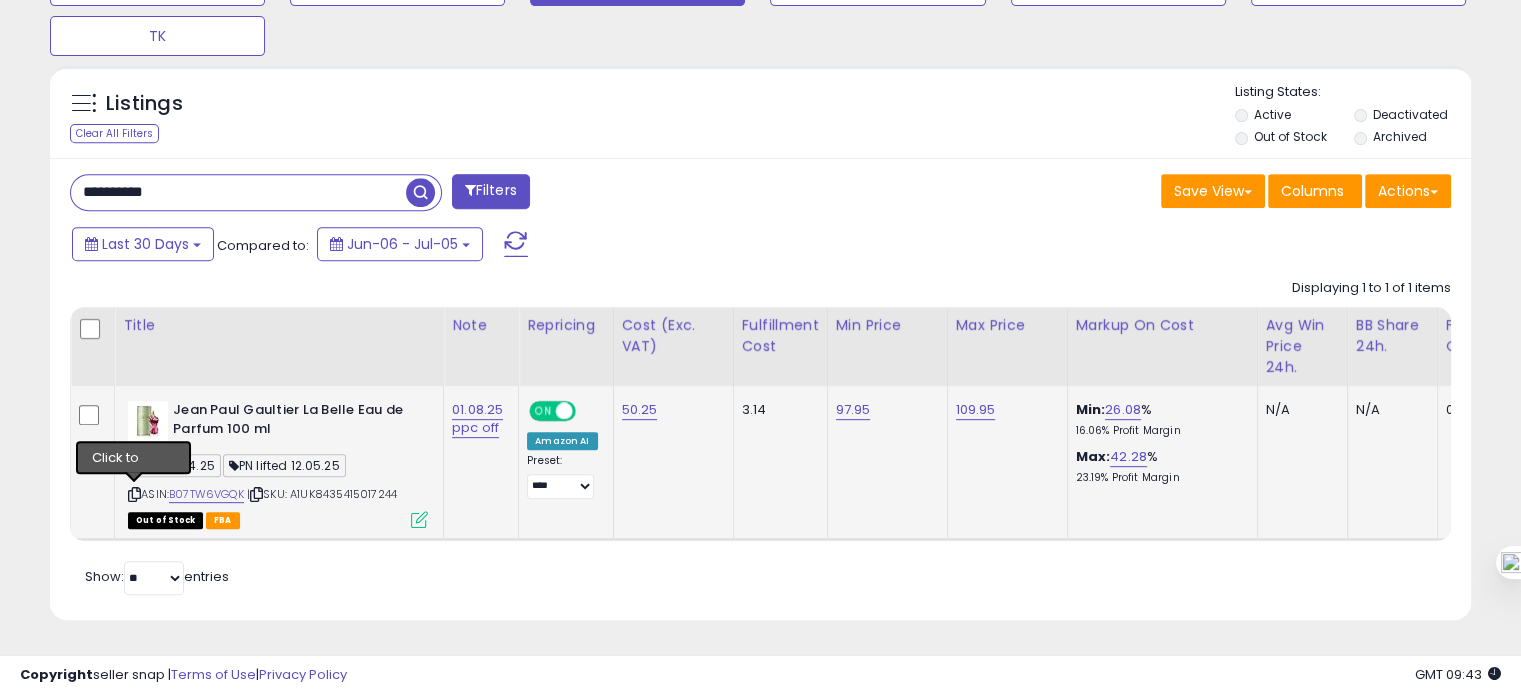 click at bounding box center (134, 494) 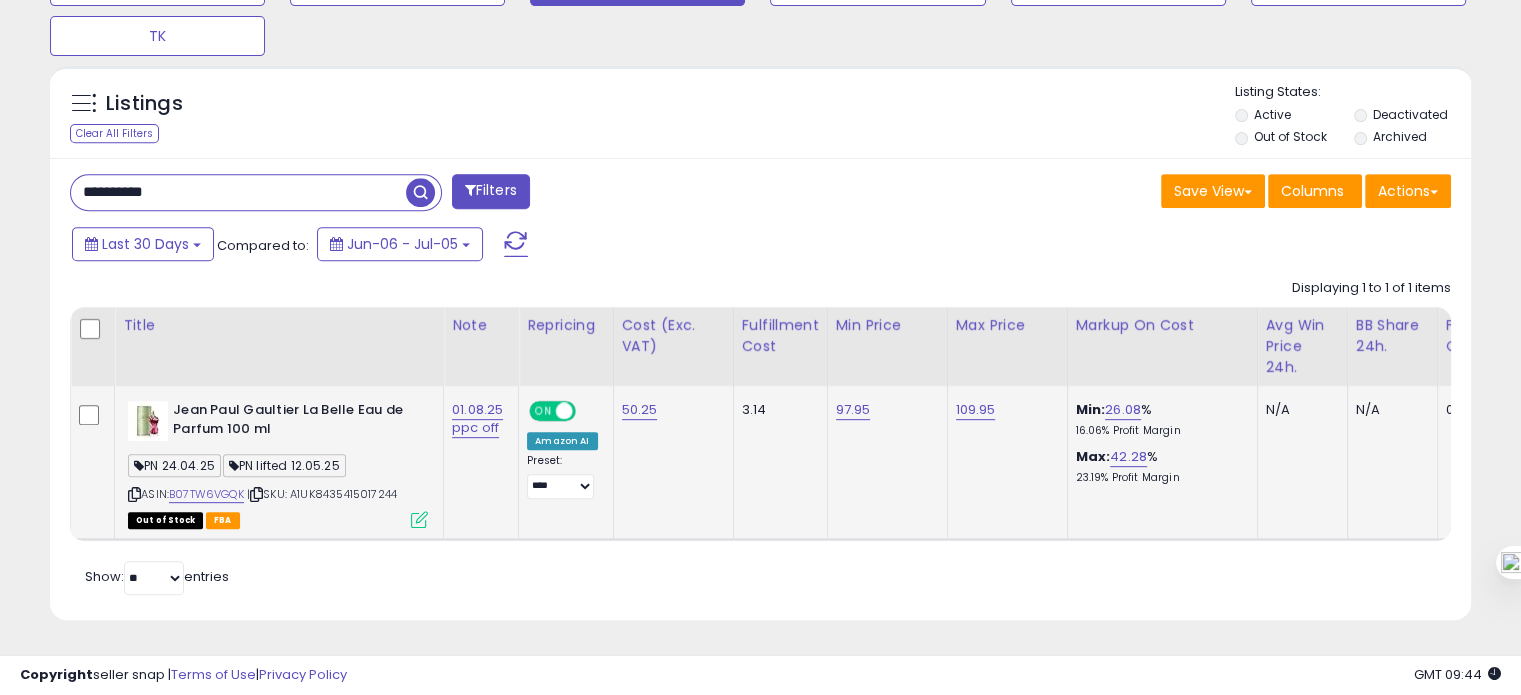 scroll, scrollTop: 0, scrollLeft: 456, axis: horizontal 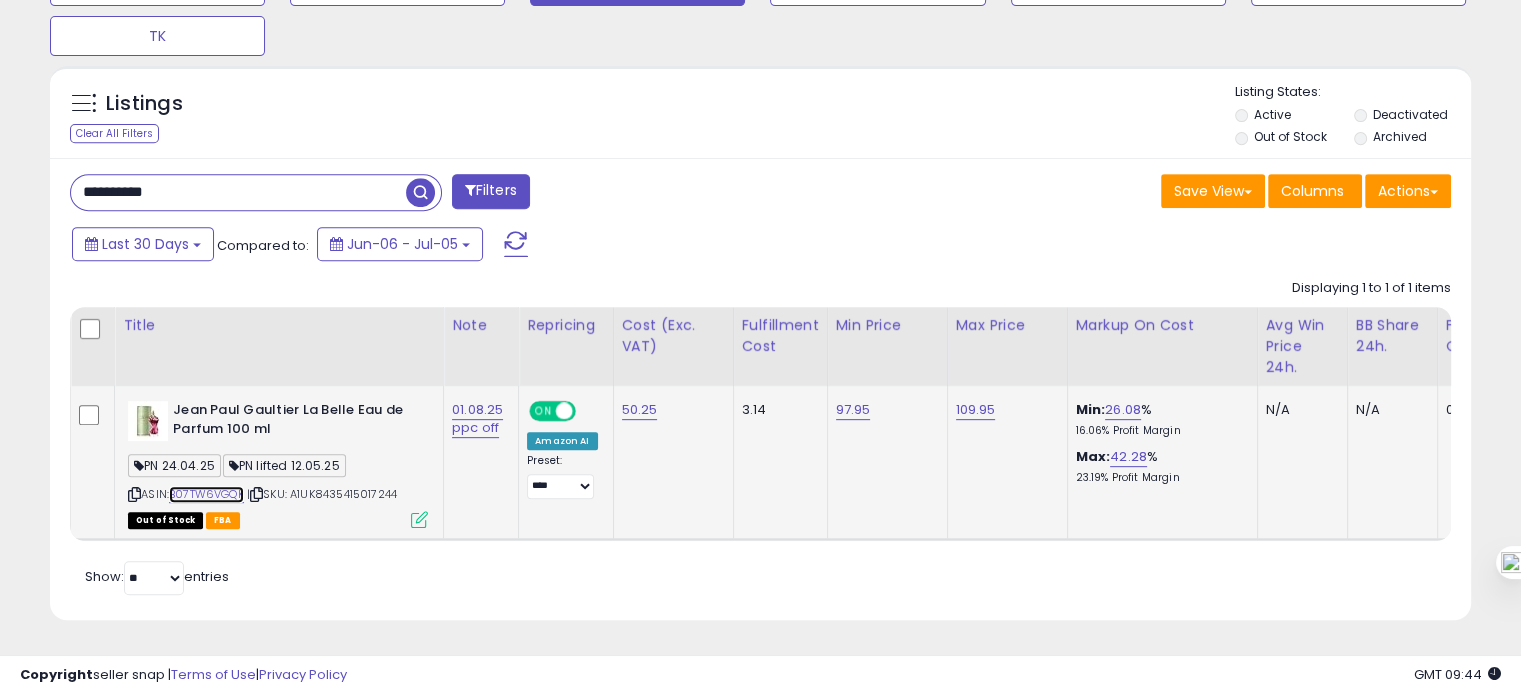 click on "B07TW6VGQK" at bounding box center (206, 494) 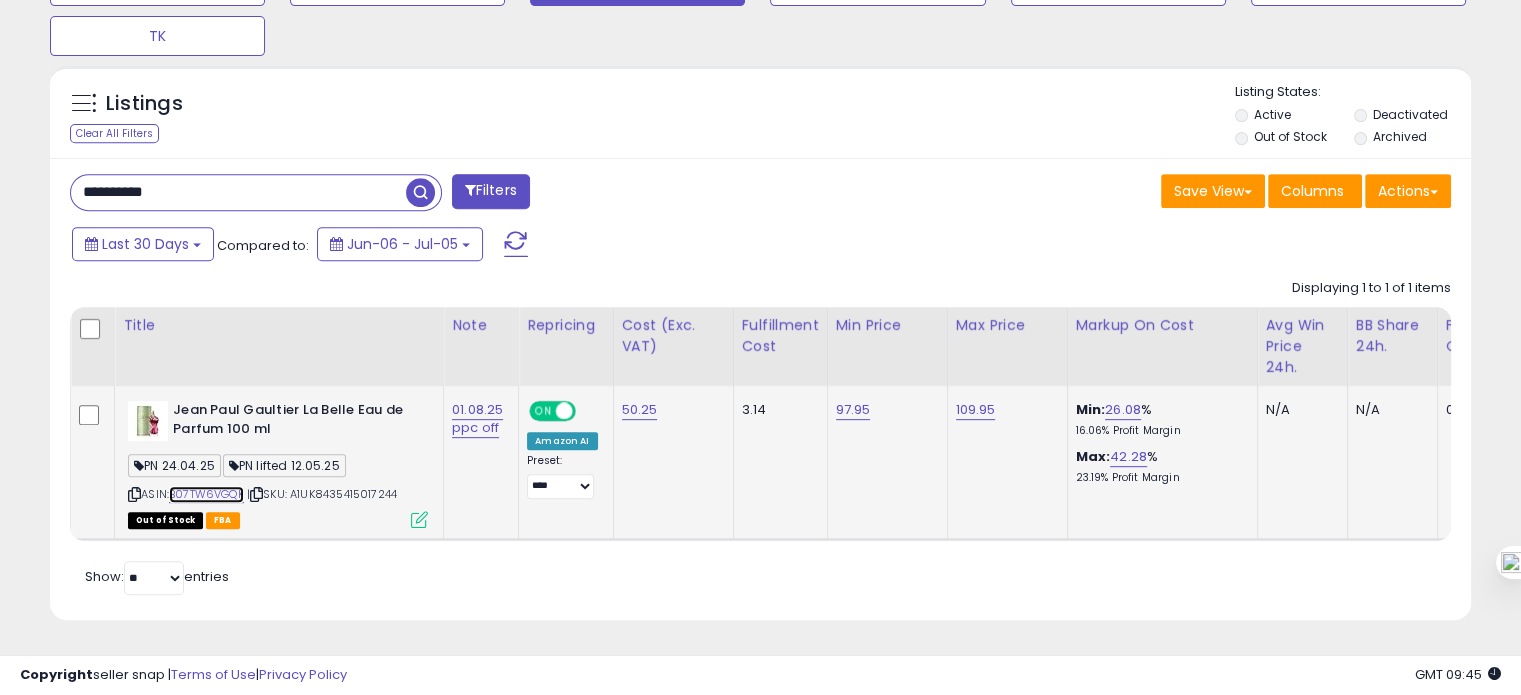 click on "B07TW6VGQK" at bounding box center [206, 494] 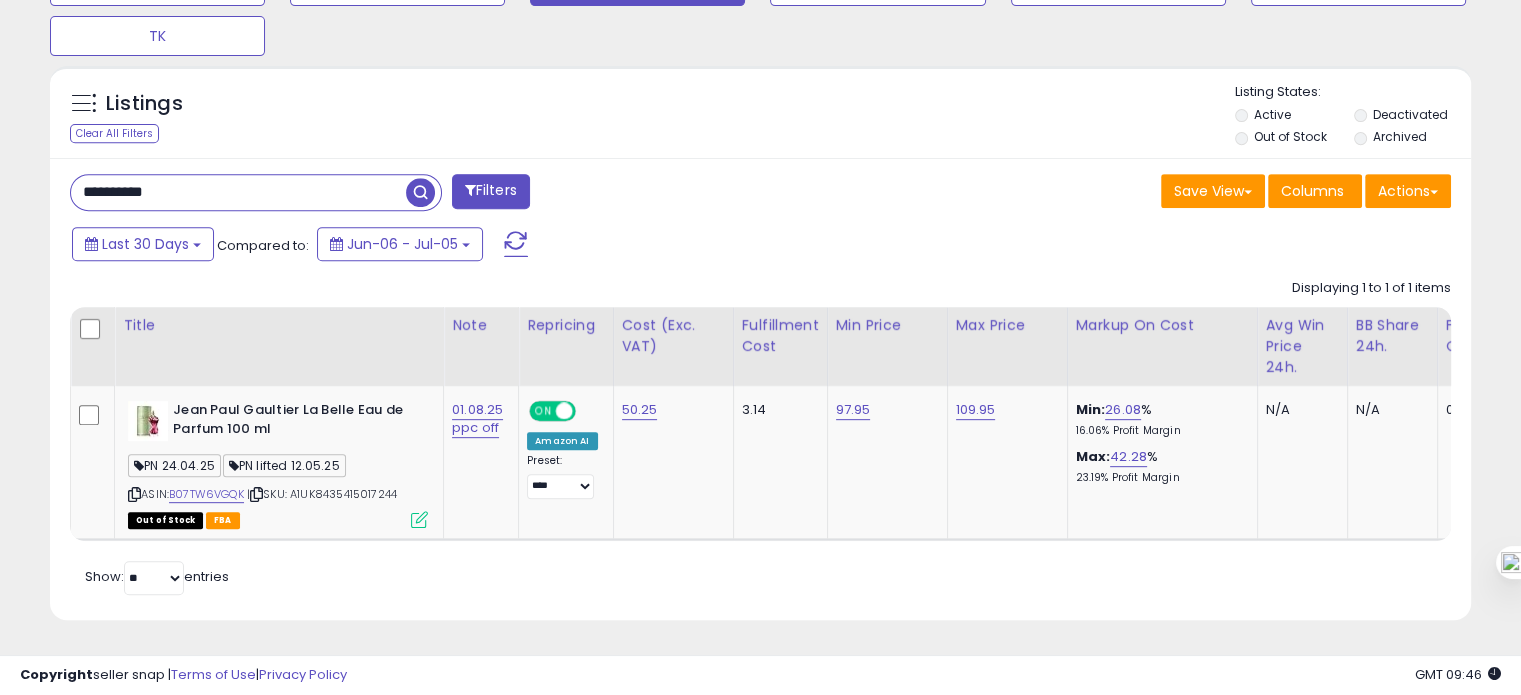 click on "**********" at bounding box center [238, 192] 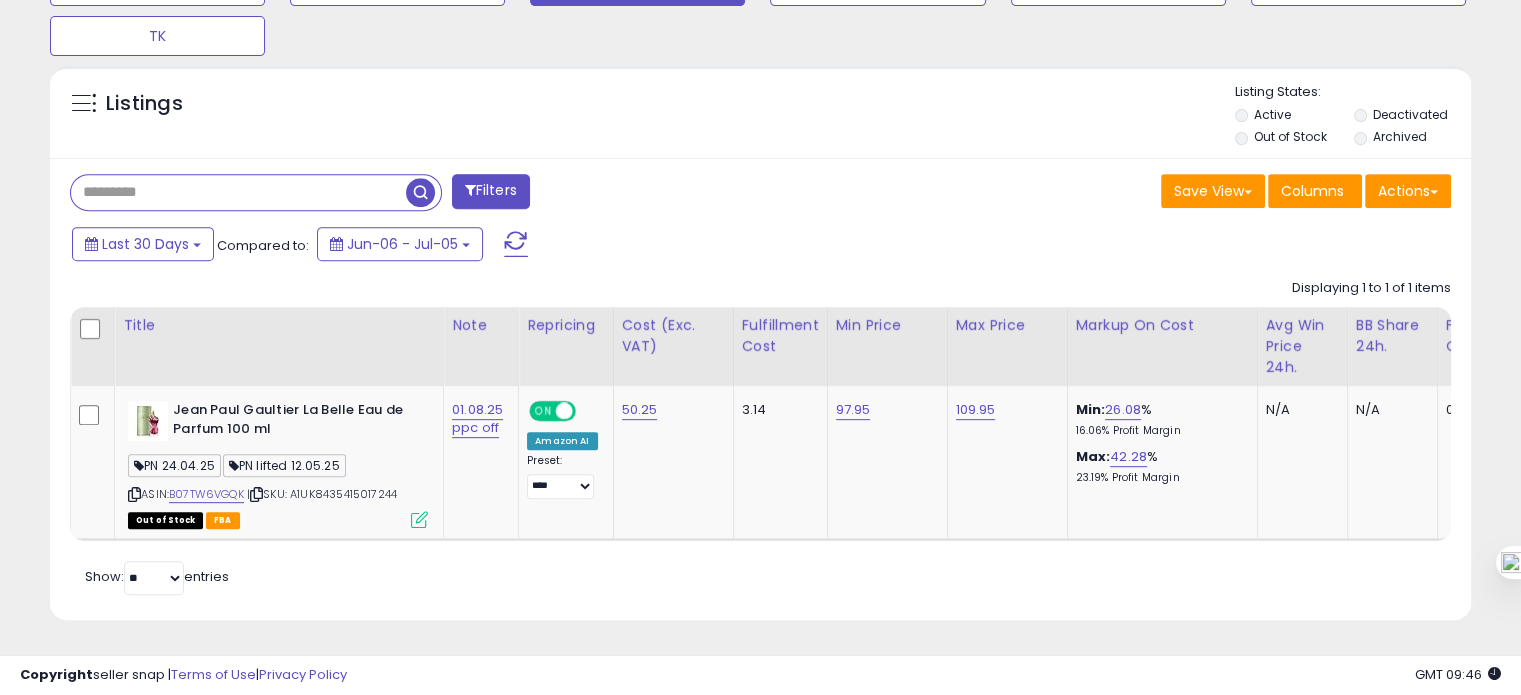 type 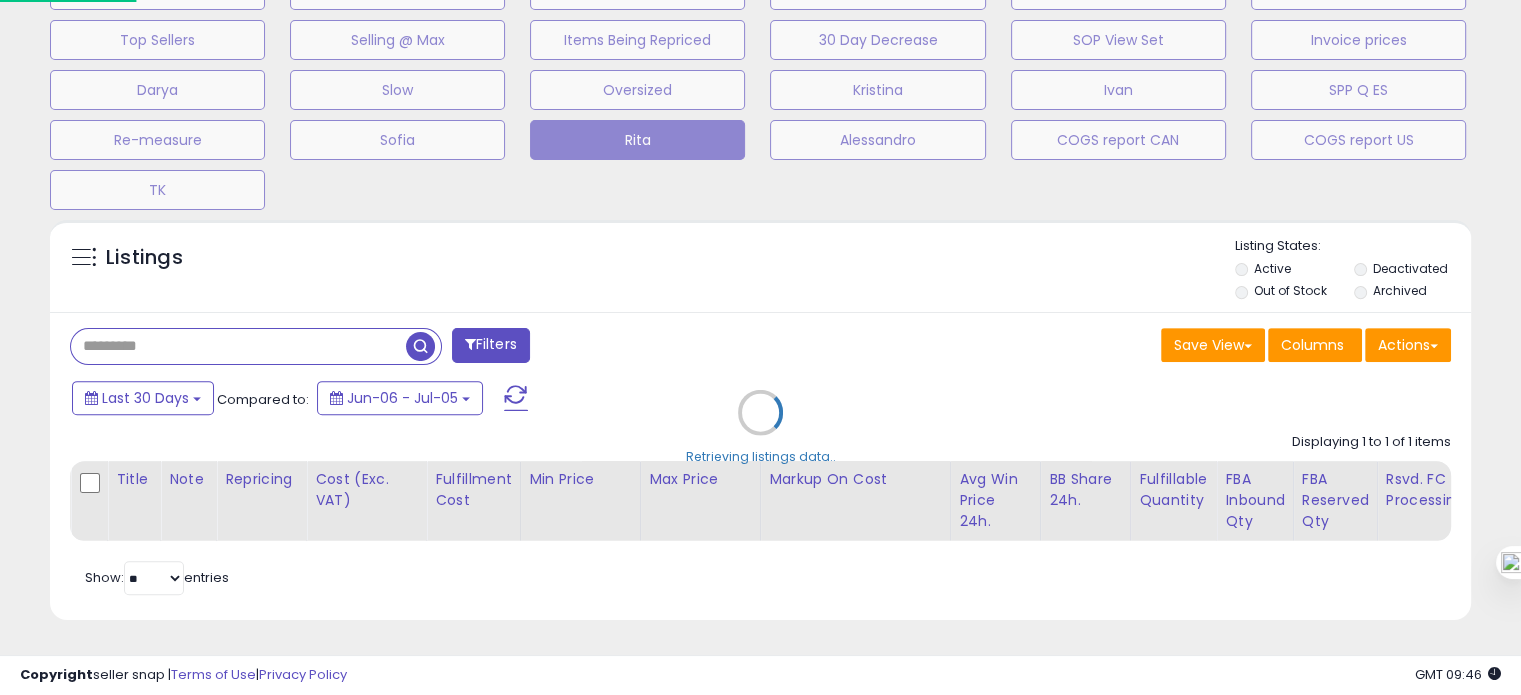 scroll, scrollTop: 999589, scrollLeft: 999168, axis: both 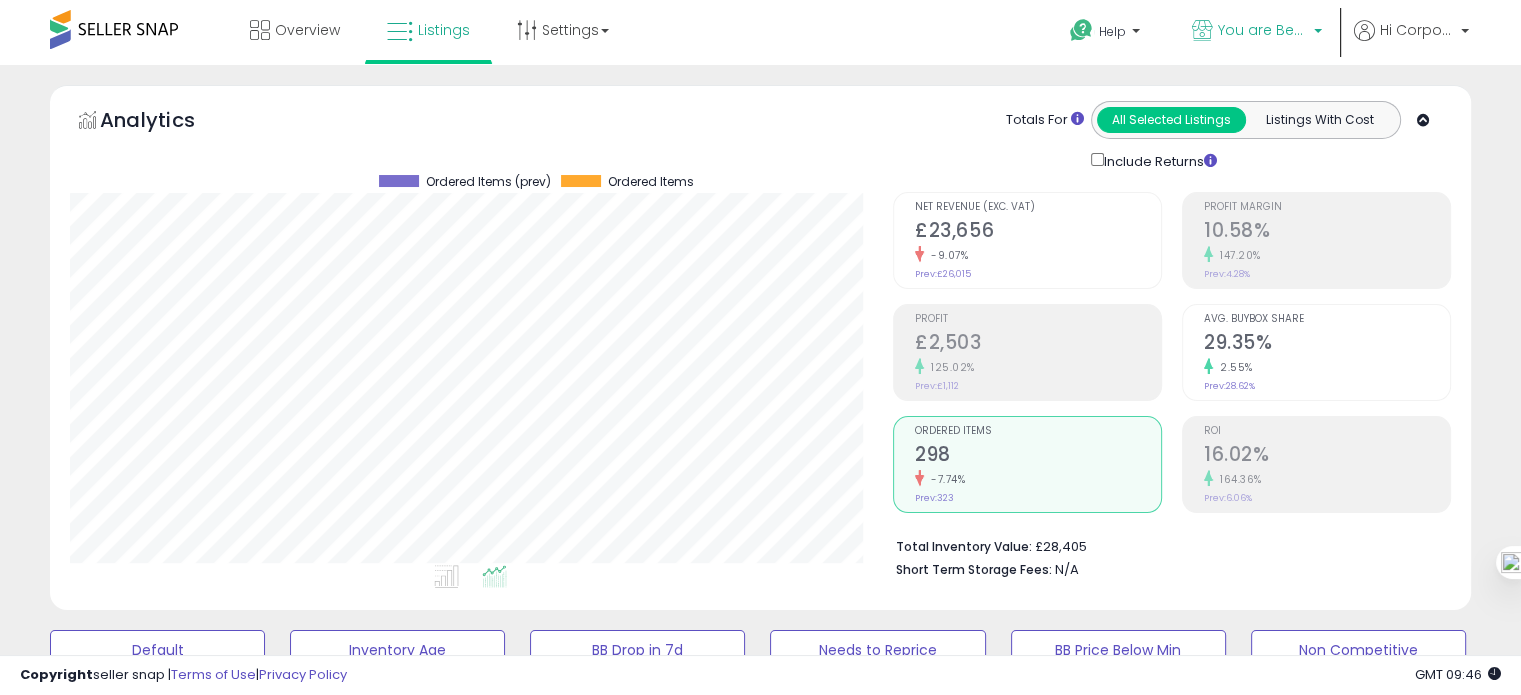 click on "You are Beautiful (UK)" at bounding box center [1263, 30] 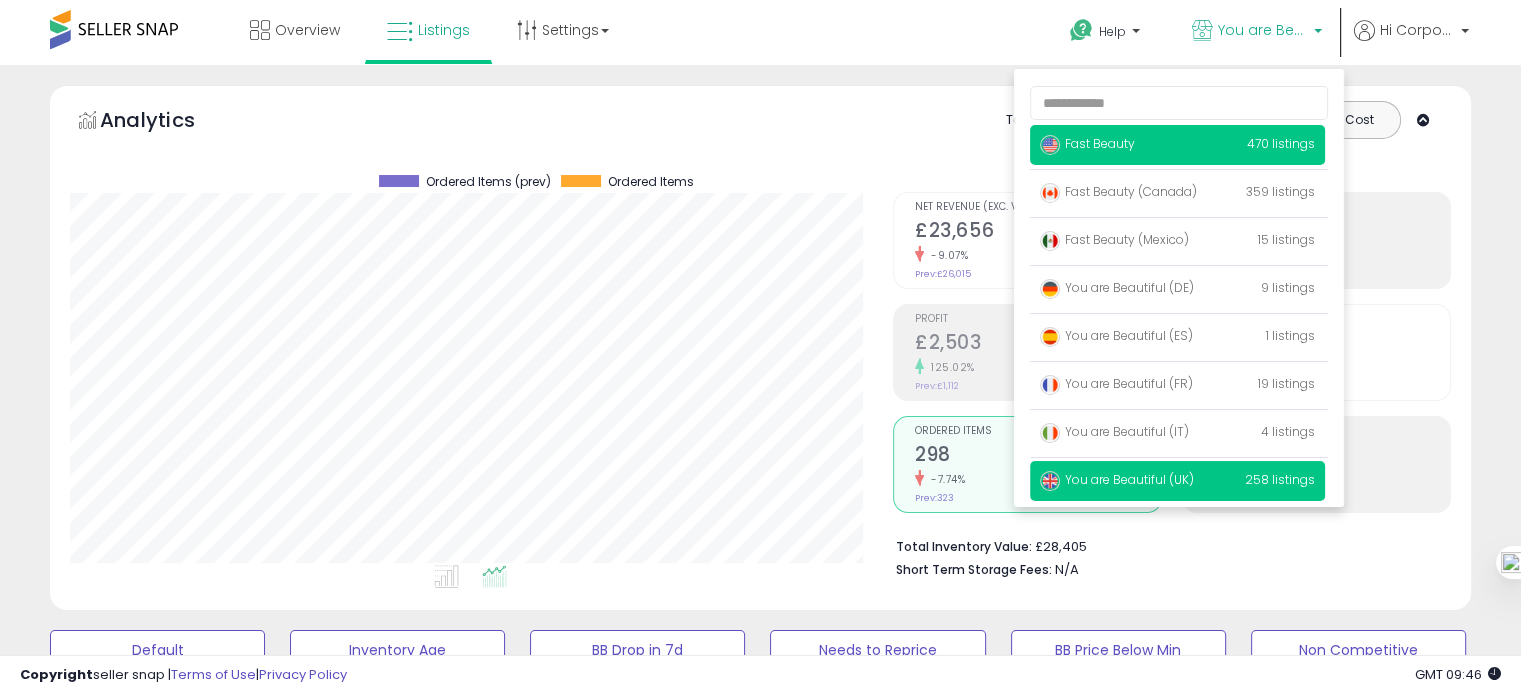 click on "Fast Beauty
470
listings" at bounding box center [1177, 145] 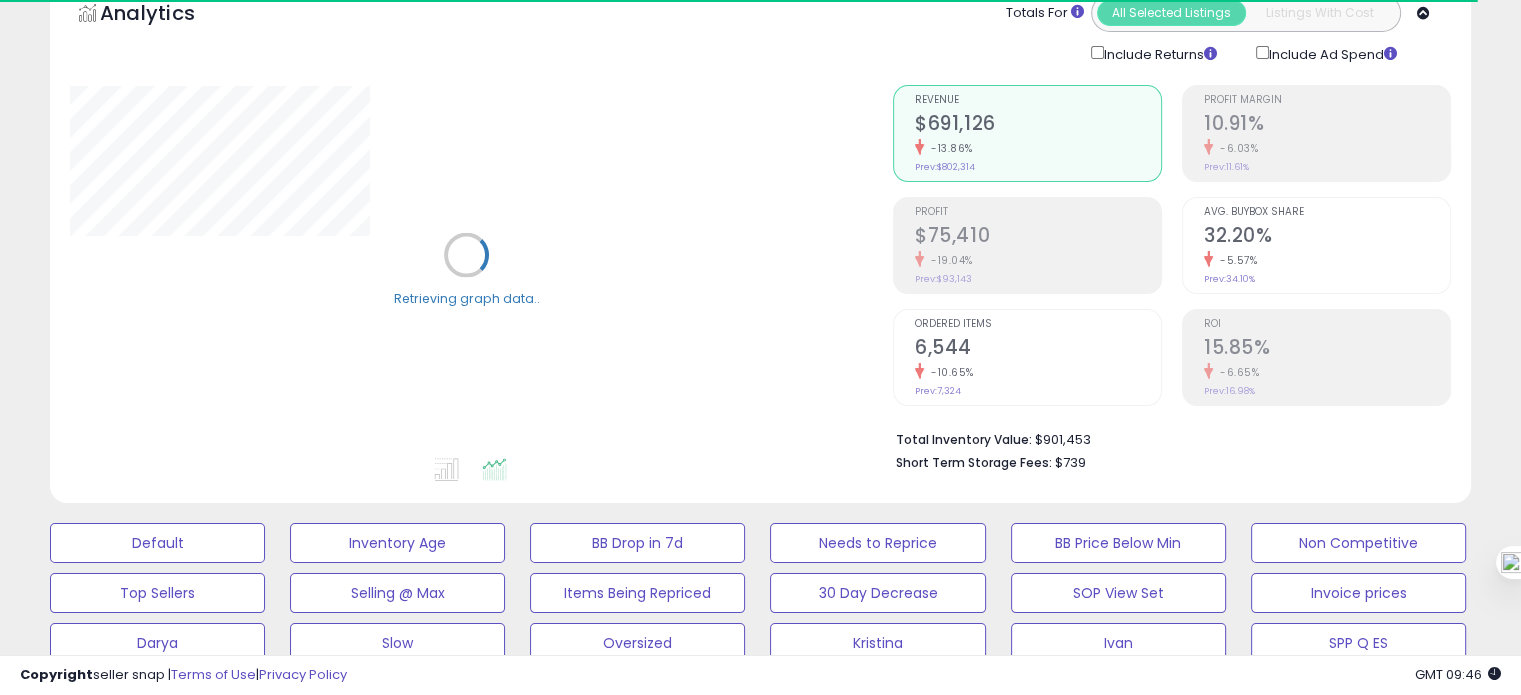 scroll, scrollTop: 108, scrollLeft: 0, axis: vertical 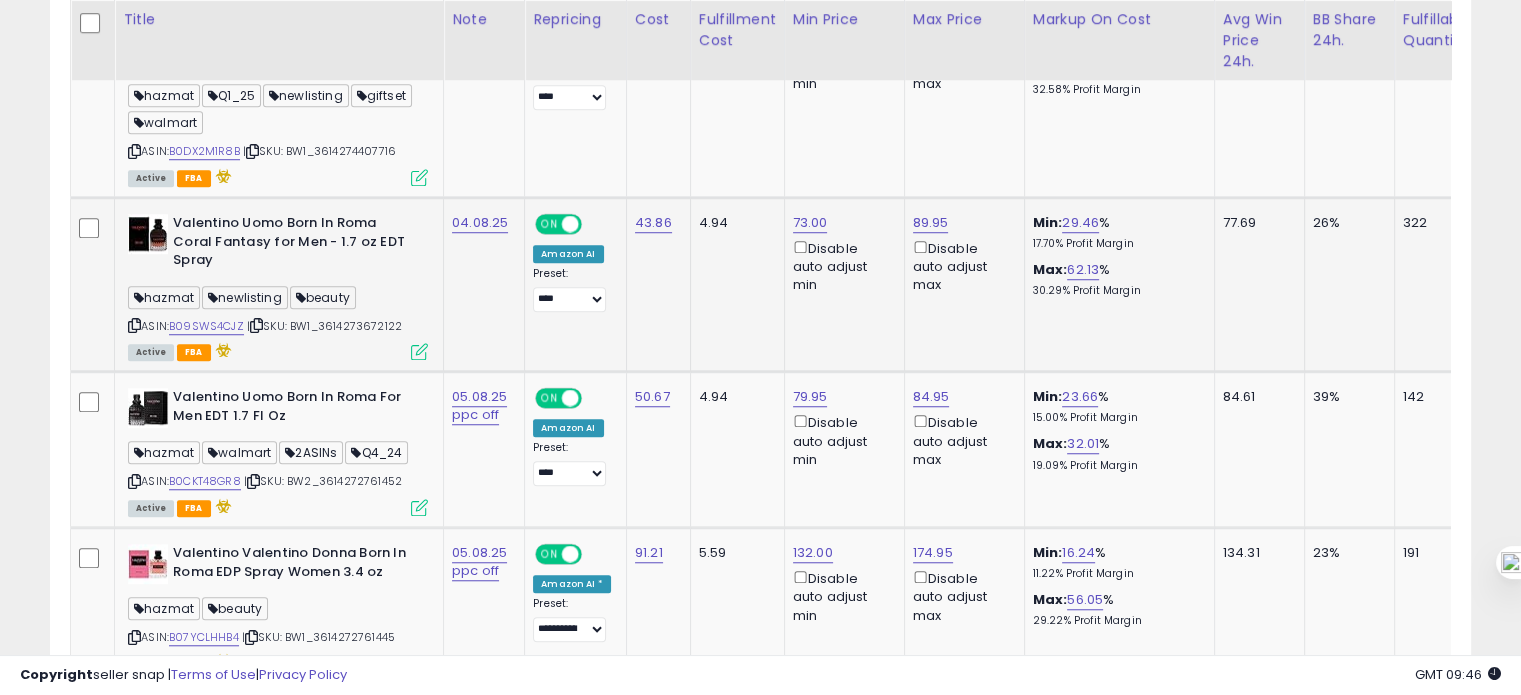 click at bounding box center [134, 325] 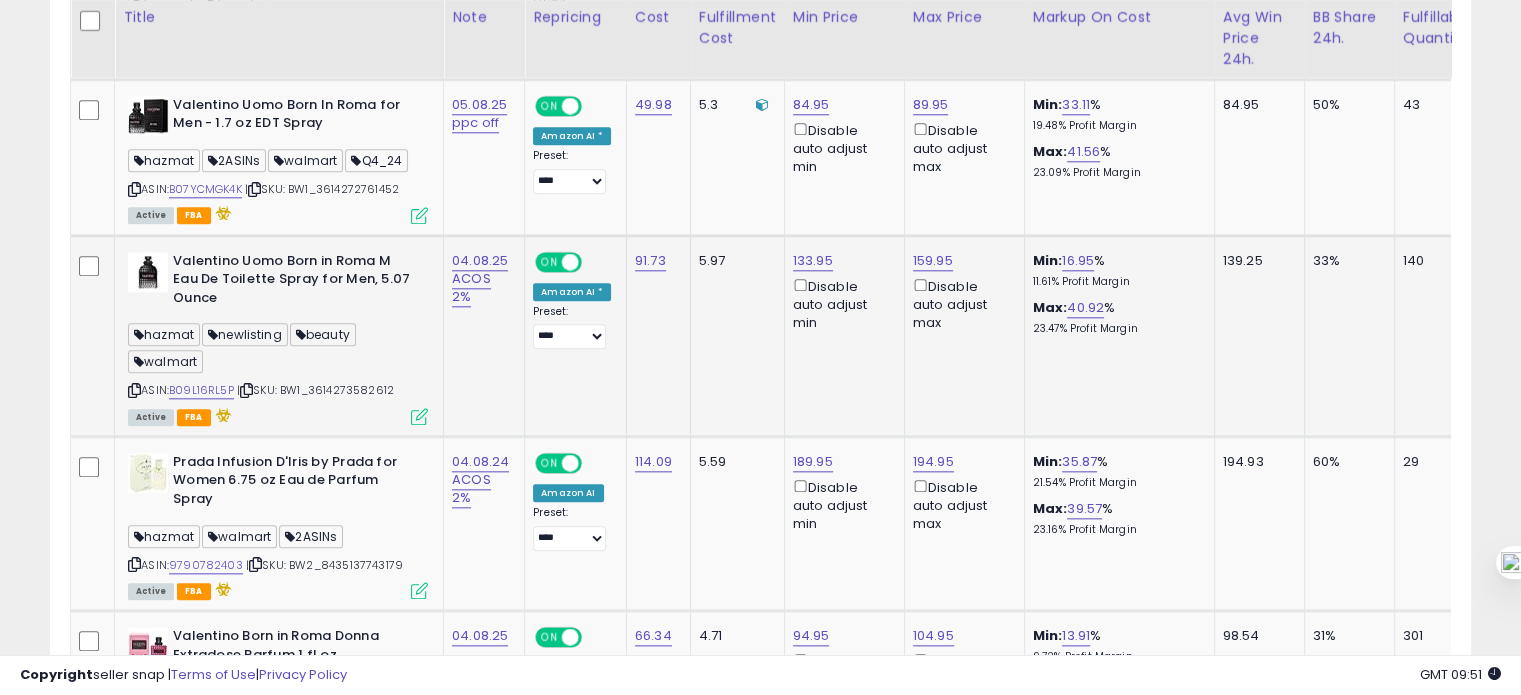 scroll, scrollTop: 2119, scrollLeft: 0, axis: vertical 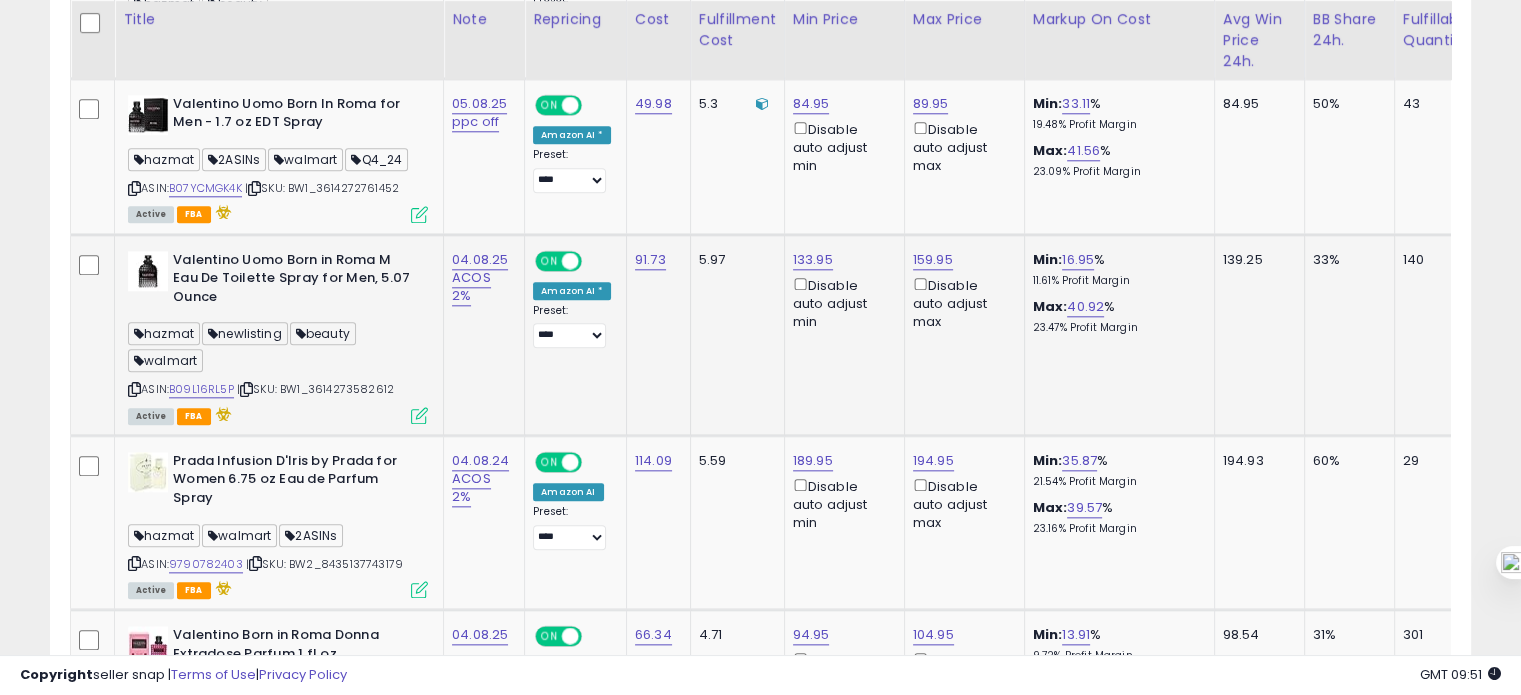 click at bounding box center (134, 389) 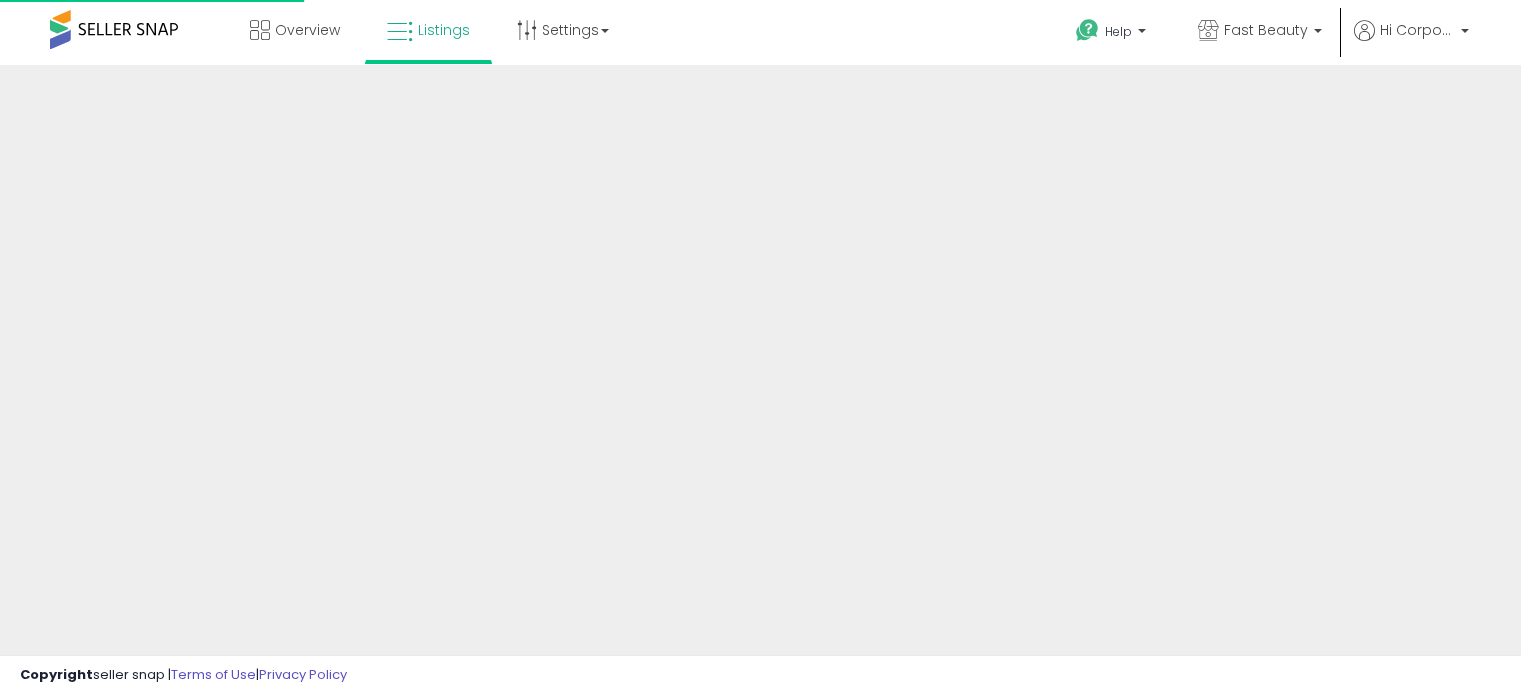 scroll, scrollTop: 0, scrollLeft: 0, axis: both 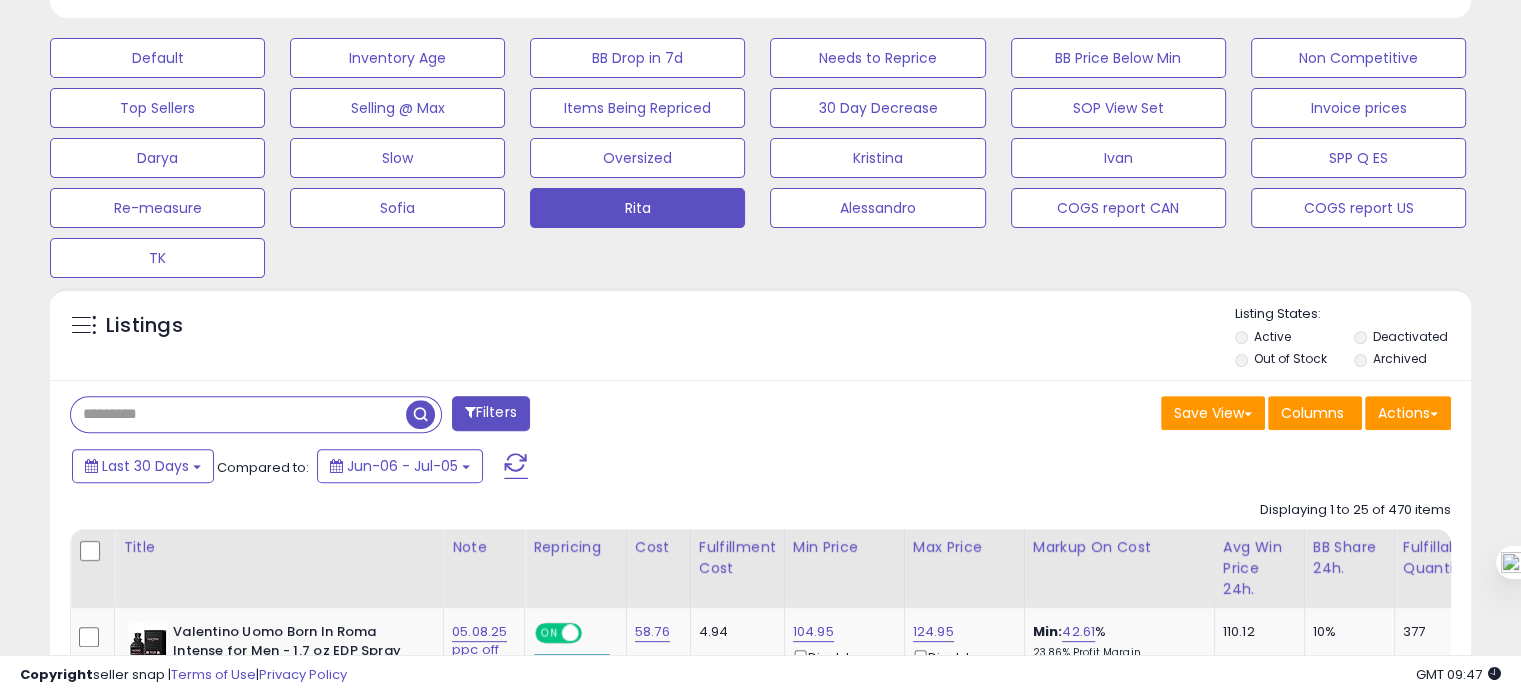 click at bounding box center (238, 414) 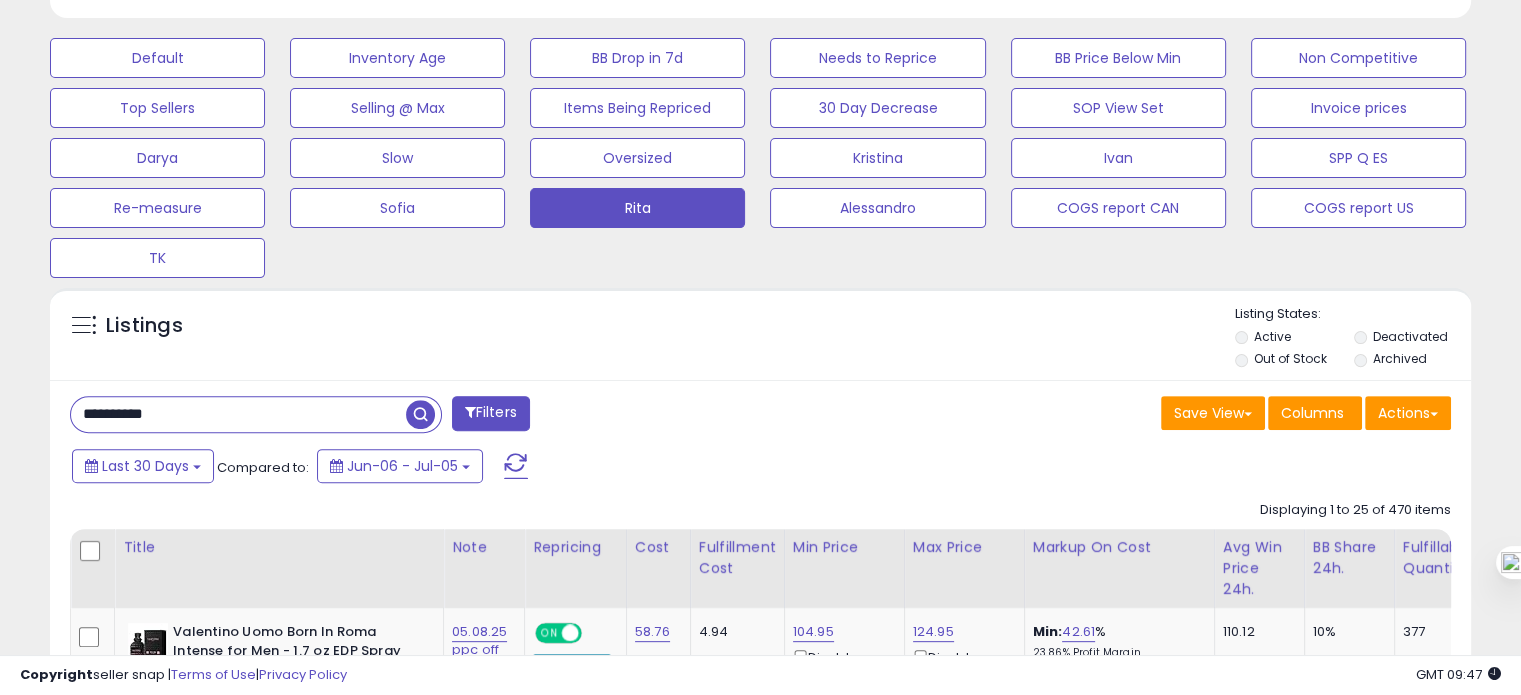 type on "**********" 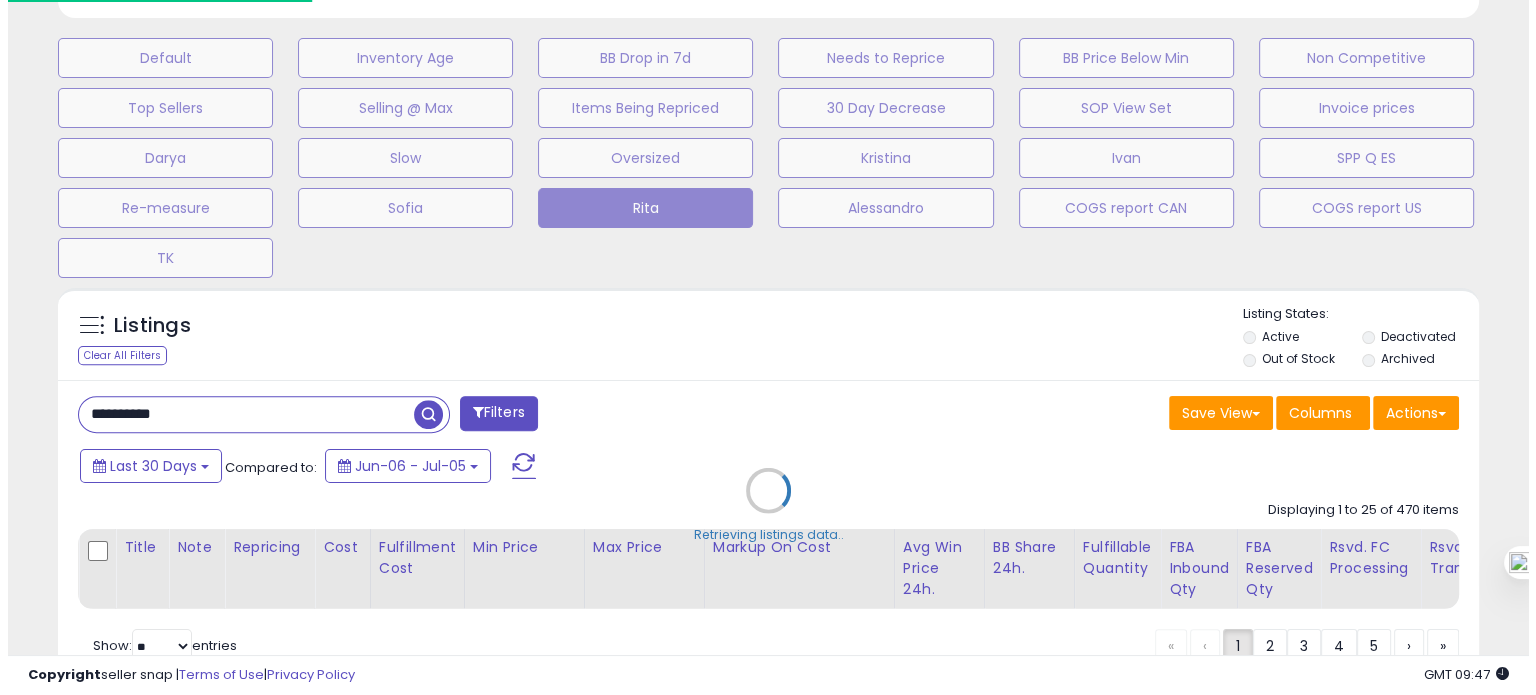 scroll, scrollTop: 999589, scrollLeft: 999168, axis: both 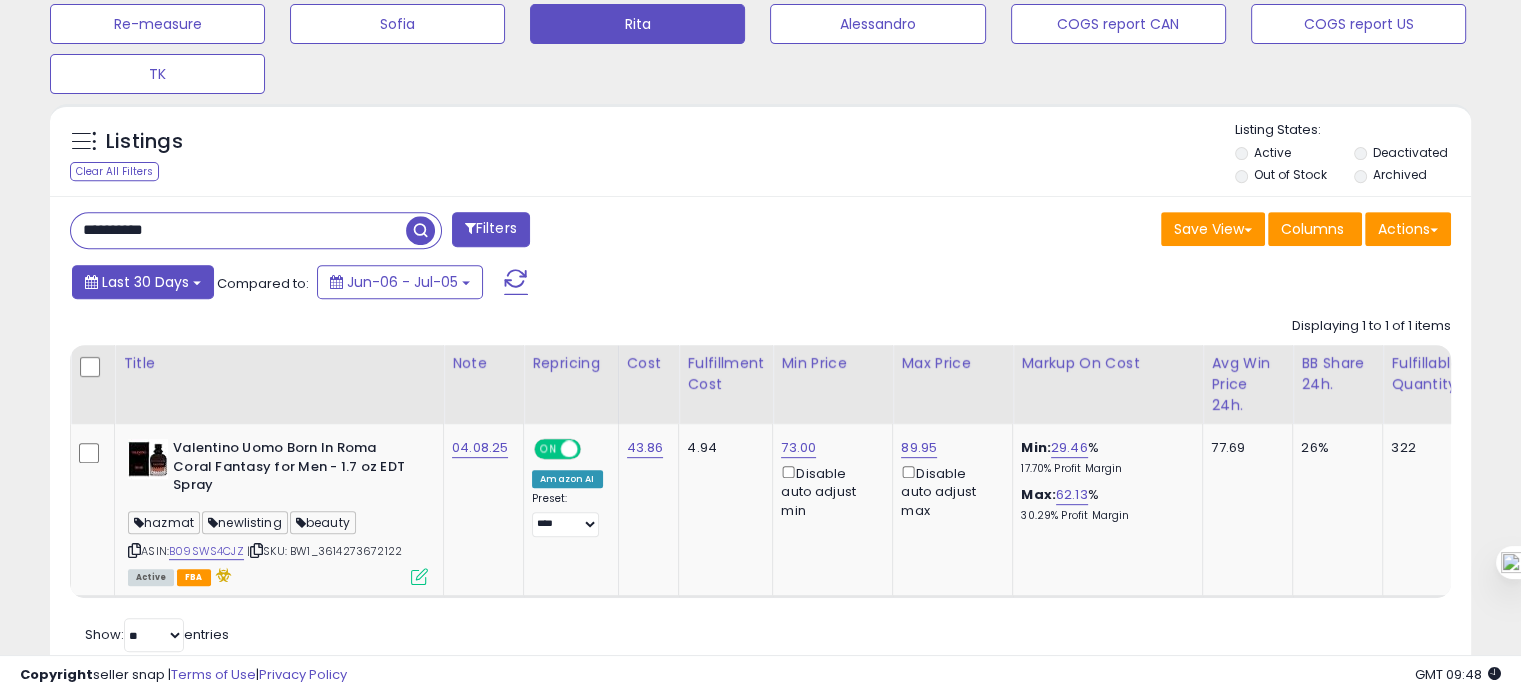 click on "Last 30 Days" at bounding box center (143, 282) 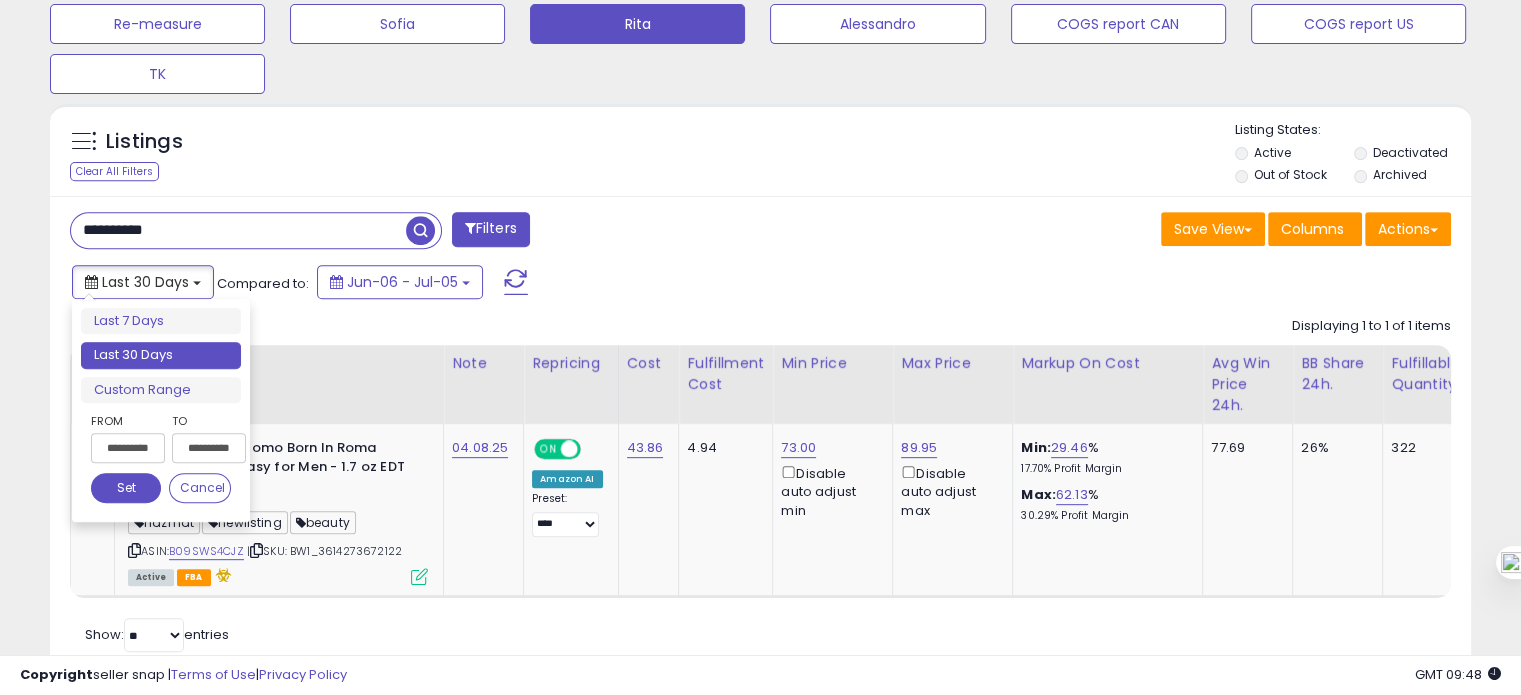 type on "**********" 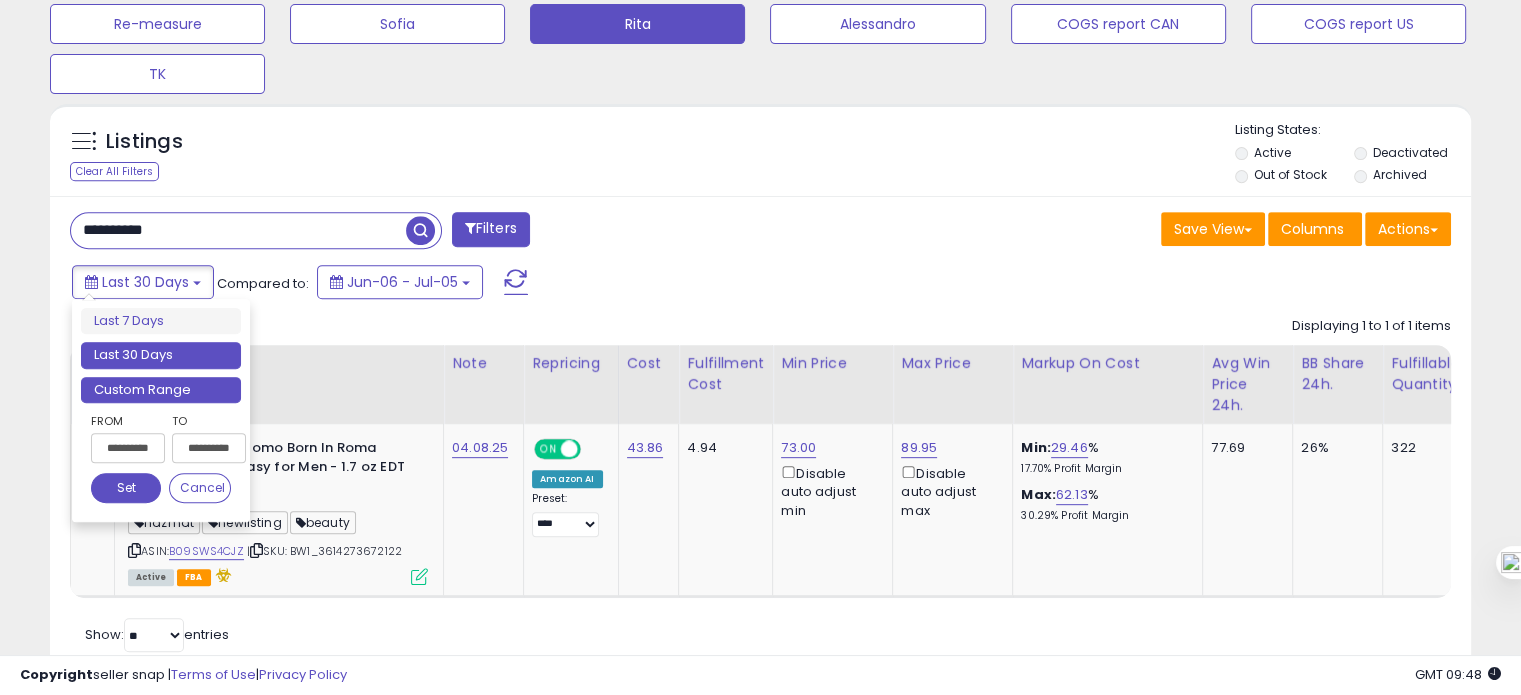 click on "Custom Range" at bounding box center [161, 390] 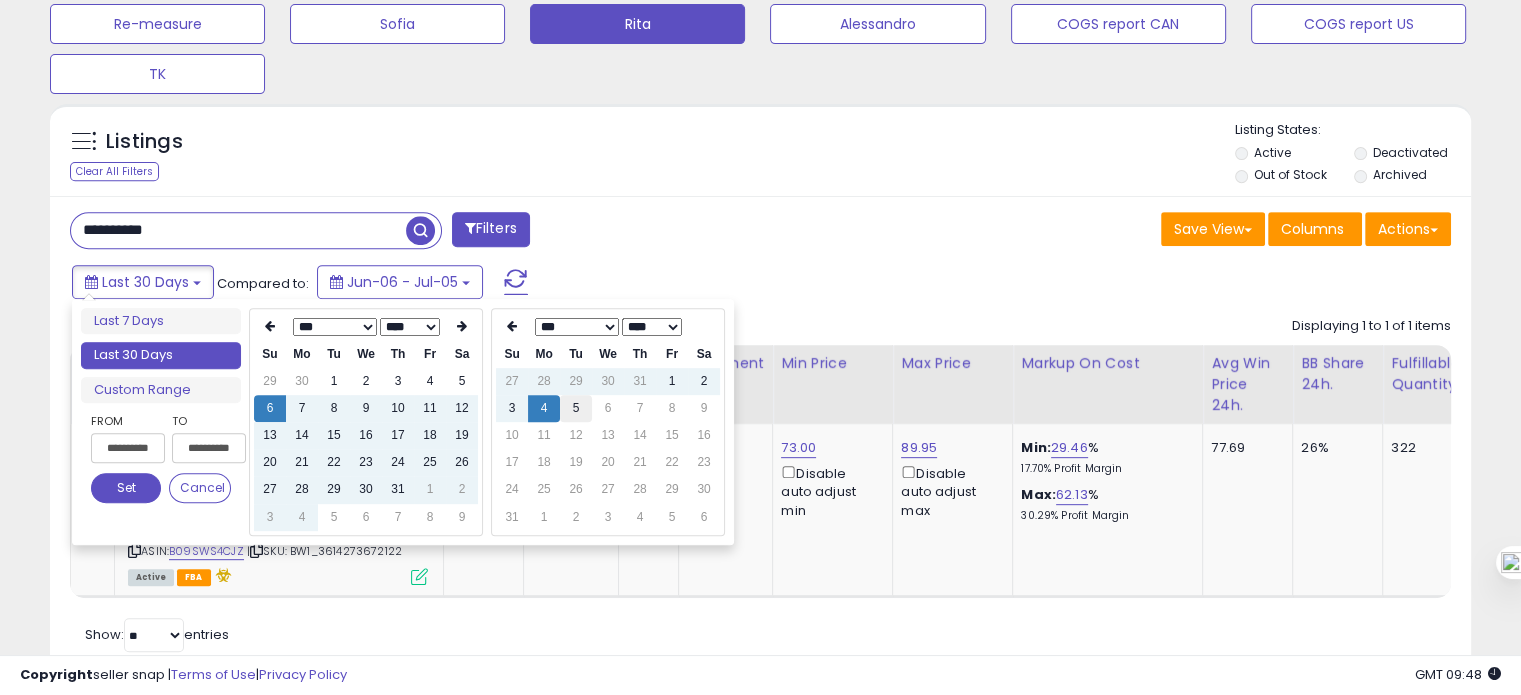 click on "5" at bounding box center [576, 408] 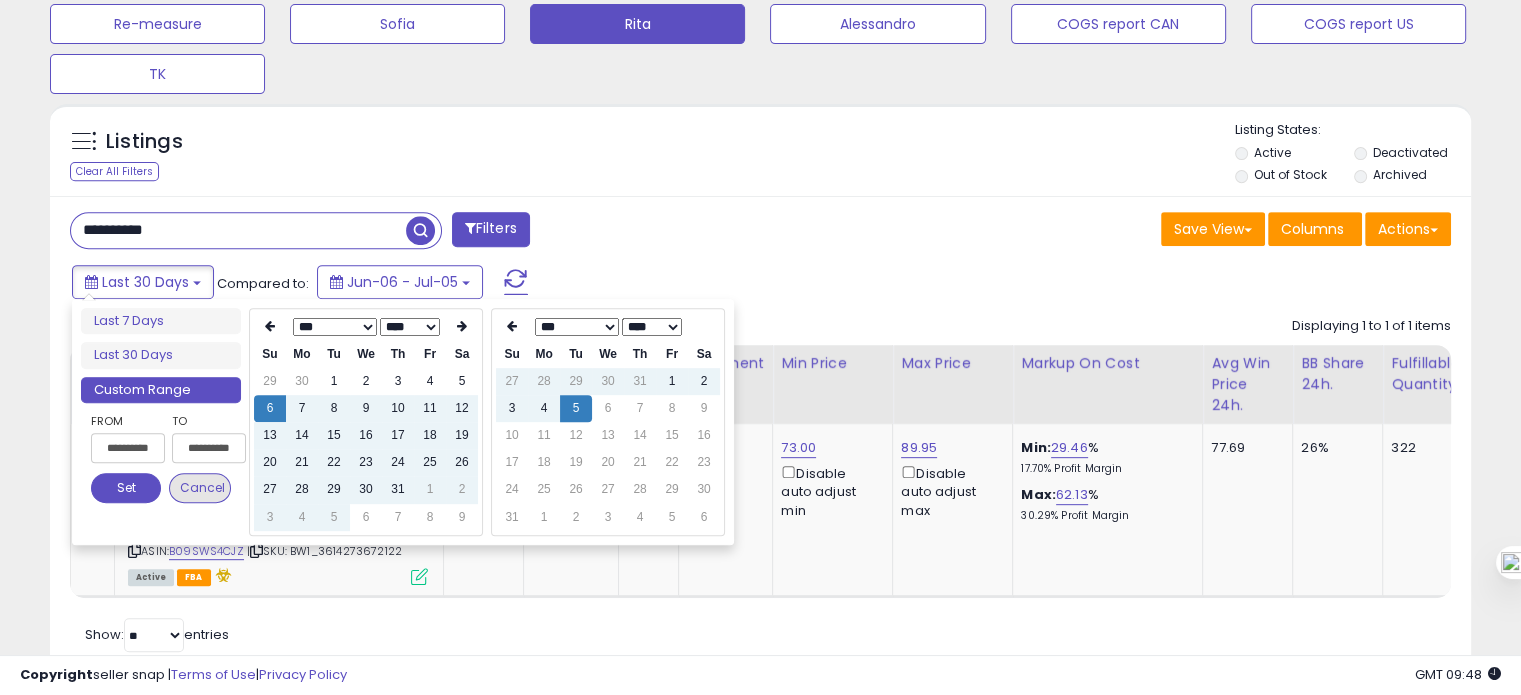 type on "**********" 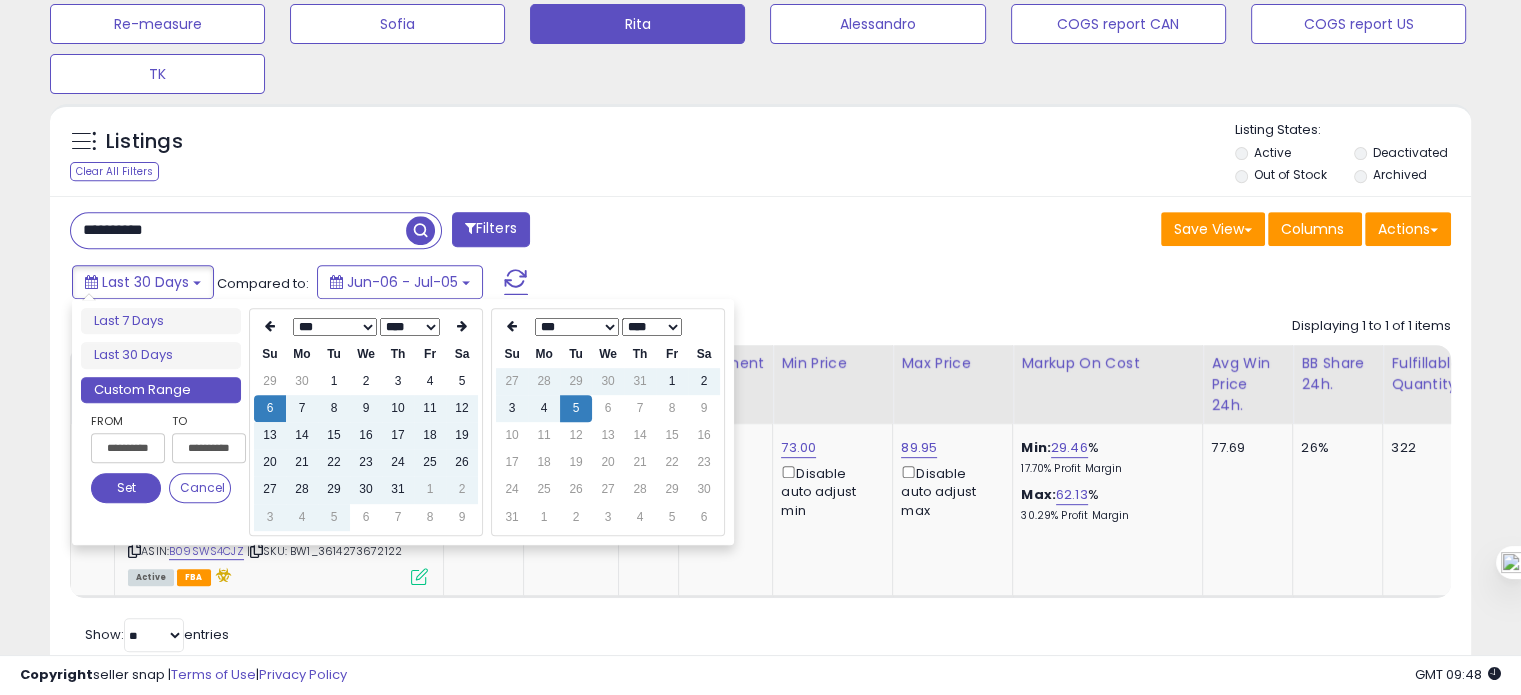 click on "Set" at bounding box center (126, 488) 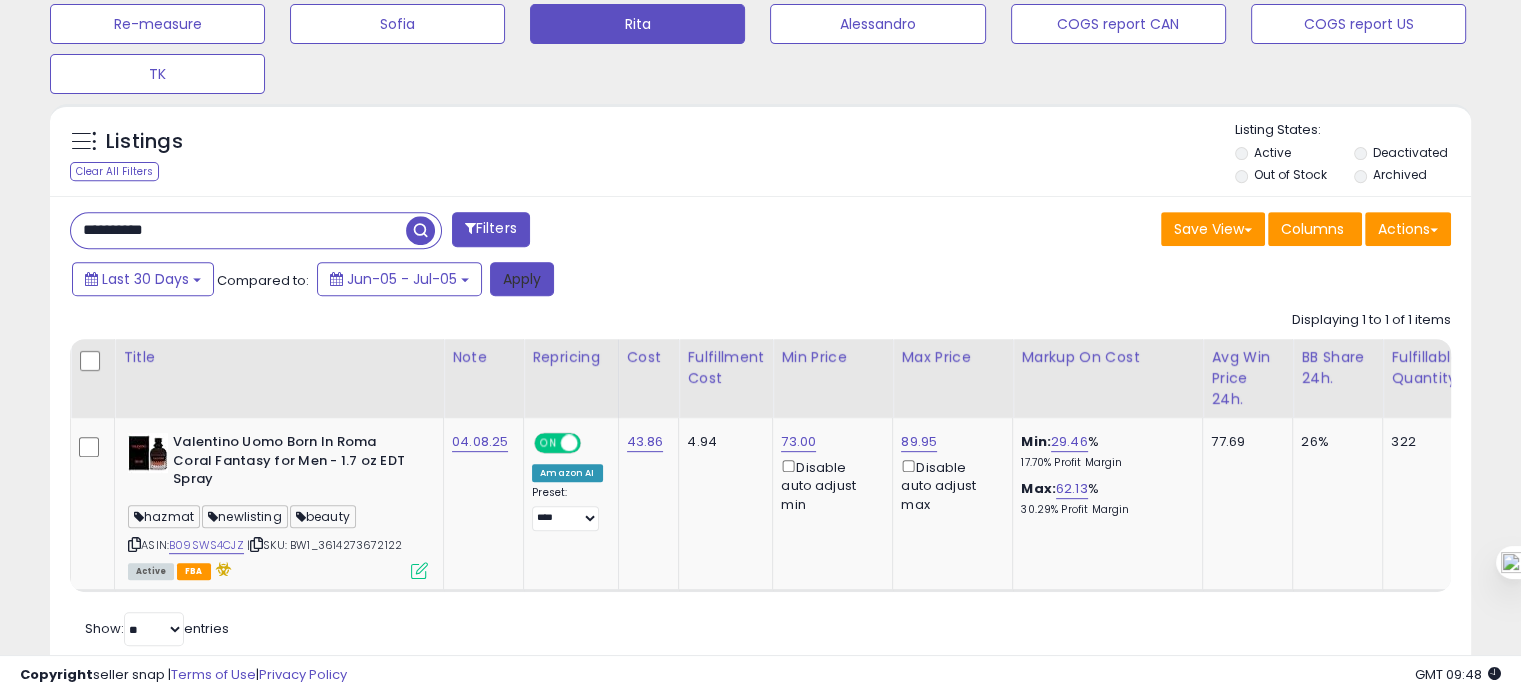 click on "Apply" at bounding box center (522, 279) 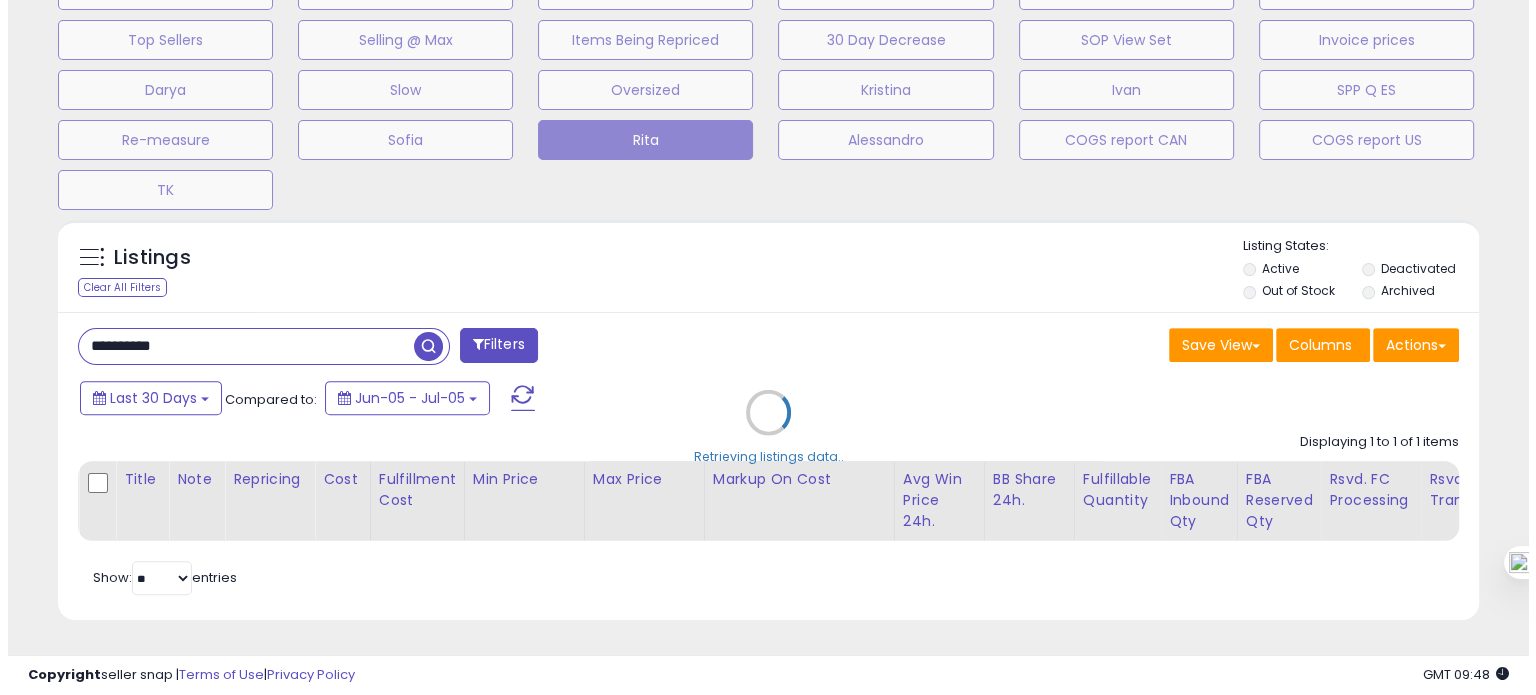 scroll, scrollTop: 674, scrollLeft: 0, axis: vertical 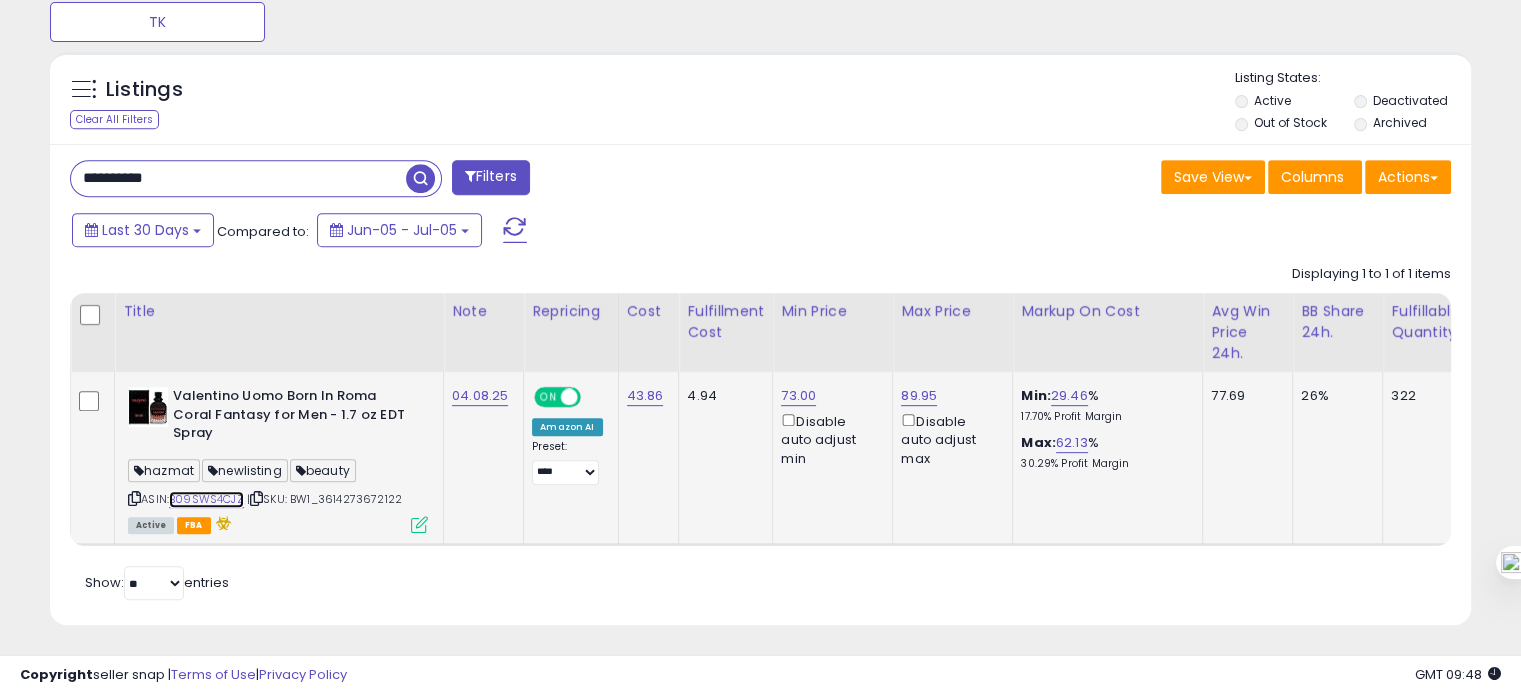click on "B09SWS4CJZ" at bounding box center [206, 499] 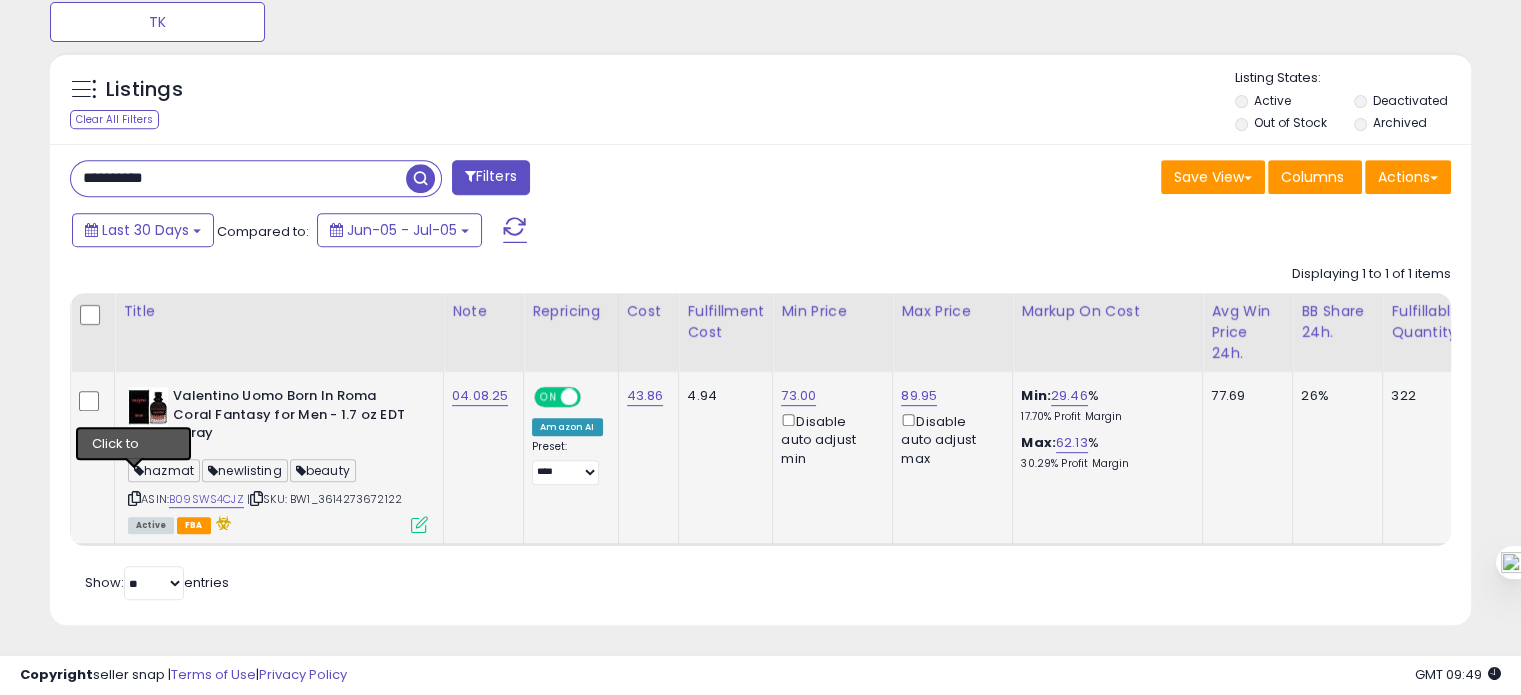 click at bounding box center [134, 498] 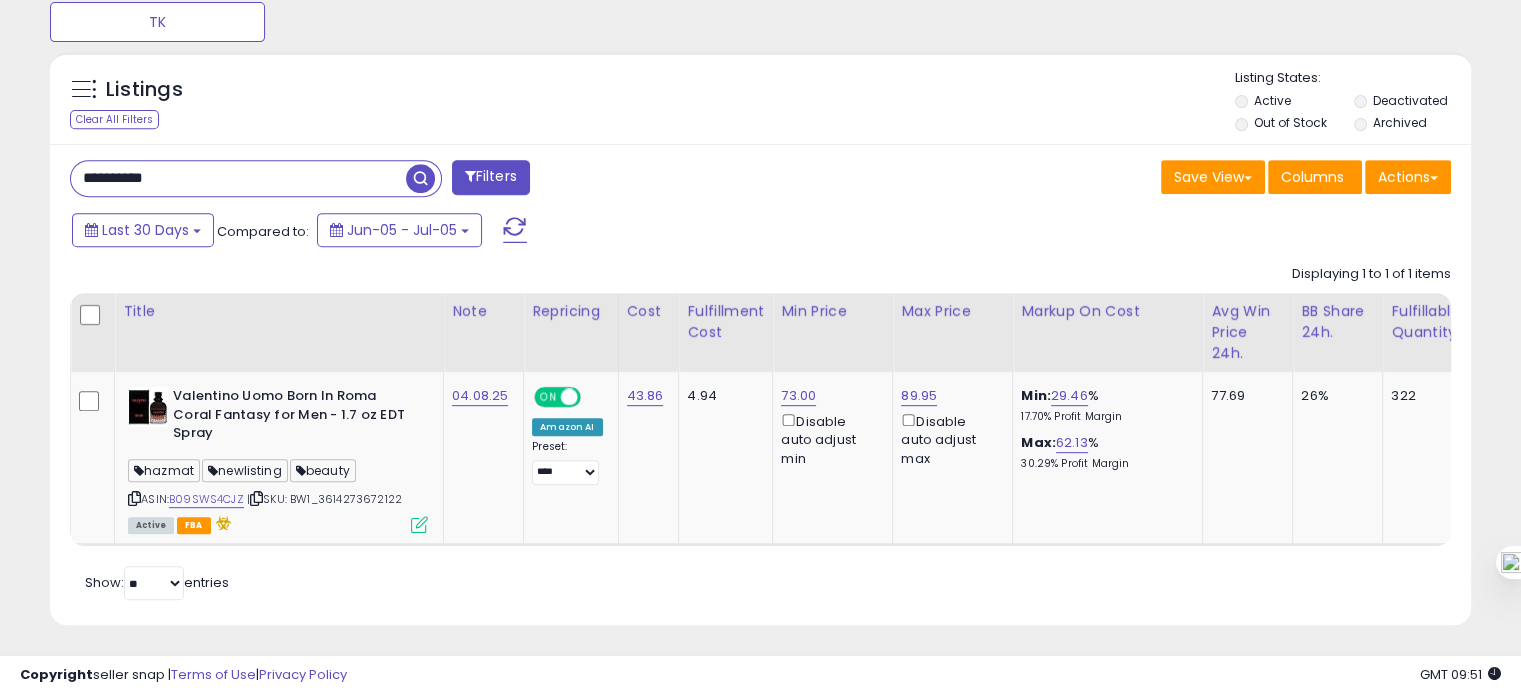 click on "**********" at bounding box center (238, 178) 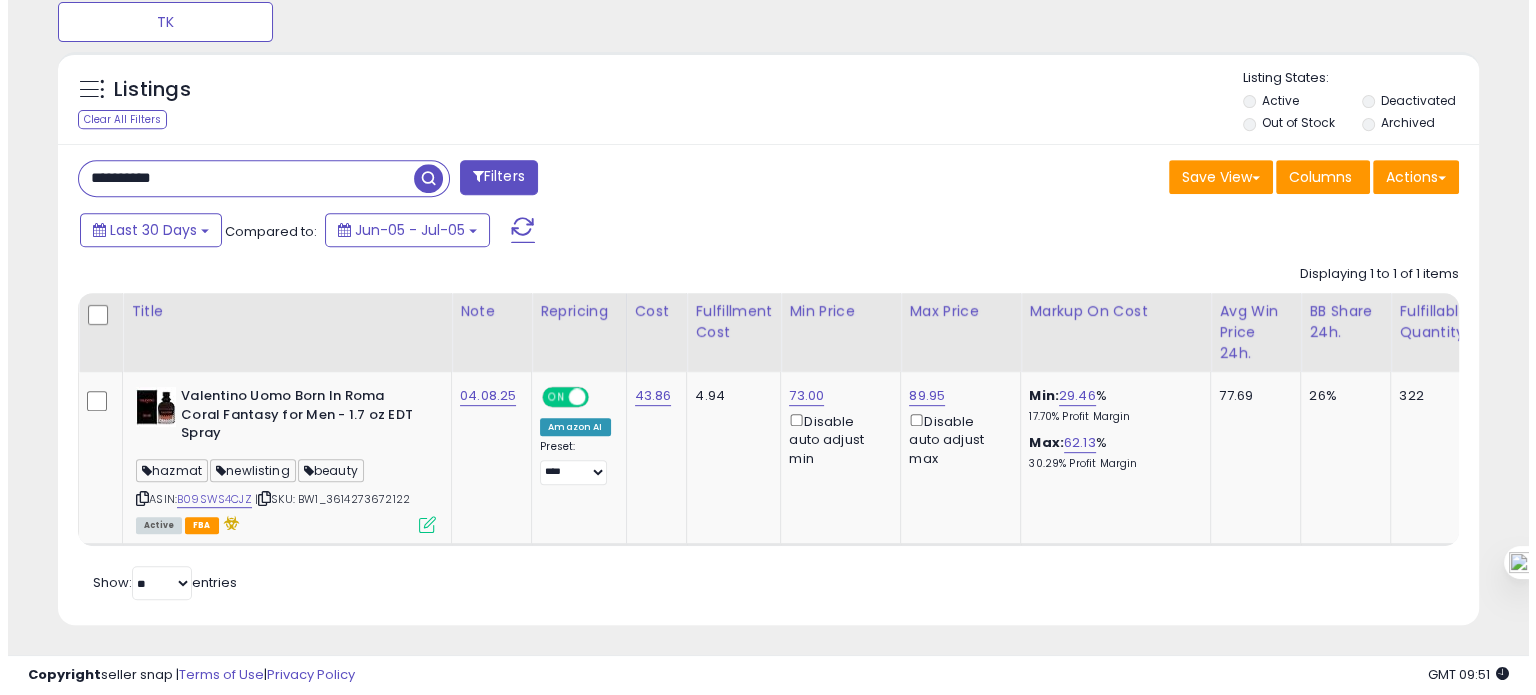 scroll, scrollTop: 674, scrollLeft: 0, axis: vertical 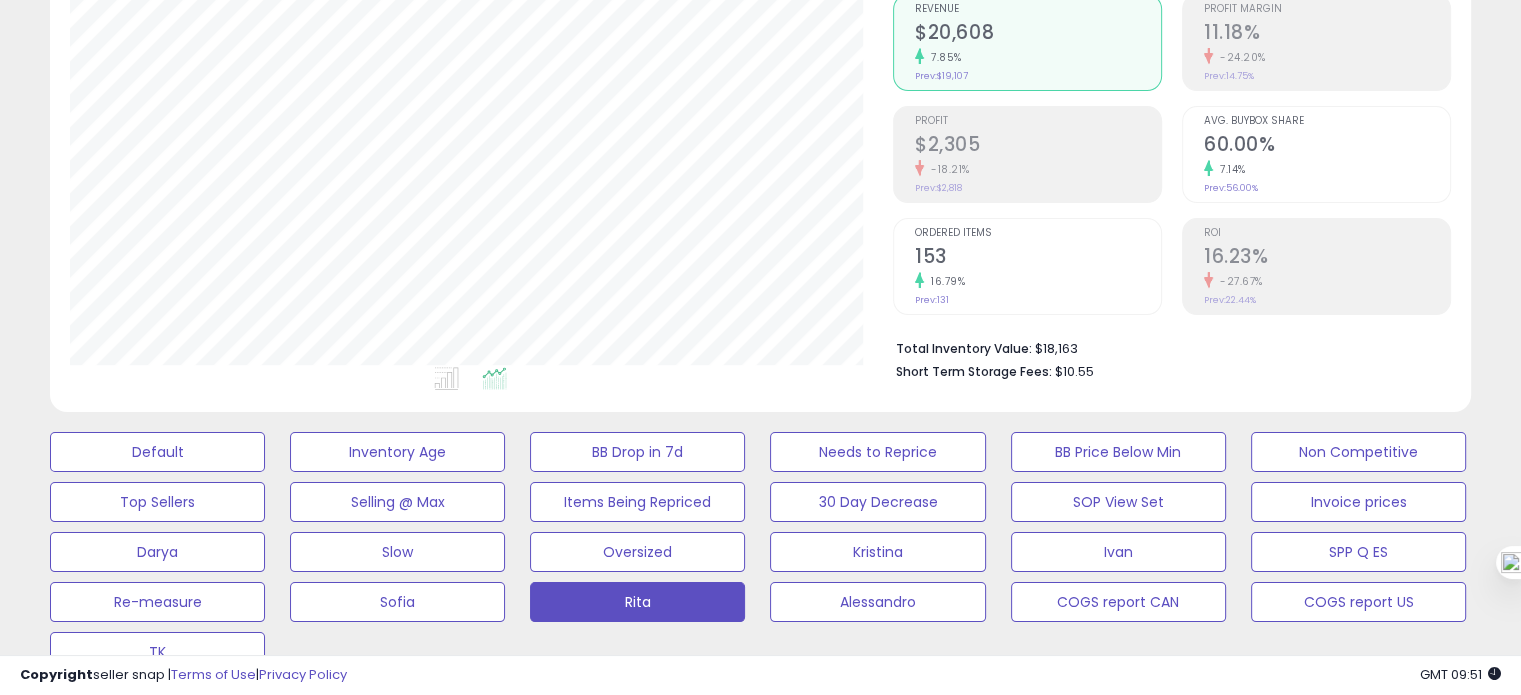 click on "Ordered Items
153
16.79%
Prev:  131" at bounding box center [1027, 266] 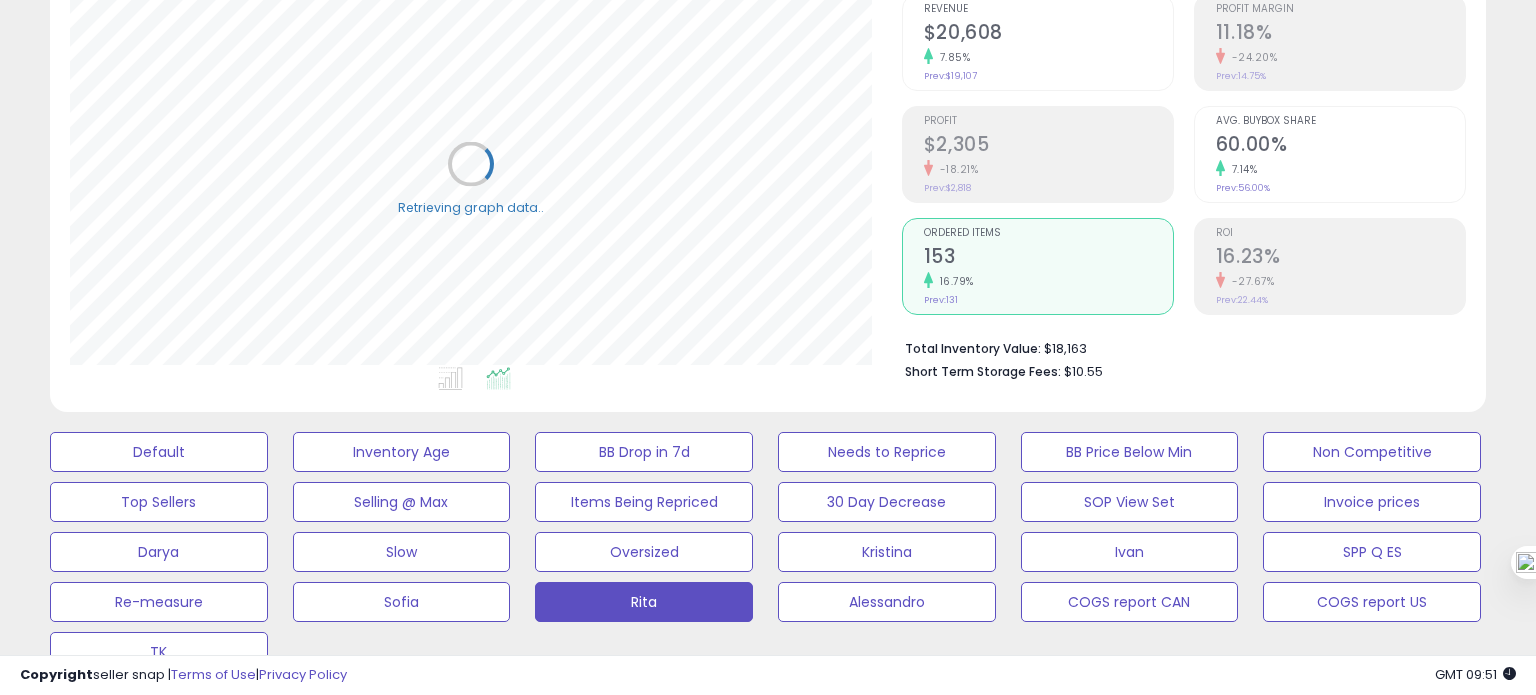 scroll, scrollTop: 999589, scrollLeft: 999168, axis: both 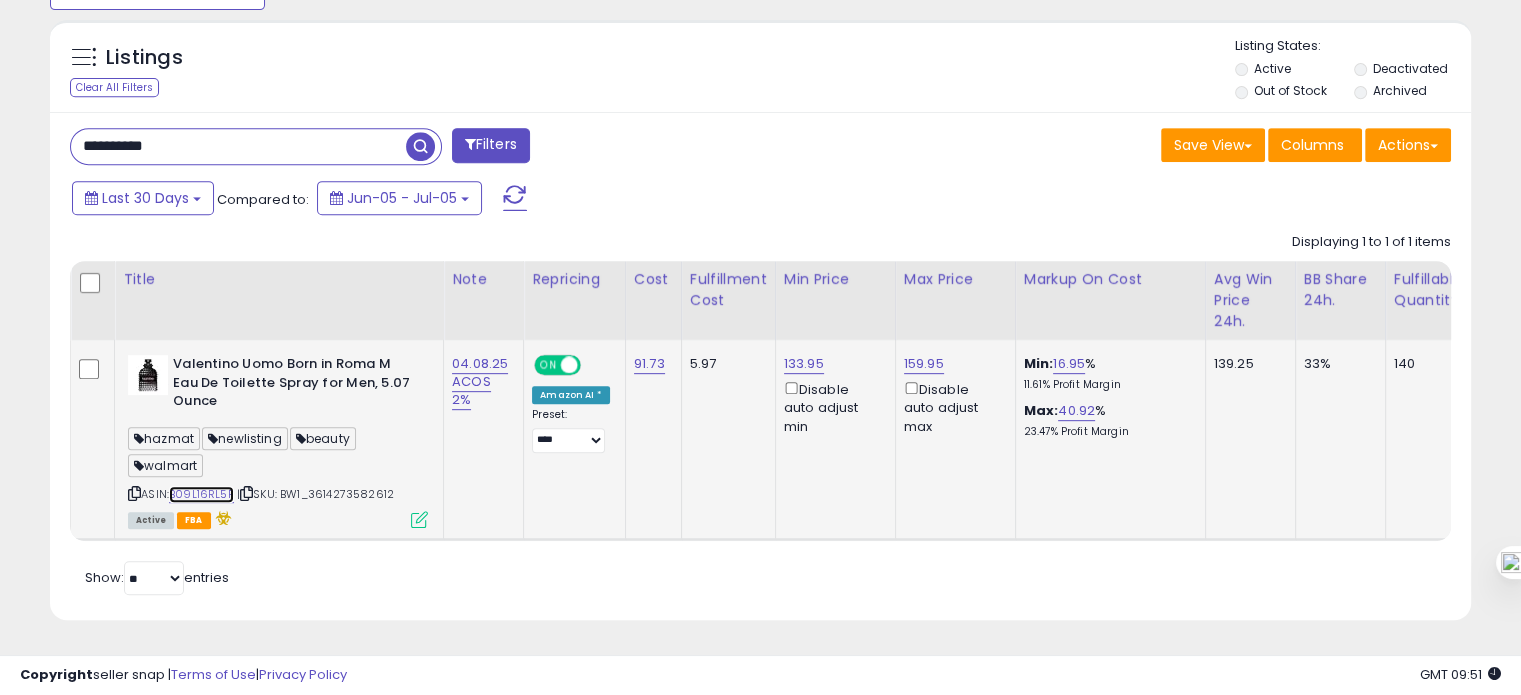 click on "B09L16RL5P" at bounding box center (201, 494) 